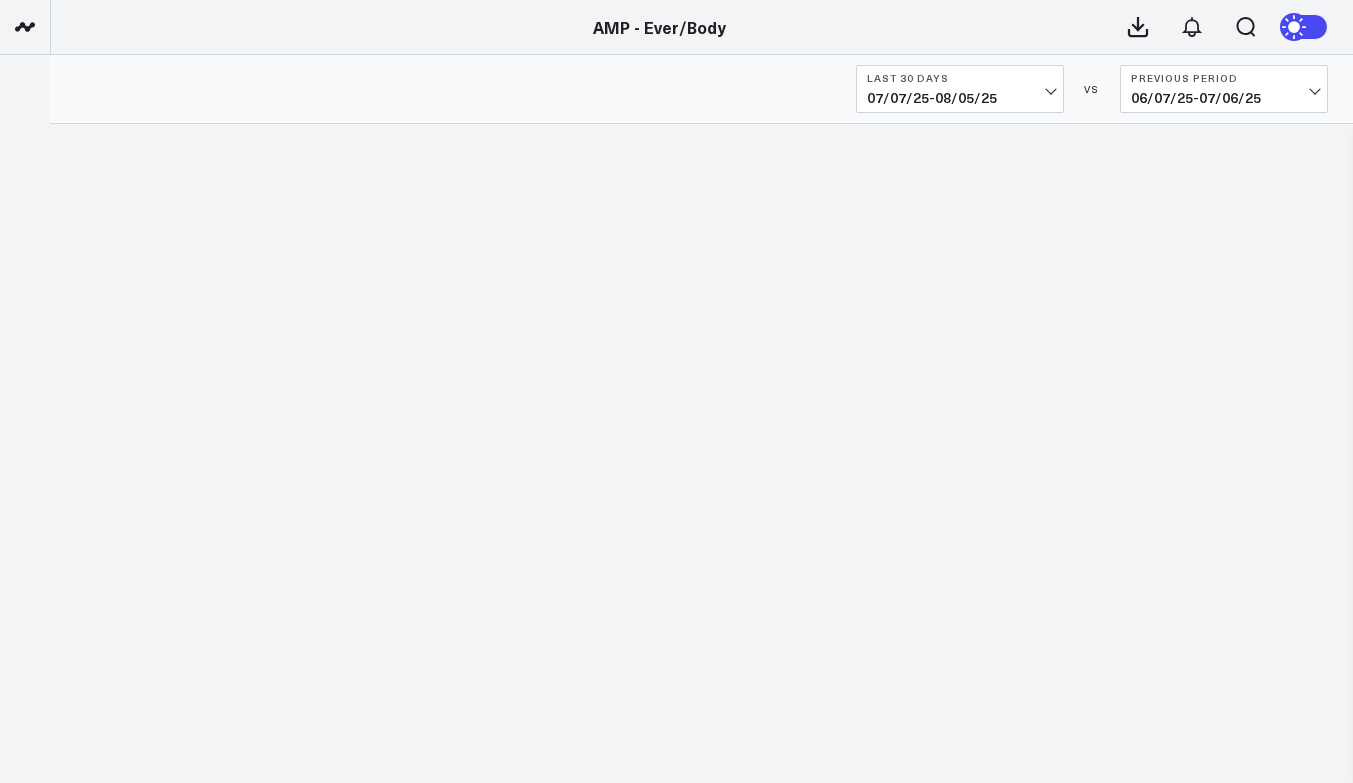 scroll, scrollTop: 0, scrollLeft: 0, axis: both 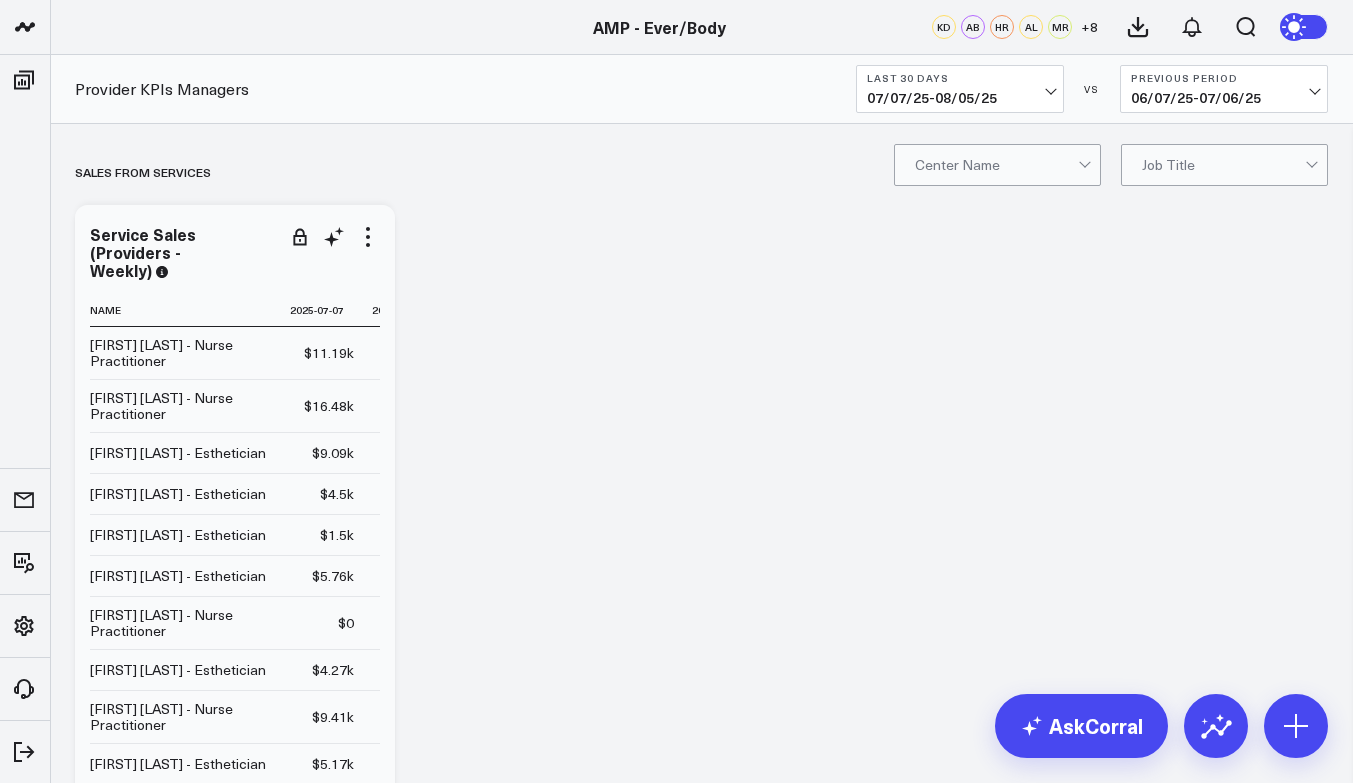 click on "$11.19k" at bounding box center (331, 353) 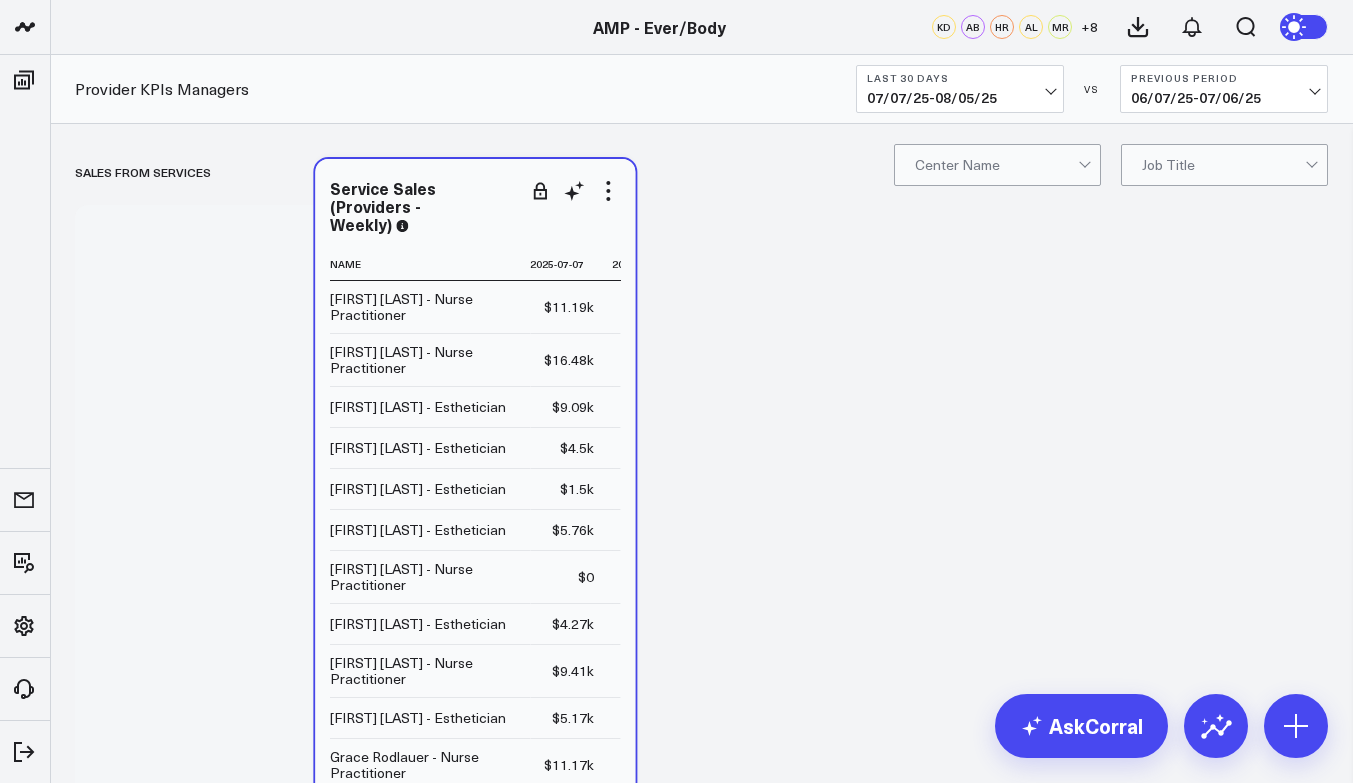 click on "$11.19k" at bounding box center [571, 307] 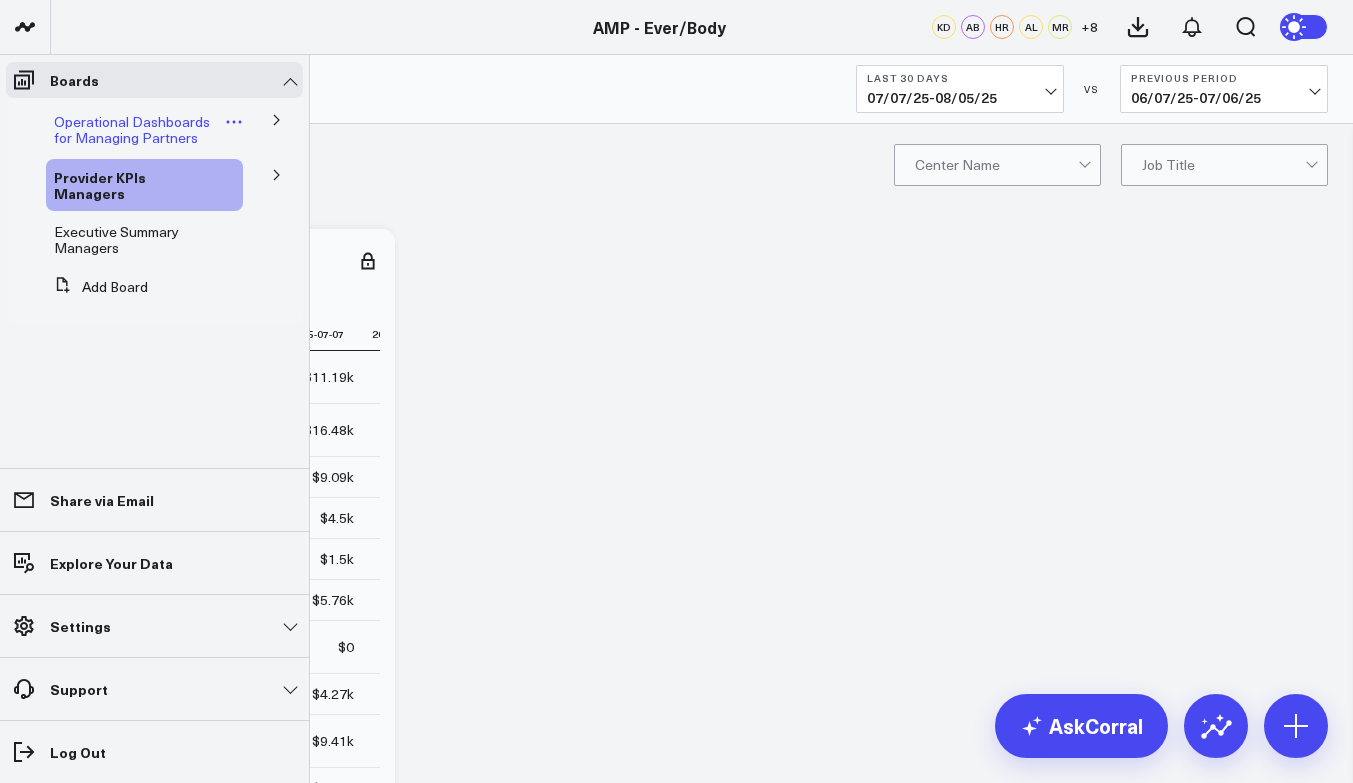 click on "Operational Dashboards for Managing Partners" at bounding box center [132, 129] 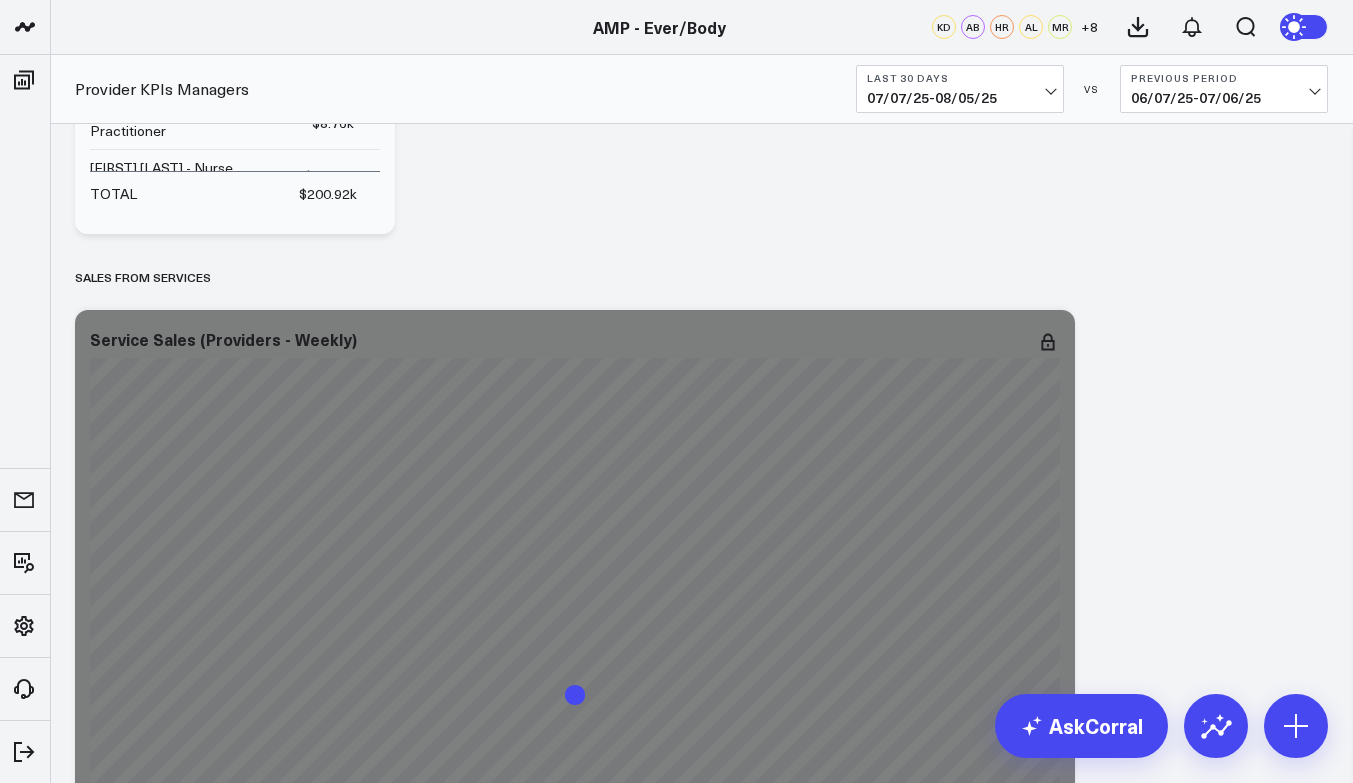 scroll, scrollTop: 804, scrollLeft: 0, axis: vertical 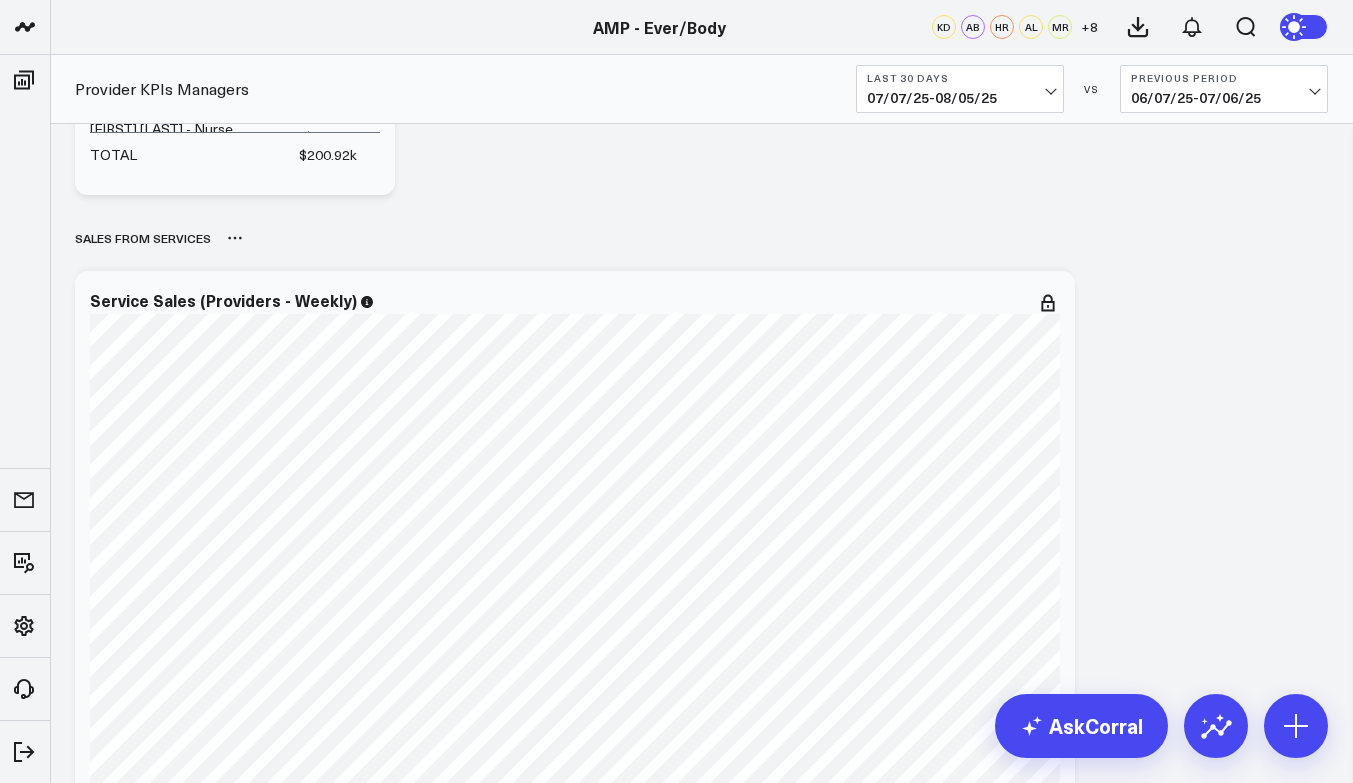 click on "SALES FROM SERVICES" at bounding box center (701, 238) 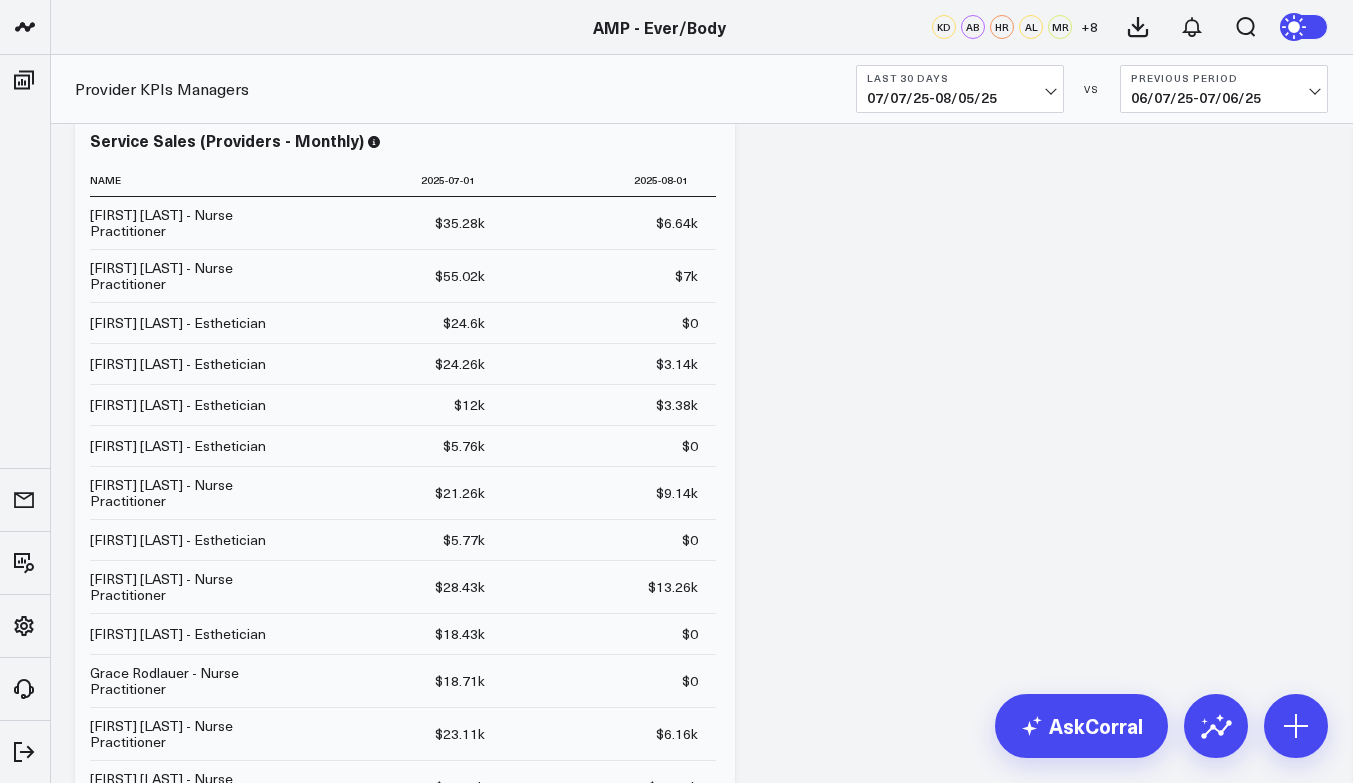 scroll, scrollTop: 1757, scrollLeft: 0, axis: vertical 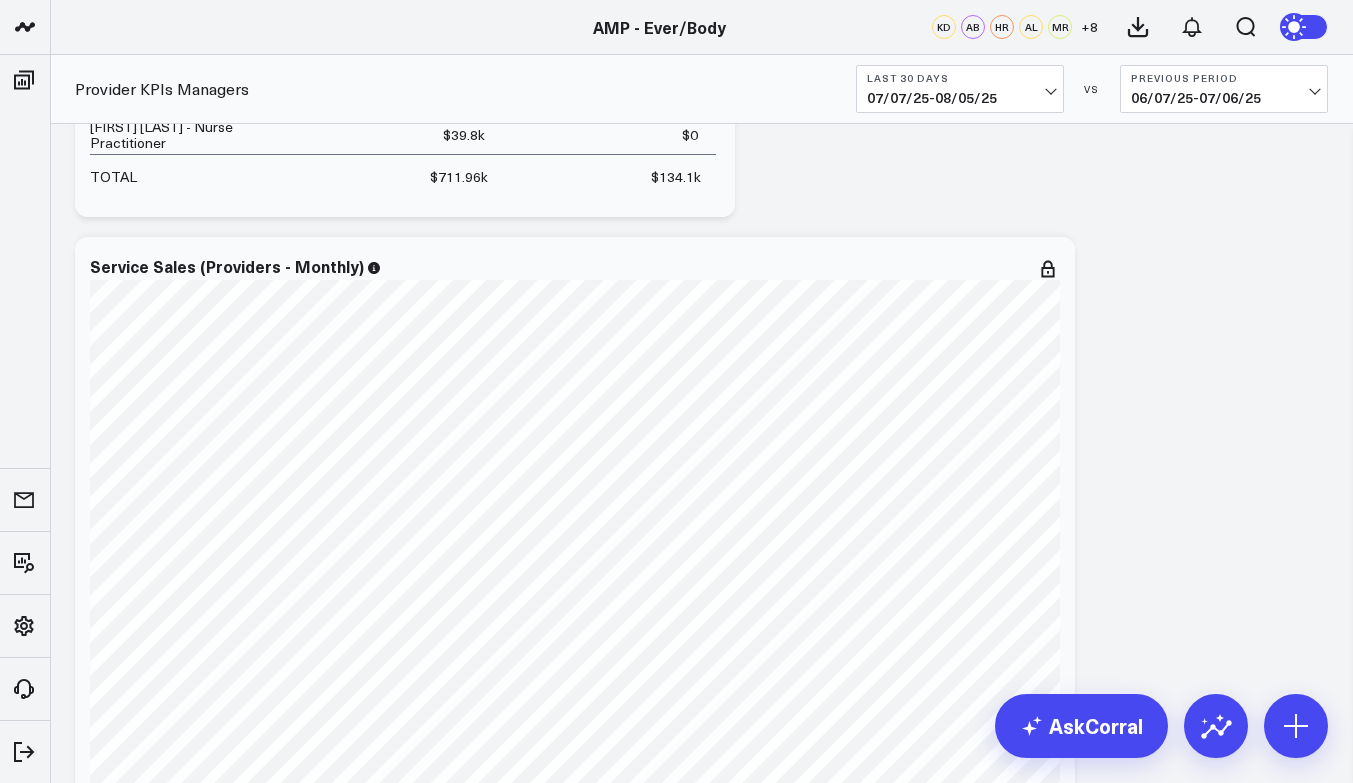 click on "Last 30 Days" at bounding box center [960, 78] 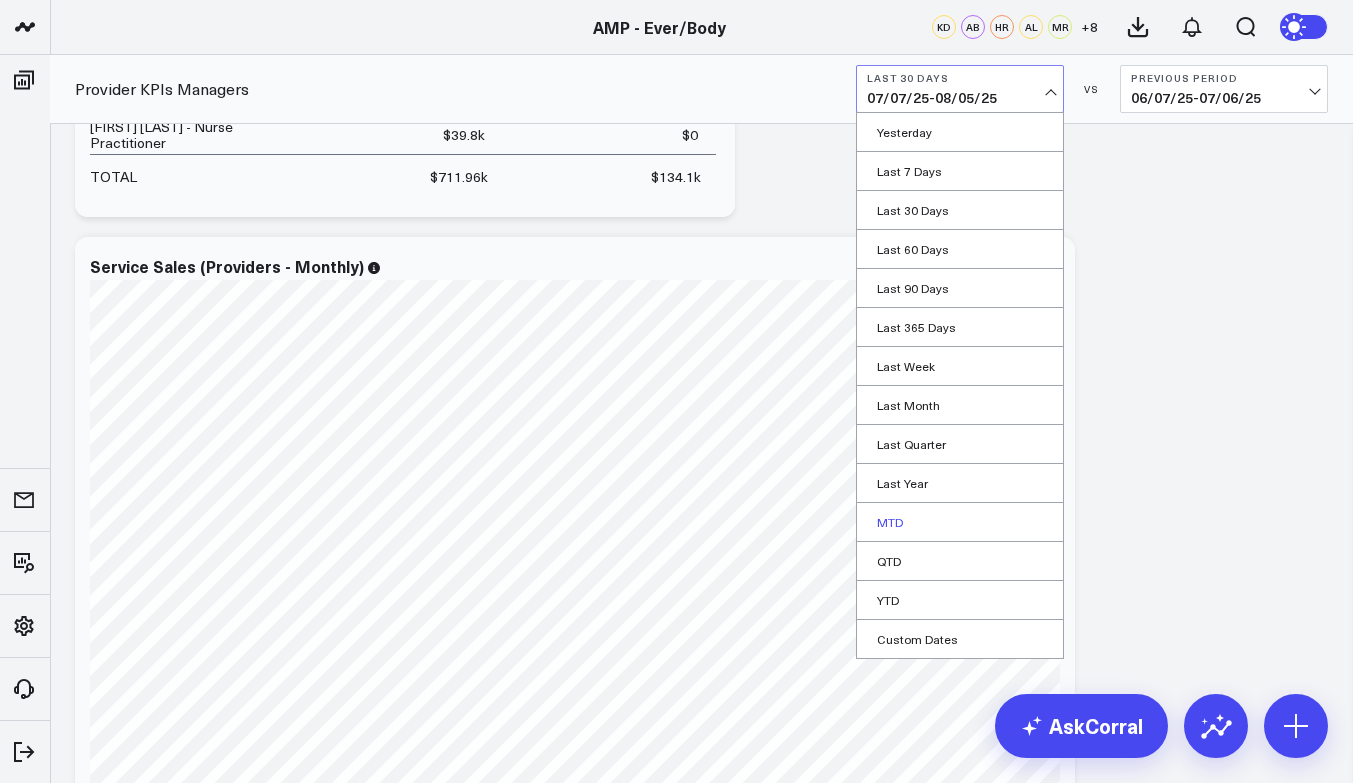 click on "MTD" at bounding box center [960, 522] 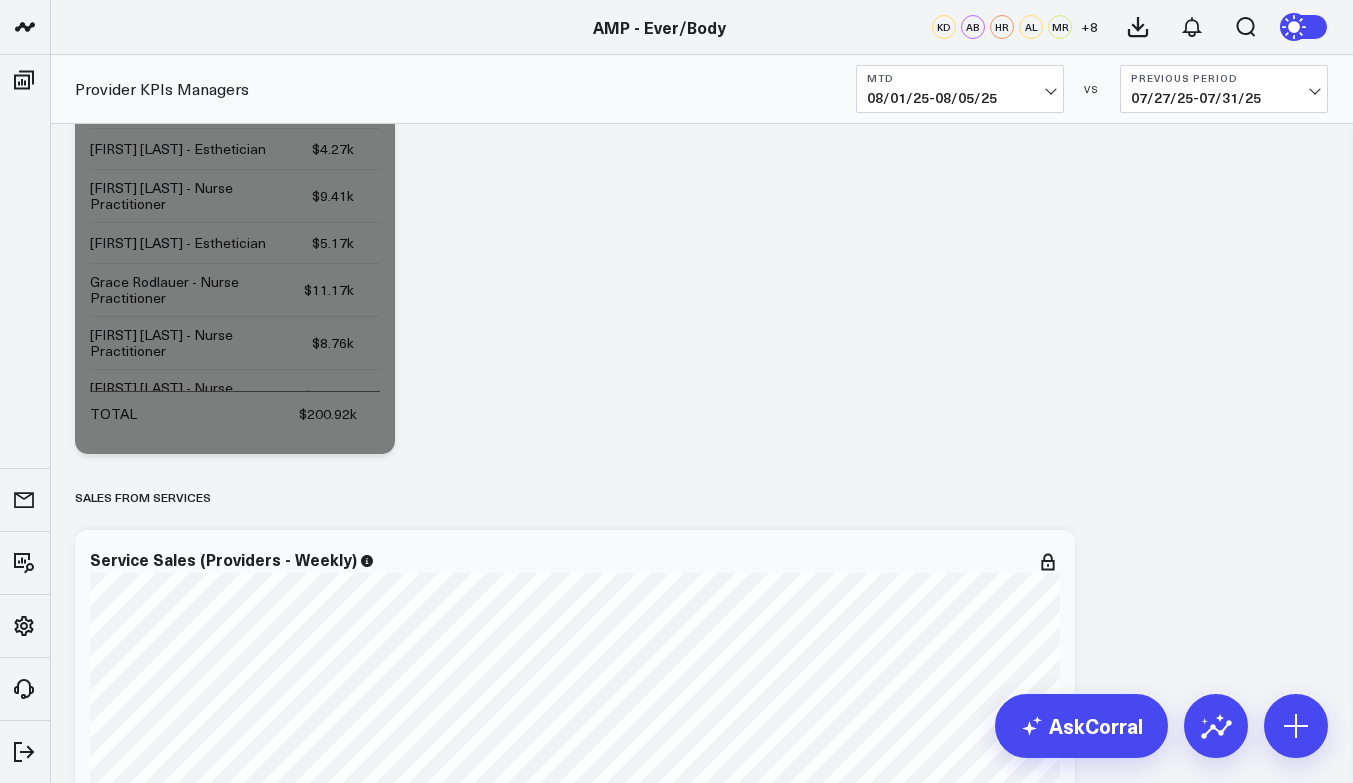 scroll, scrollTop: 0, scrollLeft: 0, axis: both 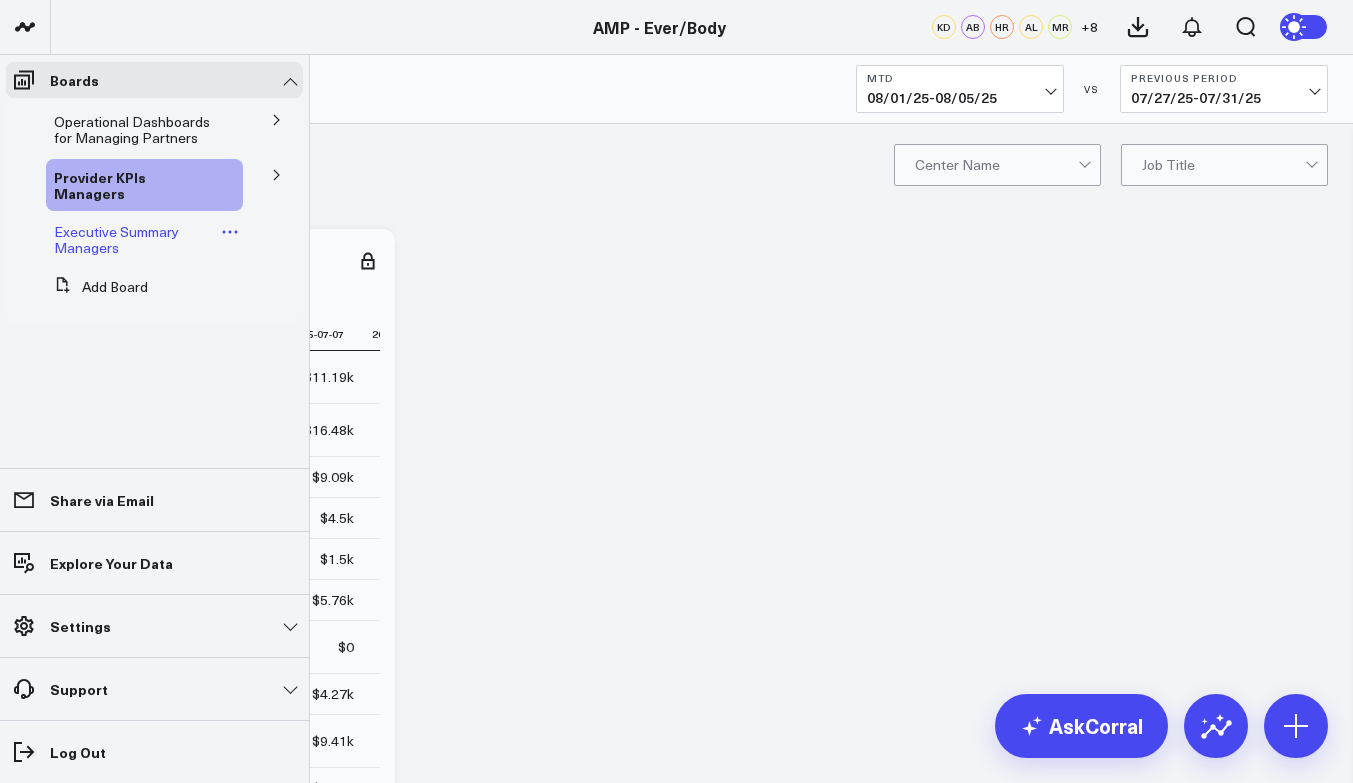 click on "Executive Summary Managers" at bounding box center [116, 239] 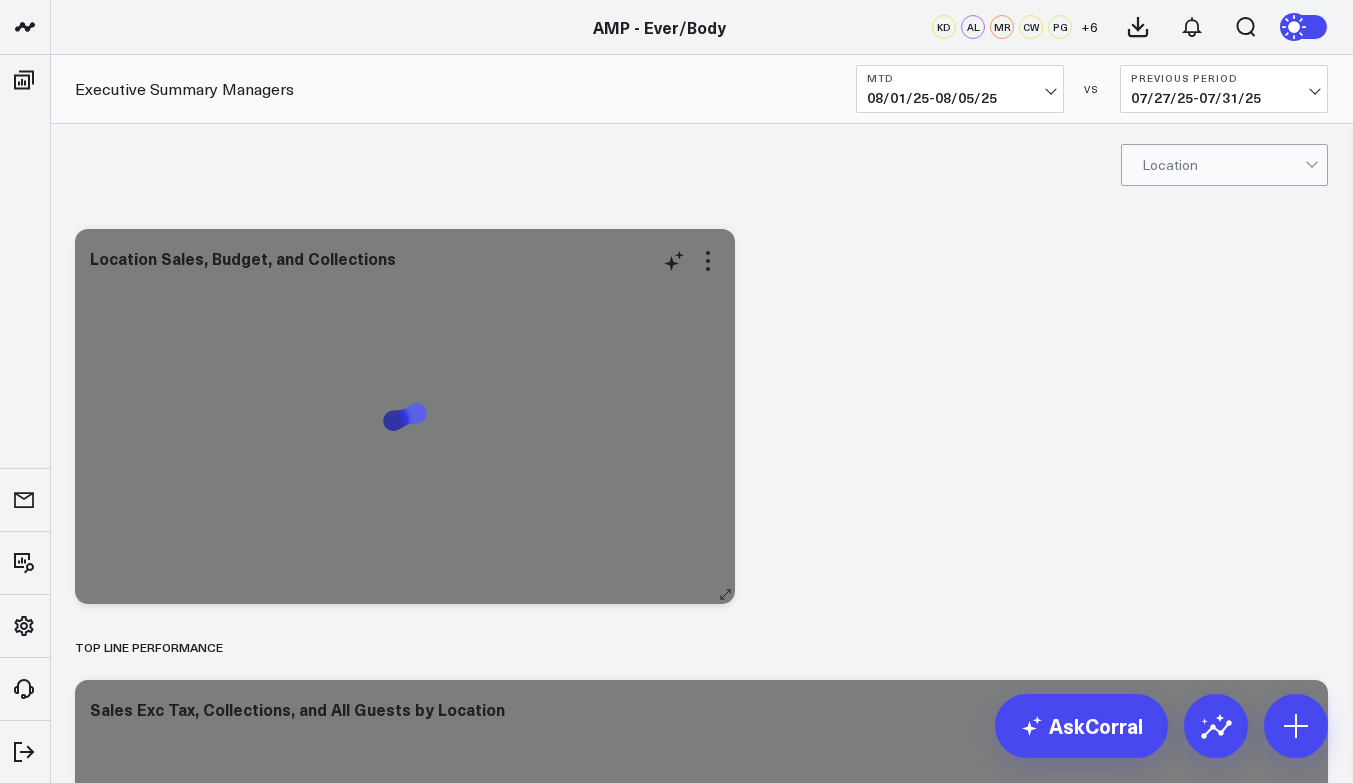scroll, scrollTop: 0, scrollLeft: 0, axis: both 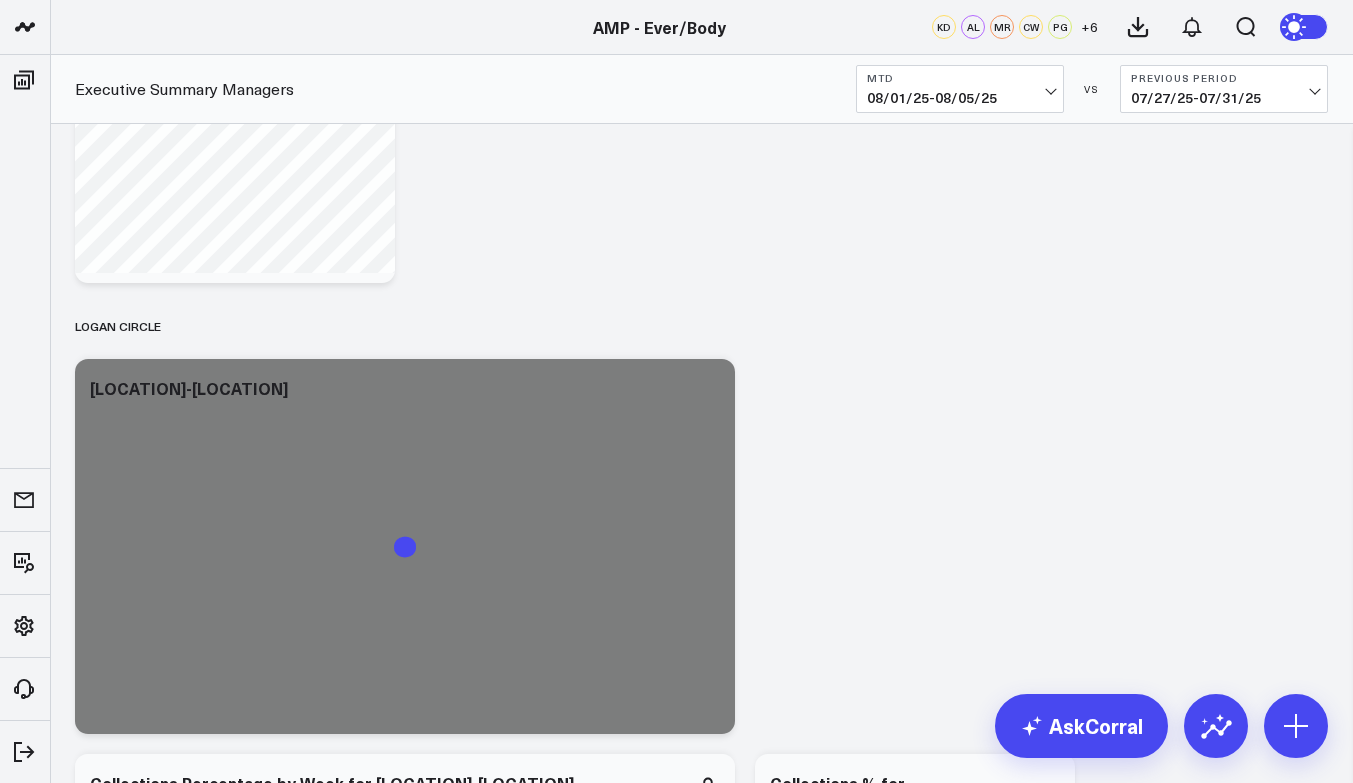 click on "Modify via AI Copy link to widget Ask support Remove Create linked copy Operational Dashboards for Managing Partners KPI - Average Patient Ticket KPI - Sales per Service Hour KPI - Utilization Rate KPI - % New Patients KPI - % Retail Revenue Sales Data - Total Sales Data - Services Sales Data - Product Guest Data - New Guest Data - Total Time Data - Service Hours Time Data - Net Scheduled Hours Provider KPIs Managers Provider KPIs Executive Summary Managers Duplicate to Operational Dashboards for Managing Partners KPI - Average Patient Ticket KPI - Sales per Service Hour KPI - Utilization Rate KPI - % New Patients KPI - % Retail Revenue Sales Data - Total Sales Data - Services Sales Data - Product Guest Data - New Guest Data - Total Time Data - Service Hours Time Data - Net Scheduled Hours Provider KPIs Managers Provider KPIs Executive Summary Managers Move to Operational Dashboards for Managing Partners KPI - Average Patient Ticket KPI - Sales per Service Hour KPI - Utilization Rate KPI - % New Patients Text" at bounding box center (701, 744) 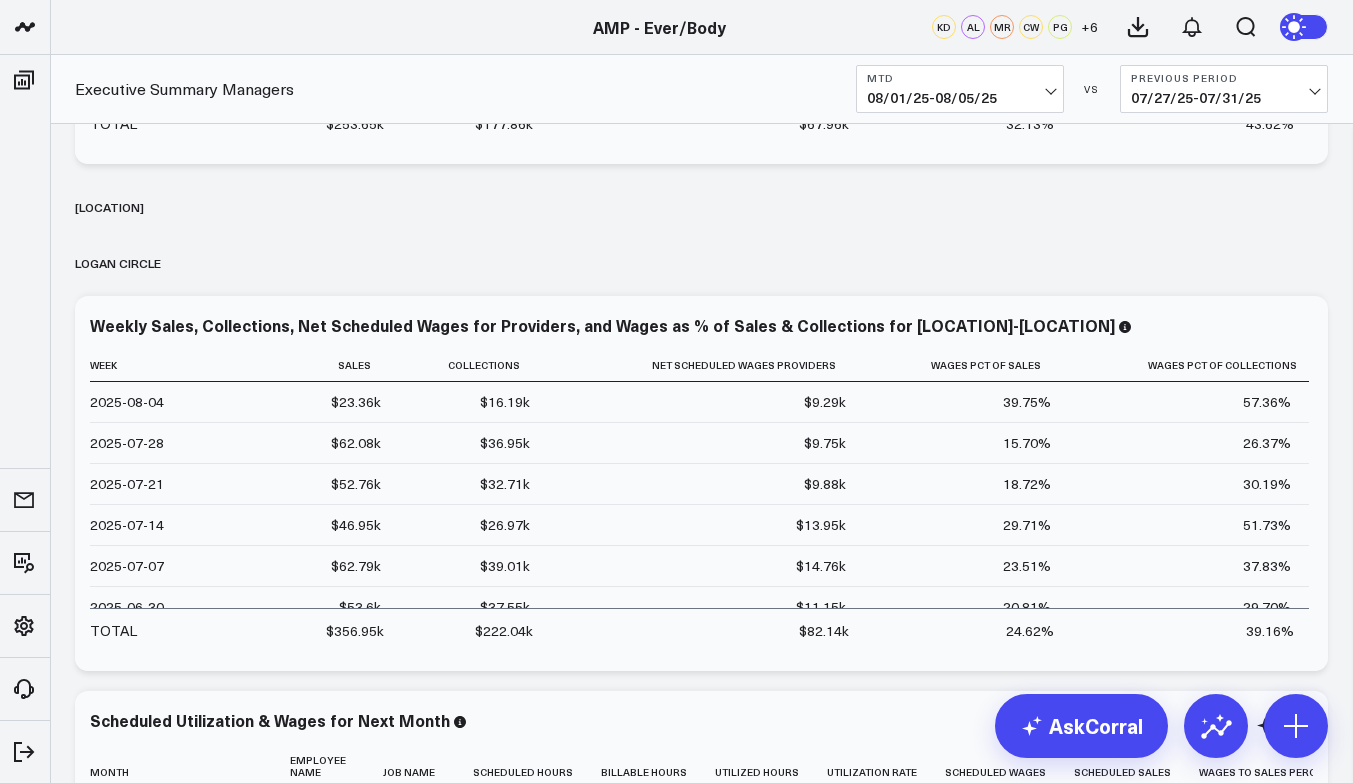 scroll, scrollTop: 9463, scrollLeft: 0, axis: vertical 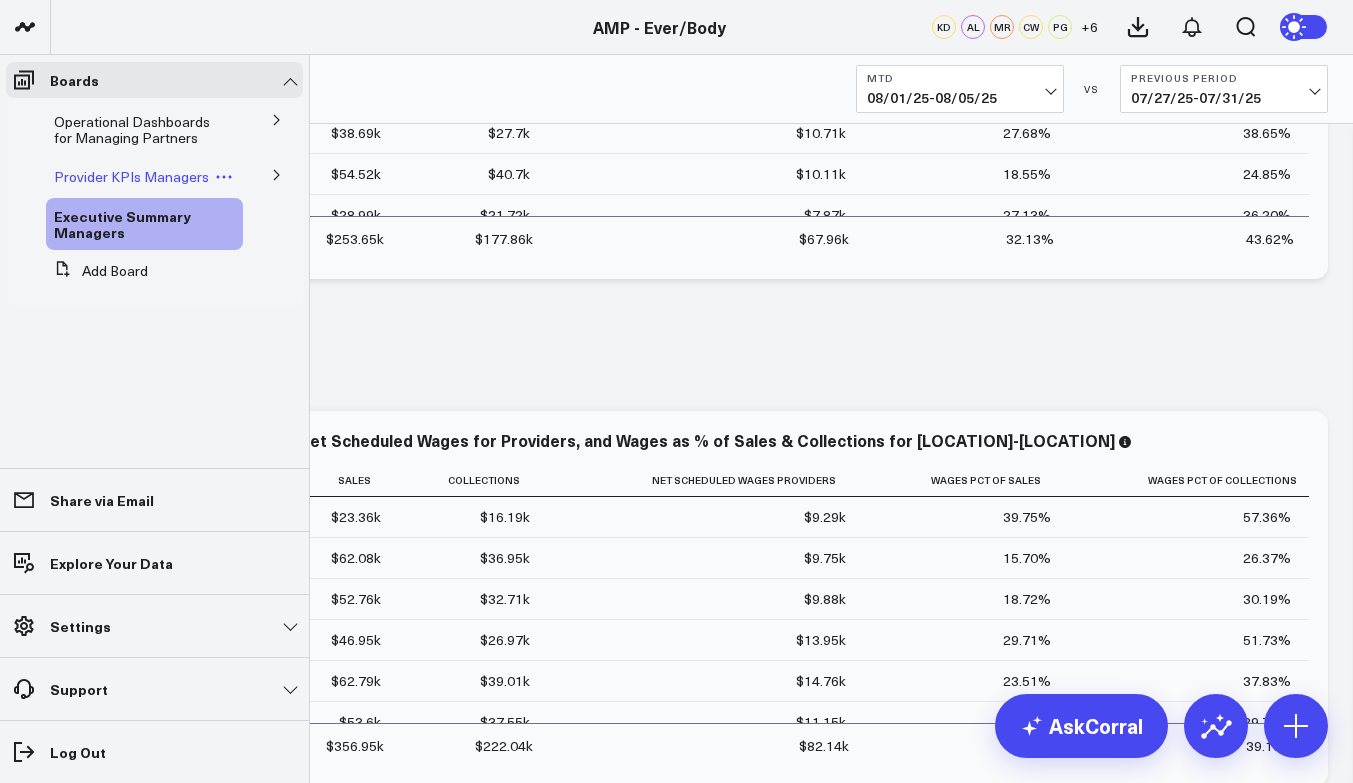 click 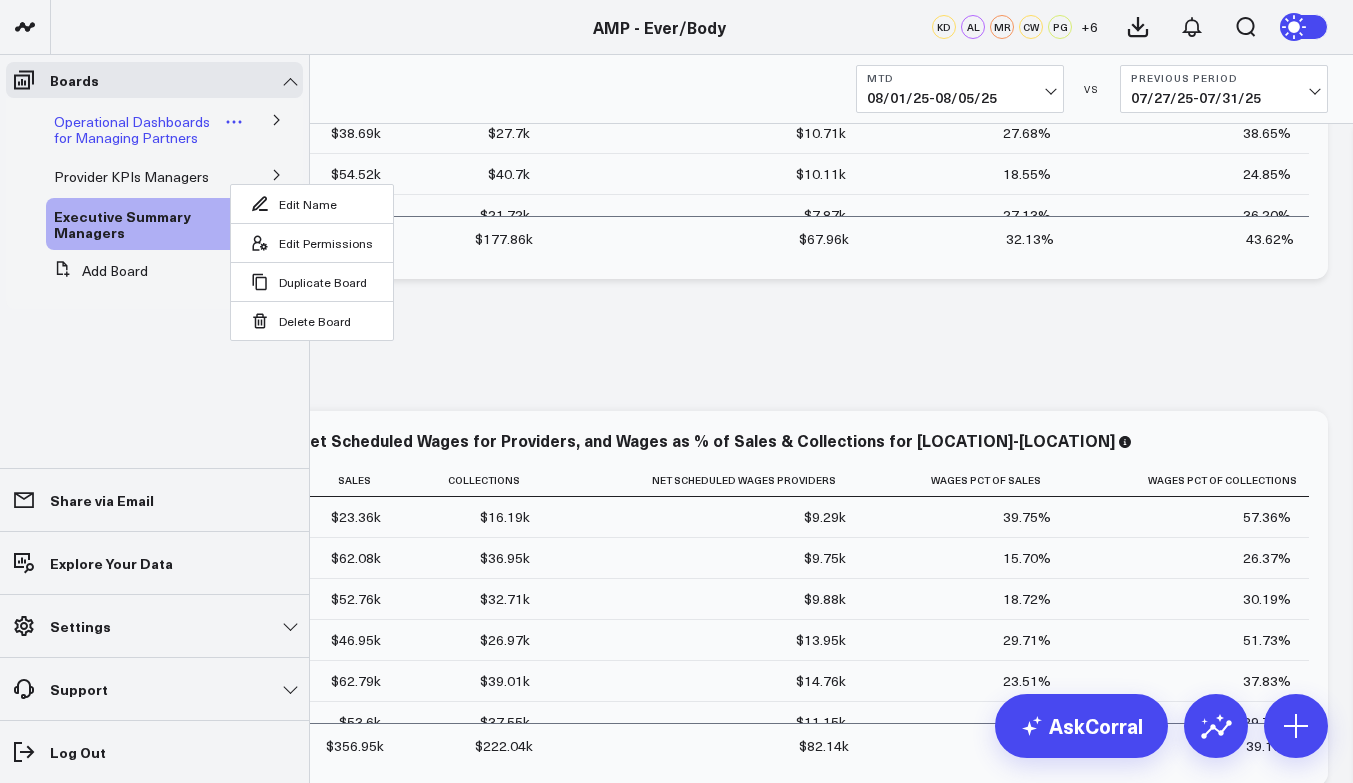 click on "Operational Dashboards for Managing Partners" at bounding box center (139, 130) 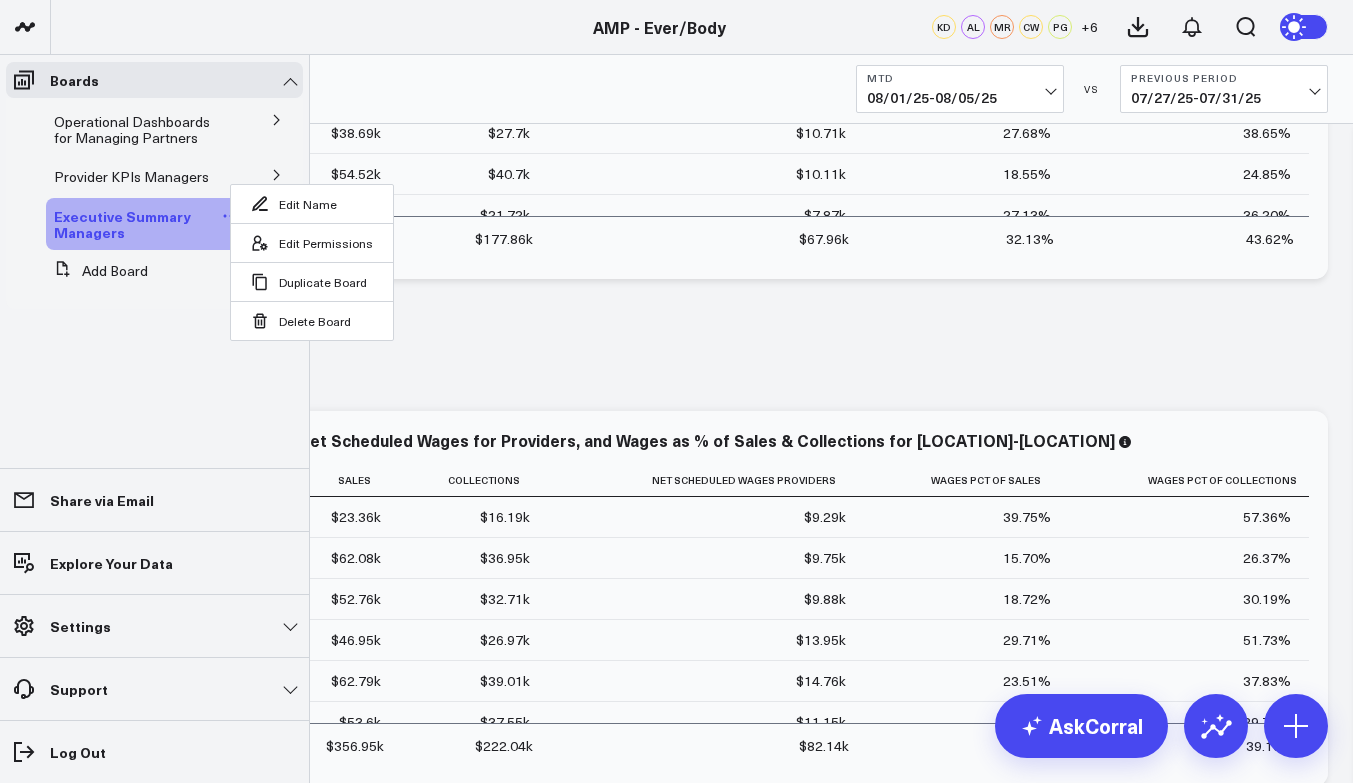 click on "Executive Summary Managers" at bounding box center [136, 224] 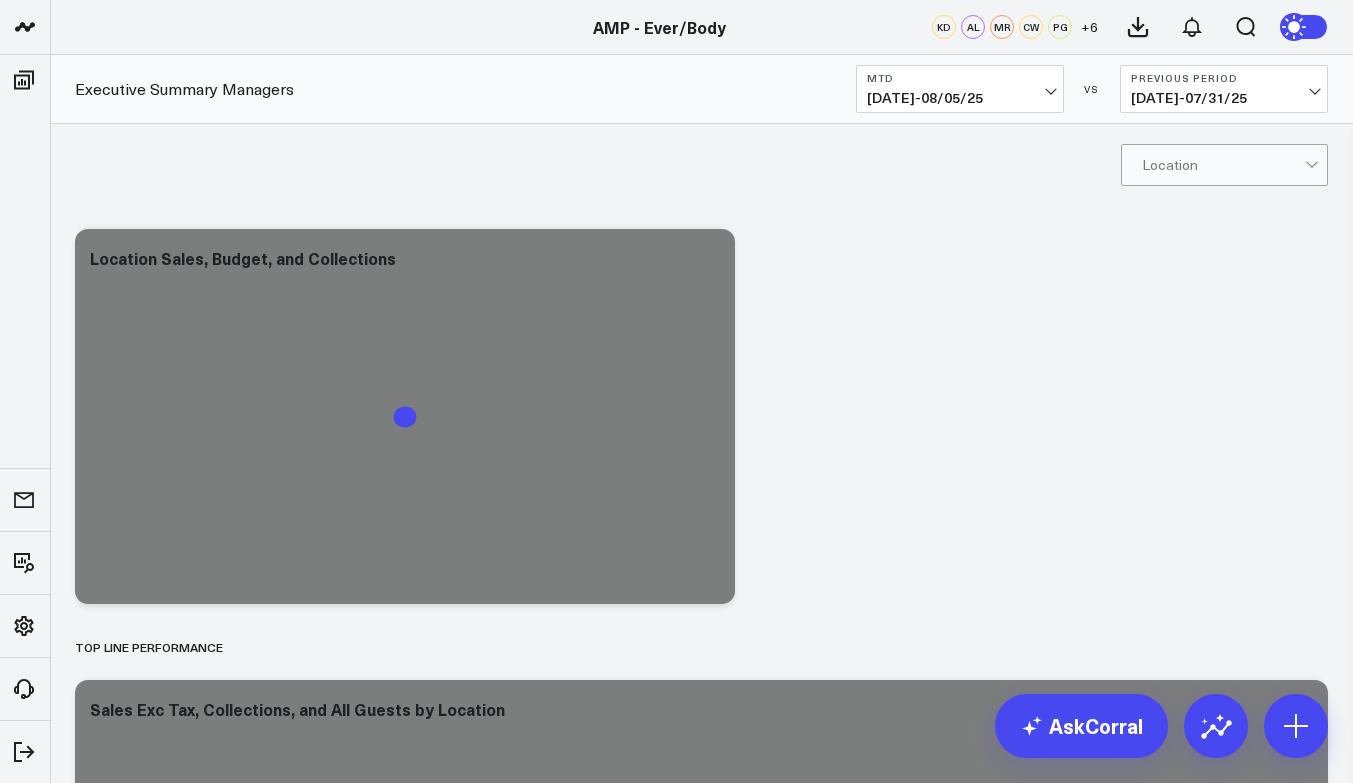 scroll, scrollTop: 0, scrollLeft: 0, axis: both 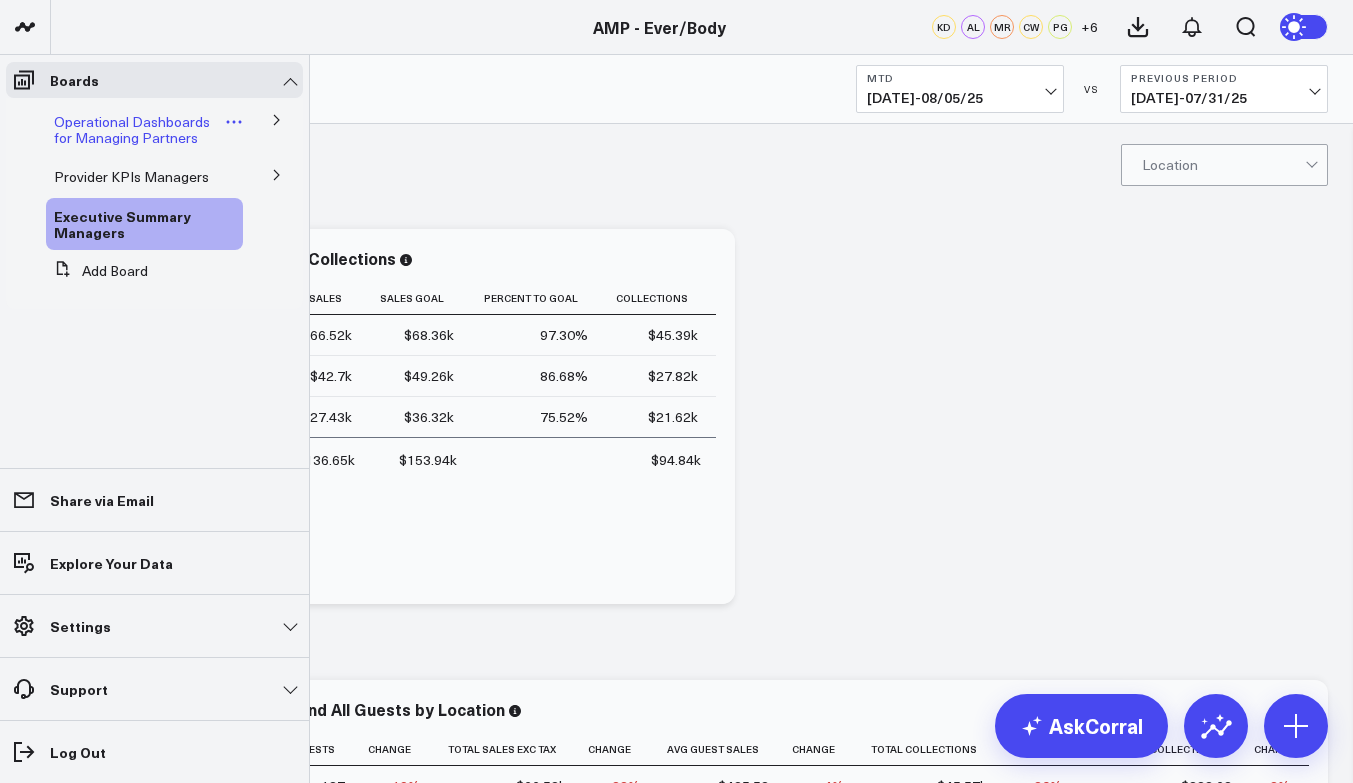 click on "Operational Dashboards for Managing Partners" at bounding box center (132, 129) 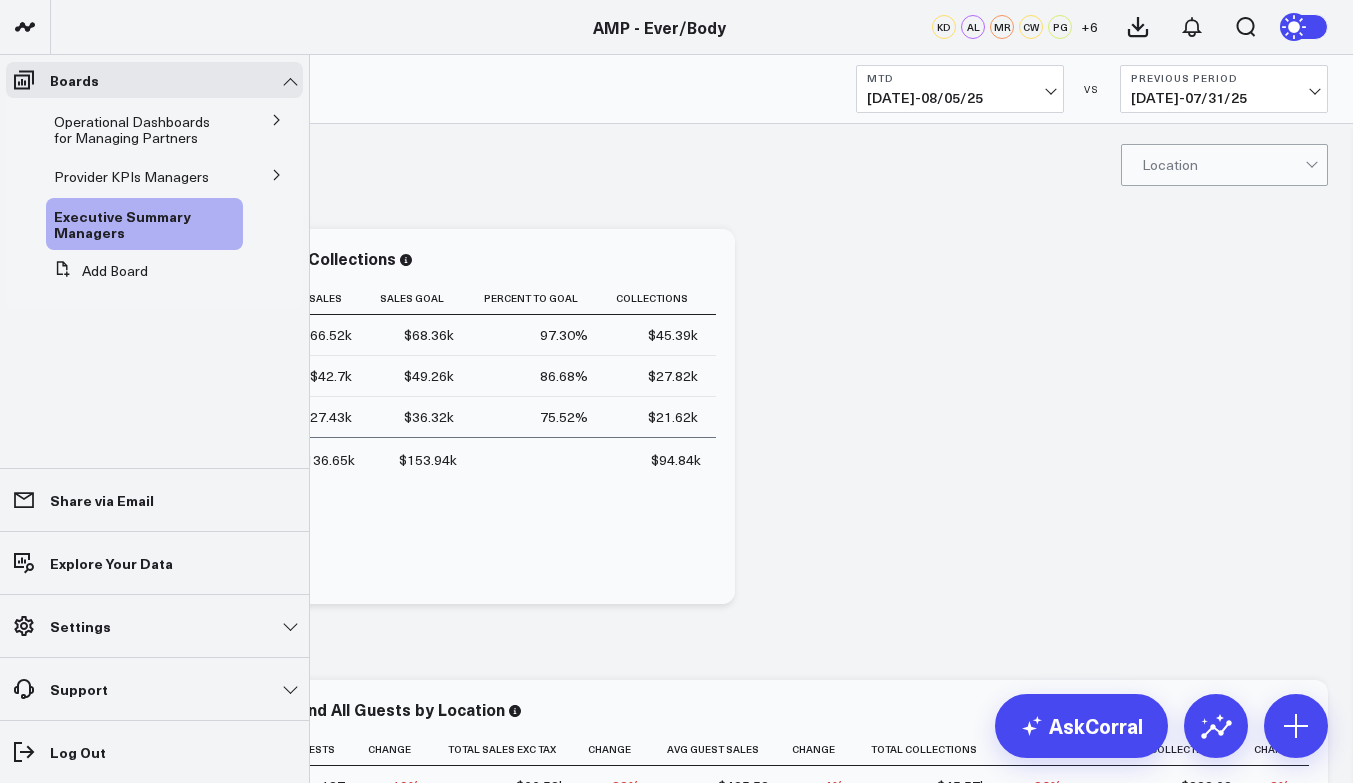 click on "Operational Dashboards for Managing Partners KPI - Average Patient Ticket KPI - Sales per Service Hour KPI - Utilization Rate KPI - % New Patients KPI - % Retail Revenue Sales Data - Total Sales Data - Services Sales Data - Product Guest Data - New Guest Data - Total Time Data - Service Hours Time Data - Net Scheduled Hours" at bounding box center [154, 130] 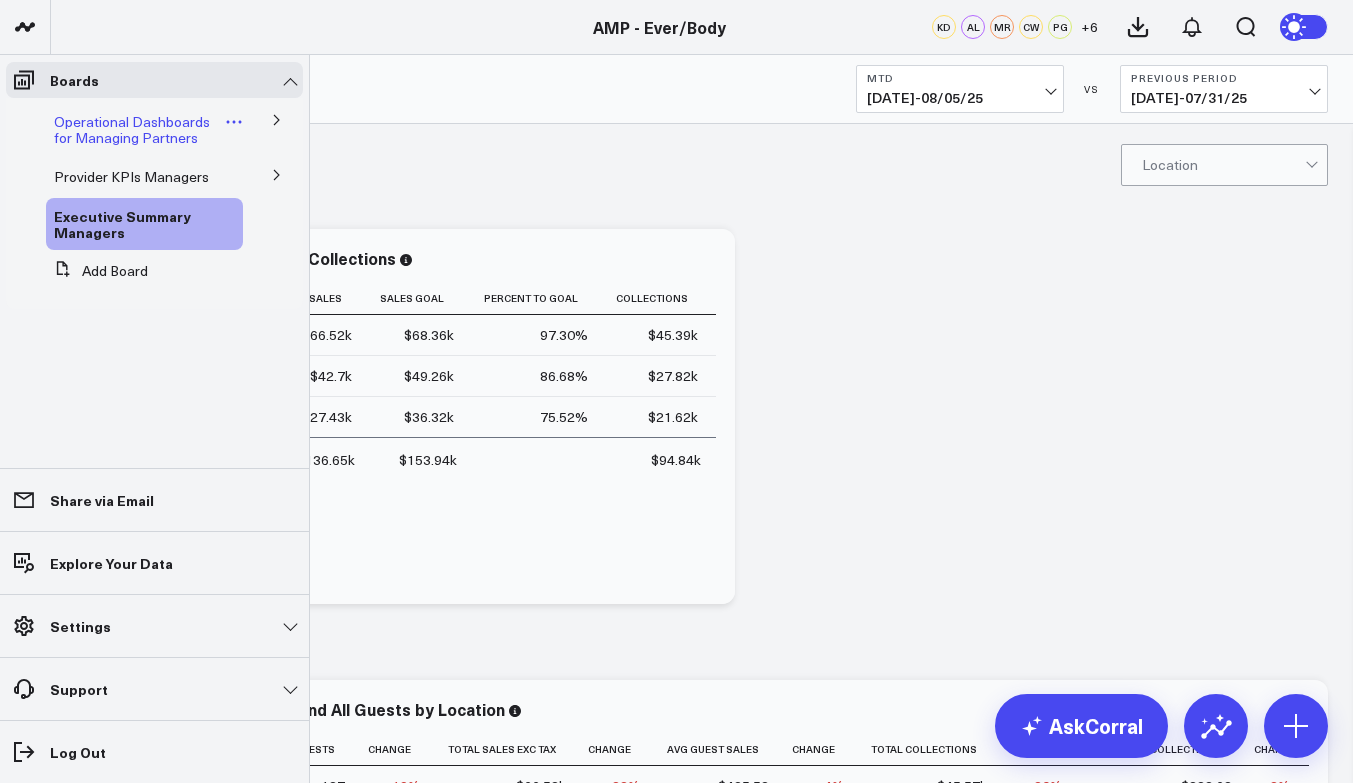 click on "Operational Dashboards for Managing Partners" at bounding box center (132, 129) 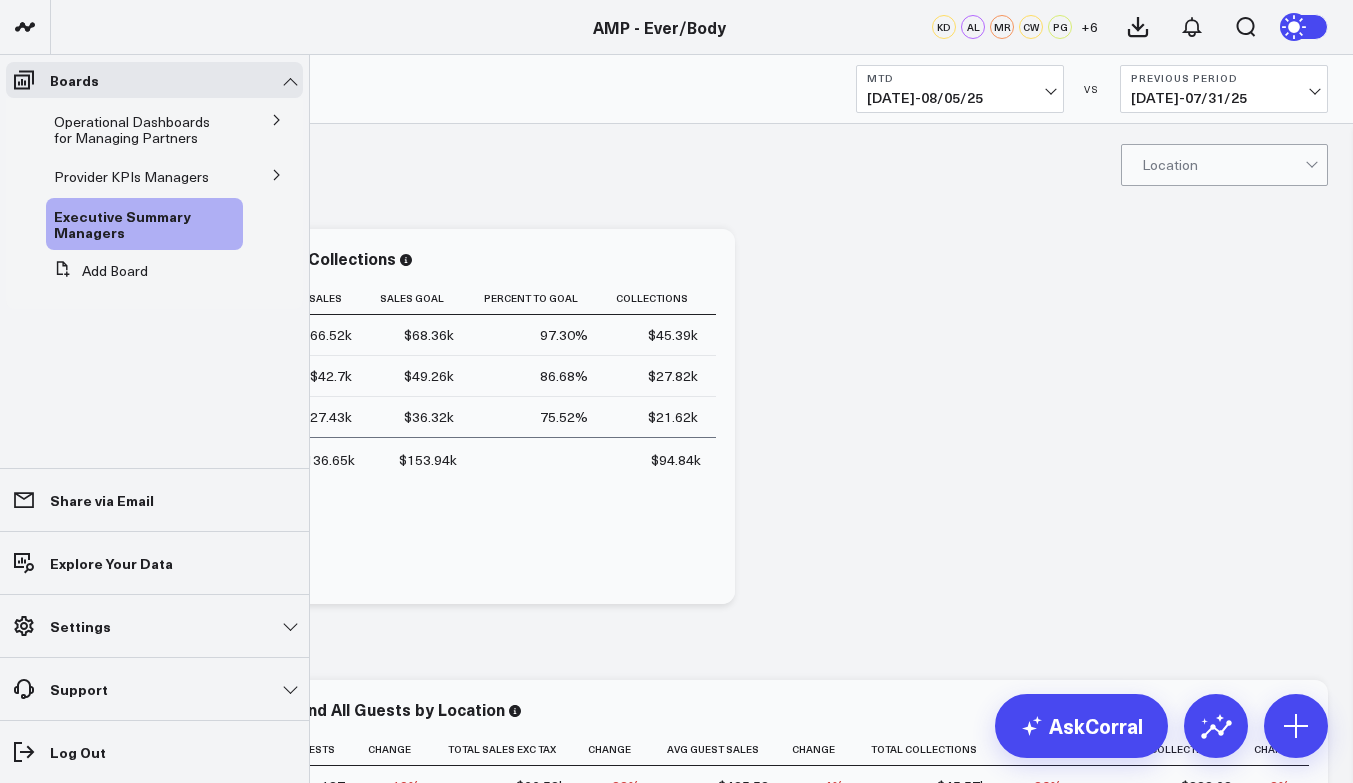 click 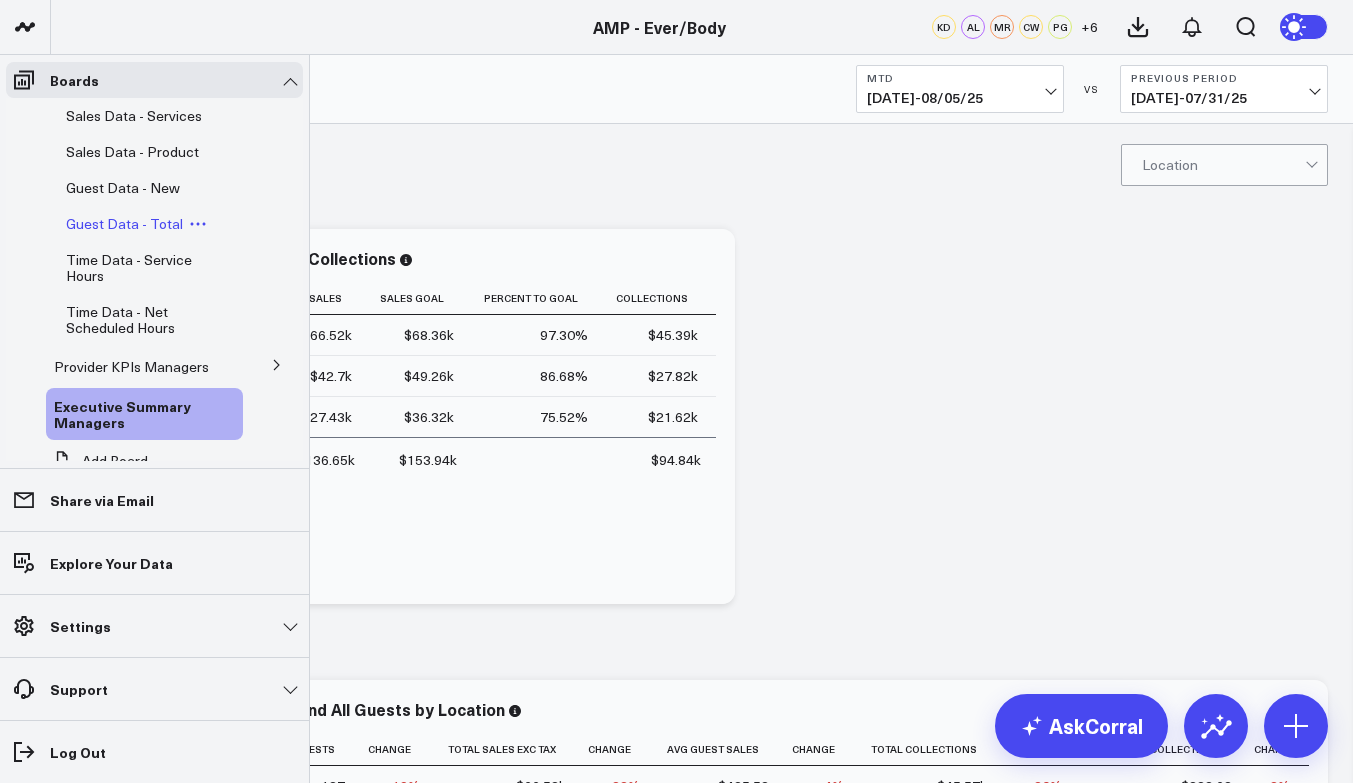 scroll, scrollTop: 307, scrollLeft: 0, axis: vertical 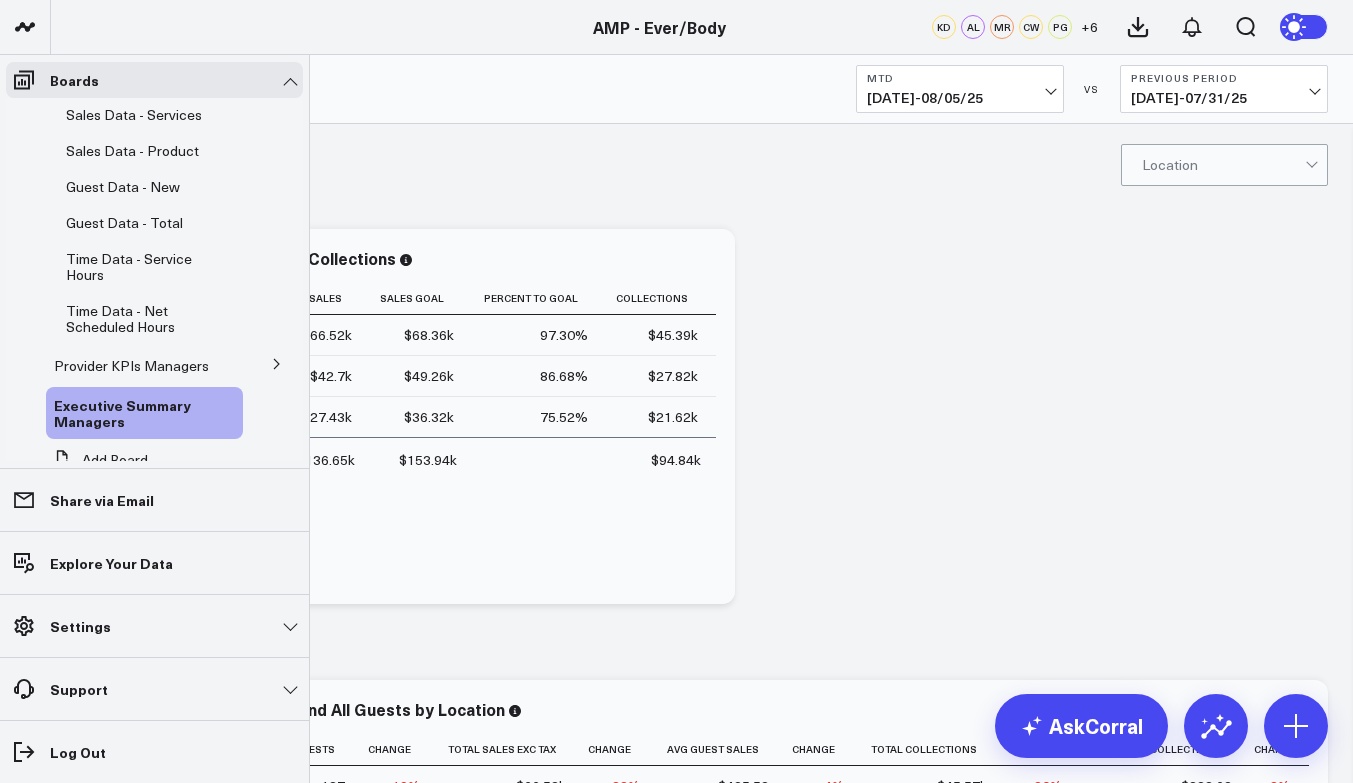 click at bounding box center [277, 363] 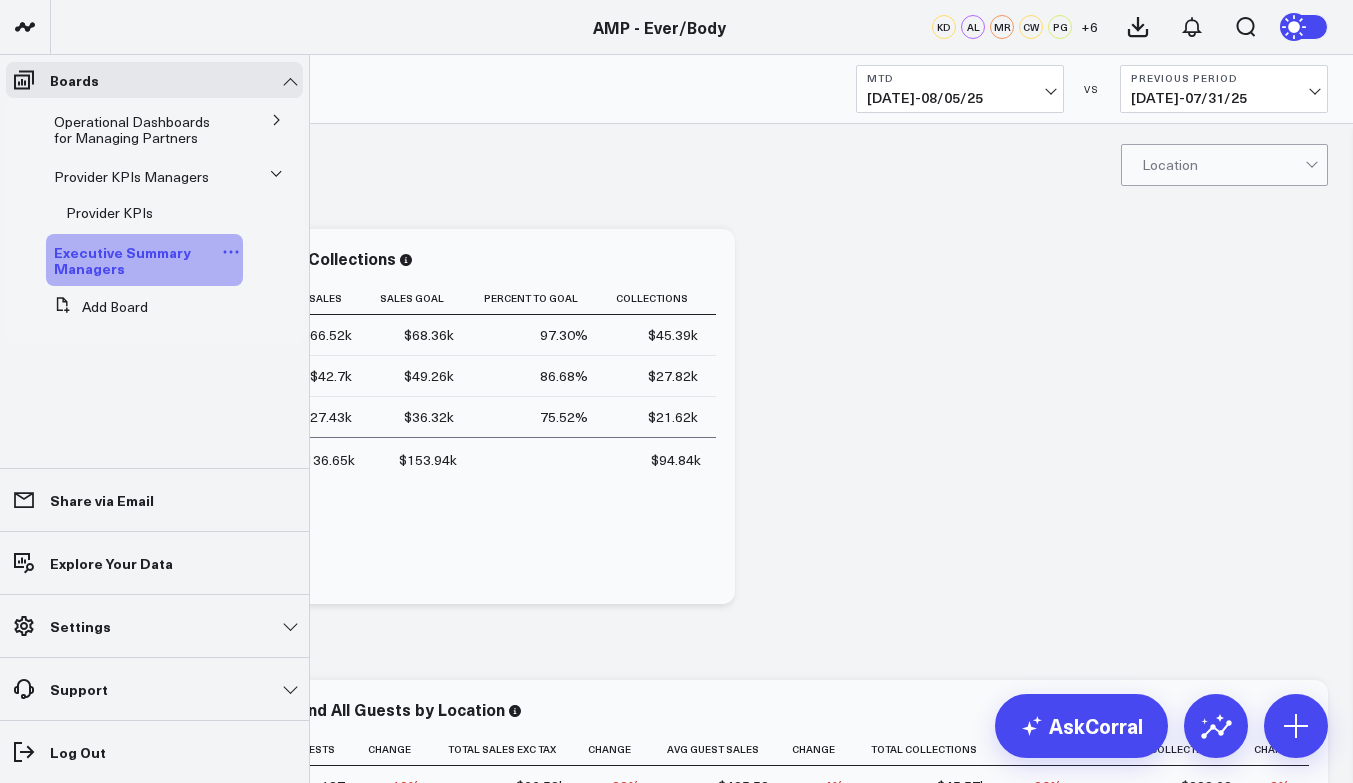 click 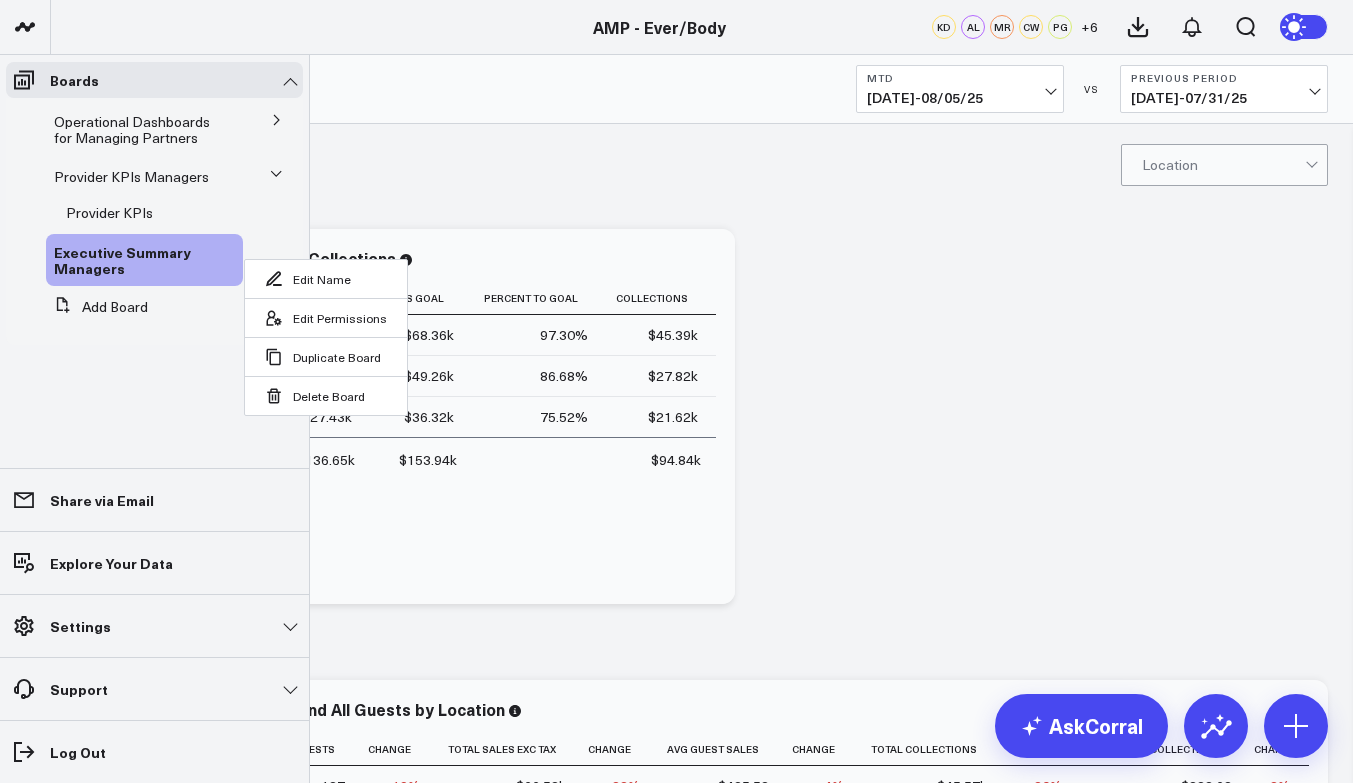 click on "Provider KPIs" at bounding box center (160, 213) 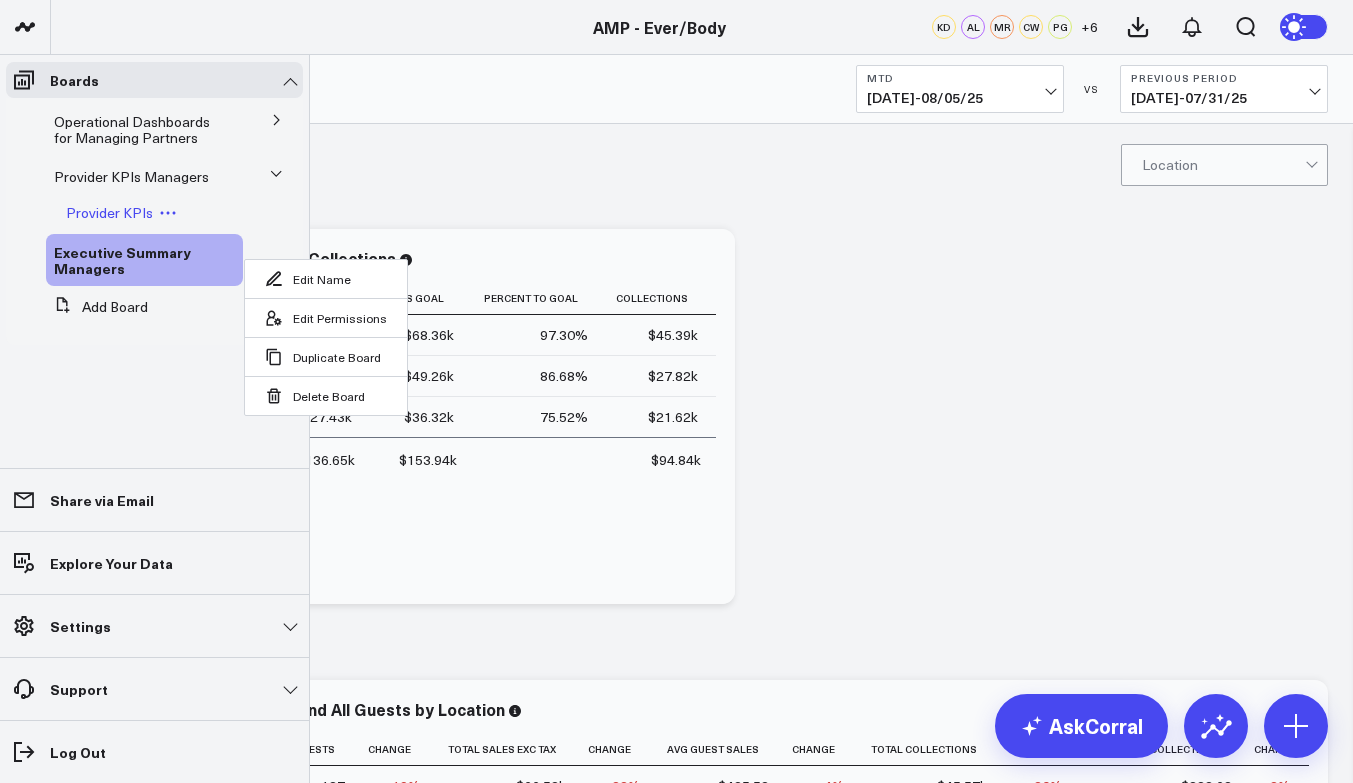 click on "Provider KPIs" at bounding box center [109, 212] 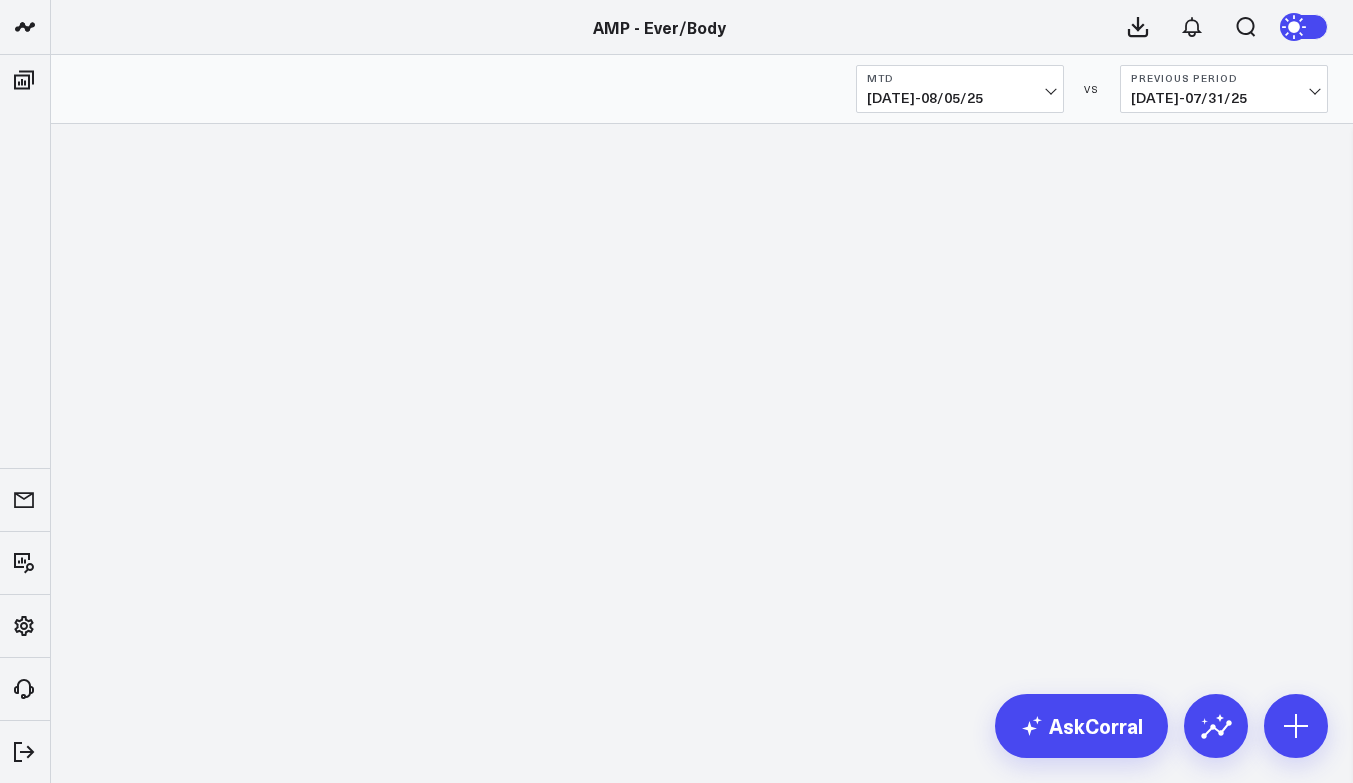 scroll, scrollTop: 0, scrollLeft: 0, axis: both 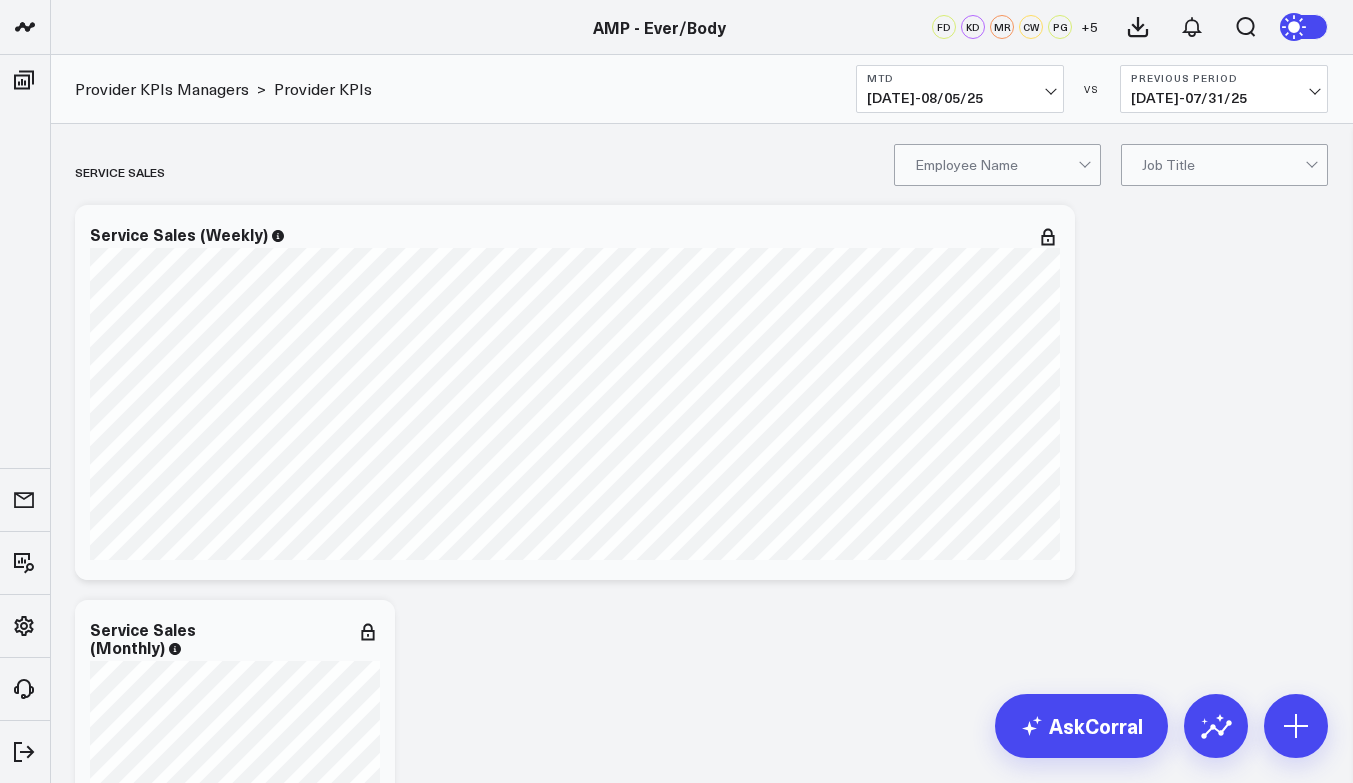 click at bounding box center (996, 165) 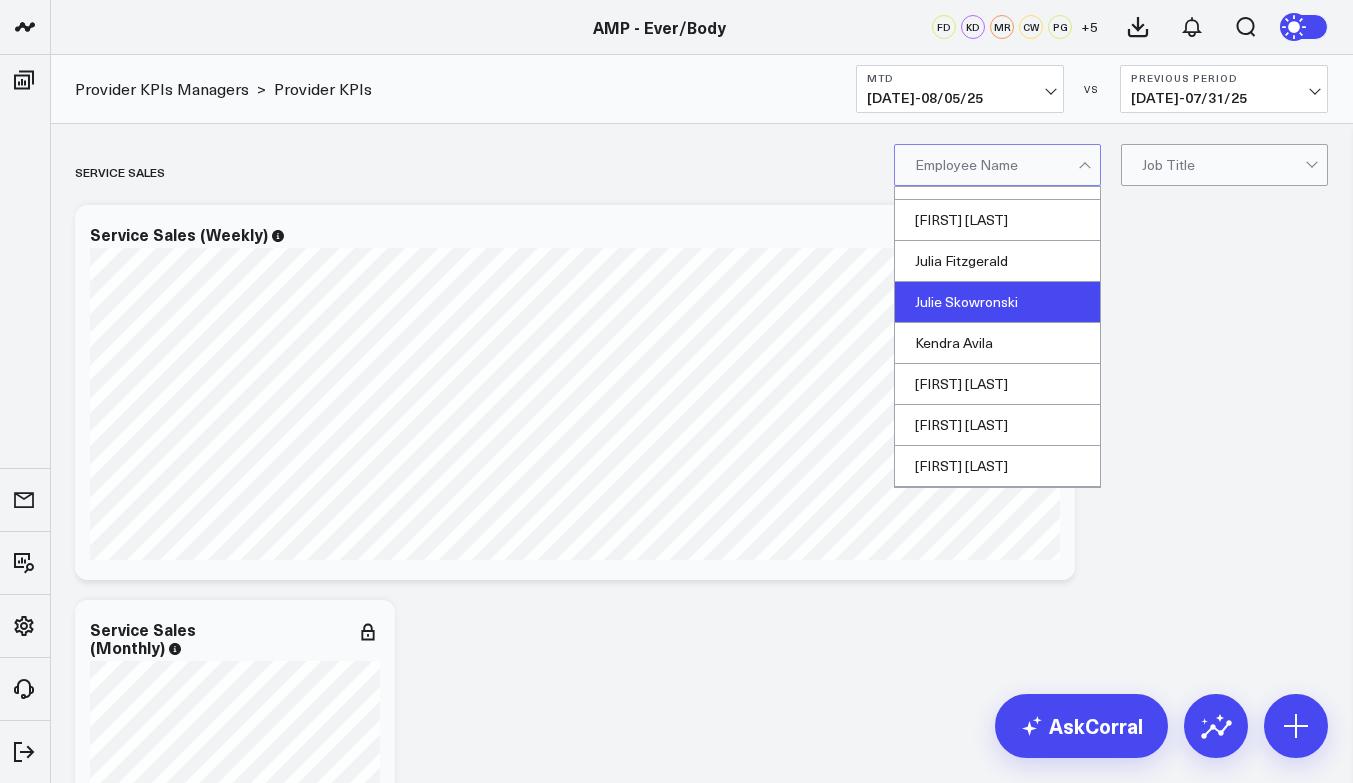 scroll, scrollTop: 549, scrollLeft: 0, axis: vertical 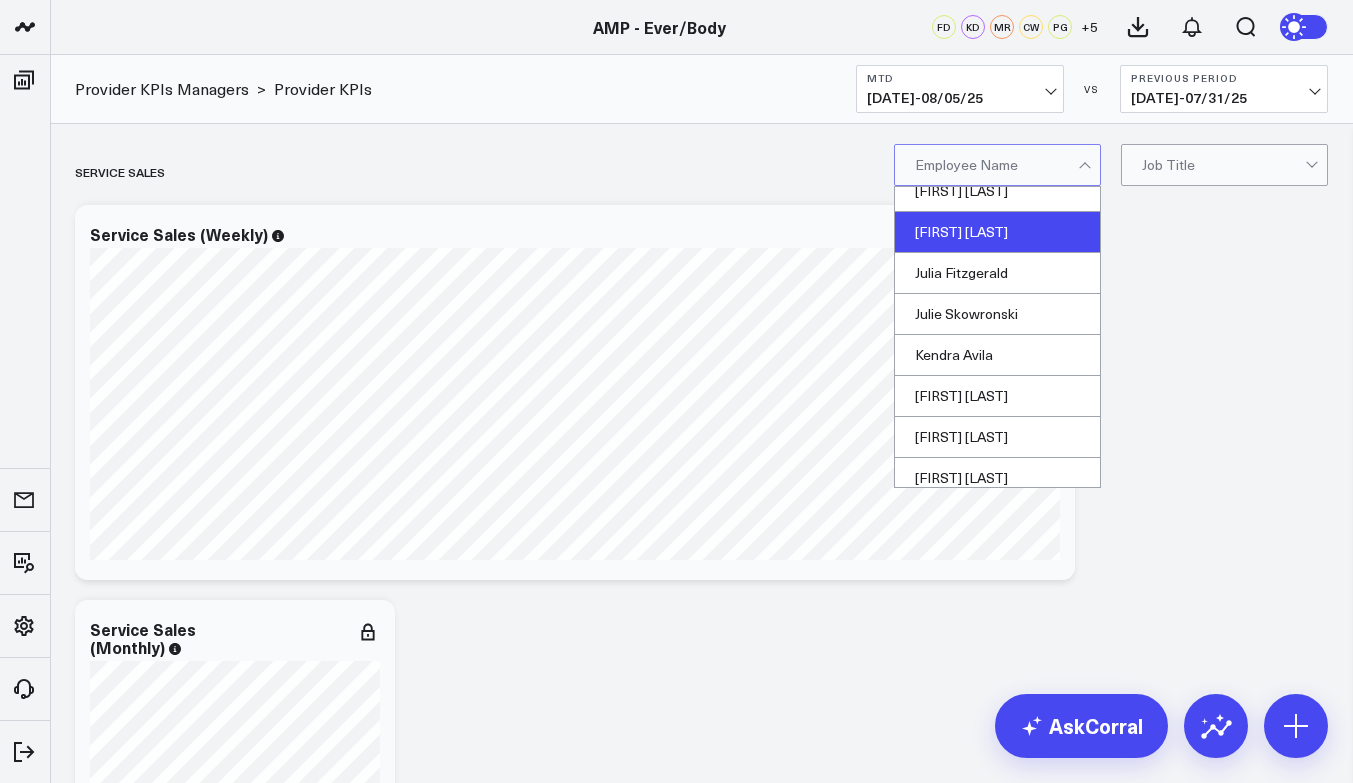 click on "Jessica Beaugris" at bounding box center (997, 232) 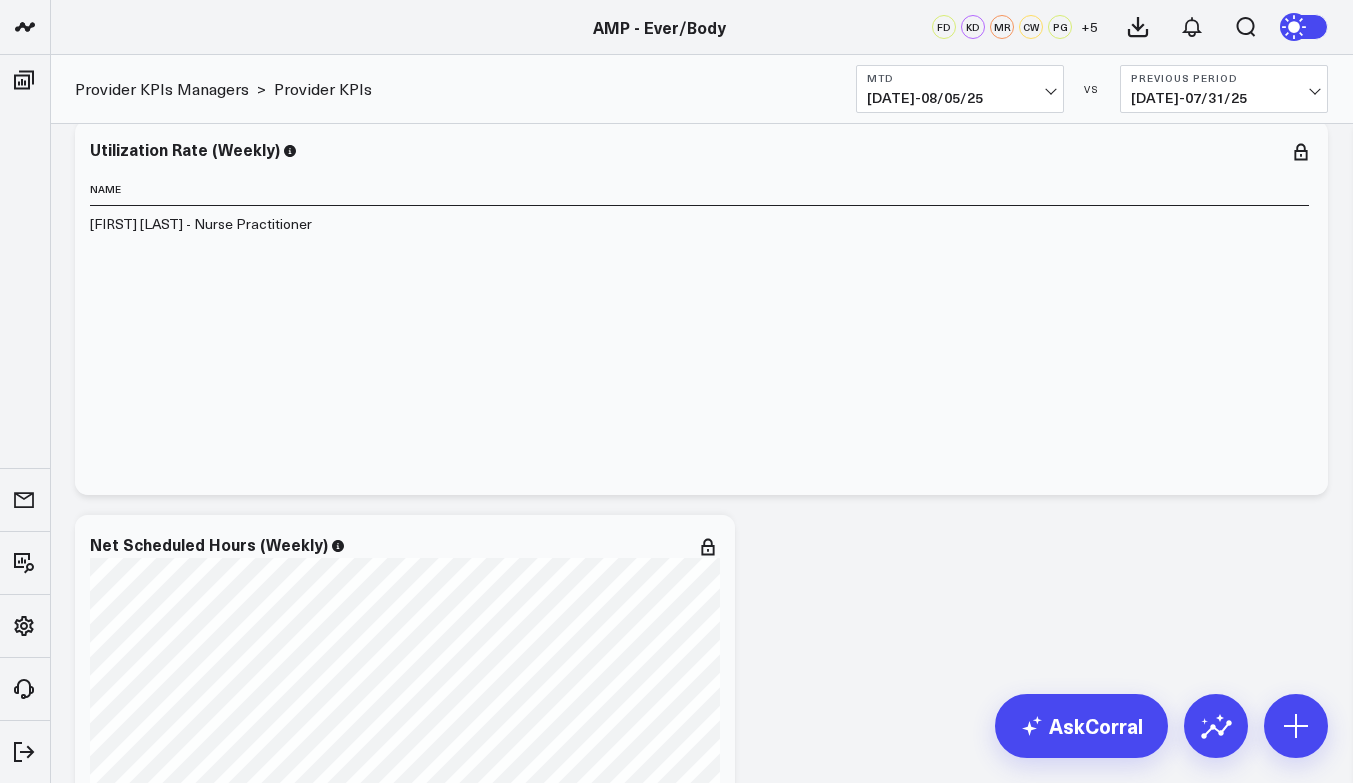scroll, scrollTop: 2142, scrollLeft: 0, axis: vertical 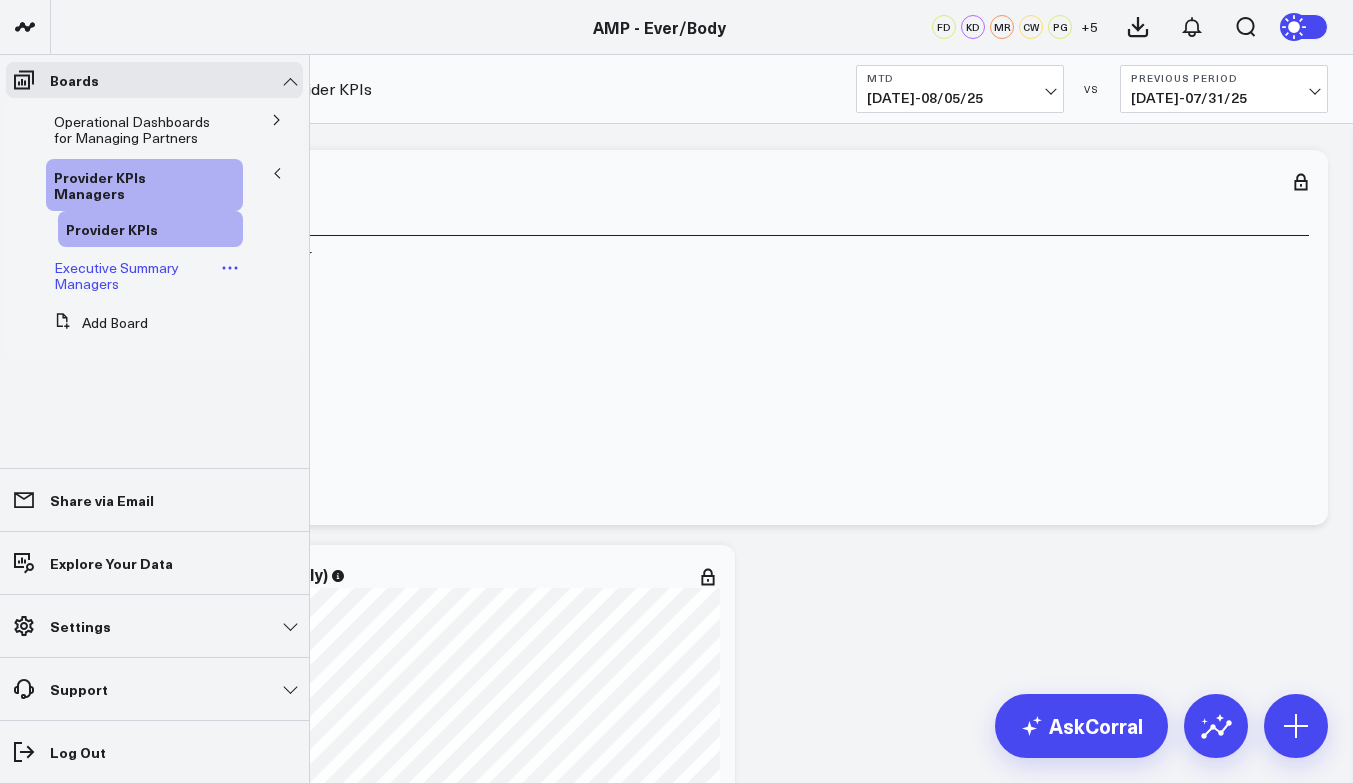 click on "Executive Summary Managers" at bounding box center [116, 275] 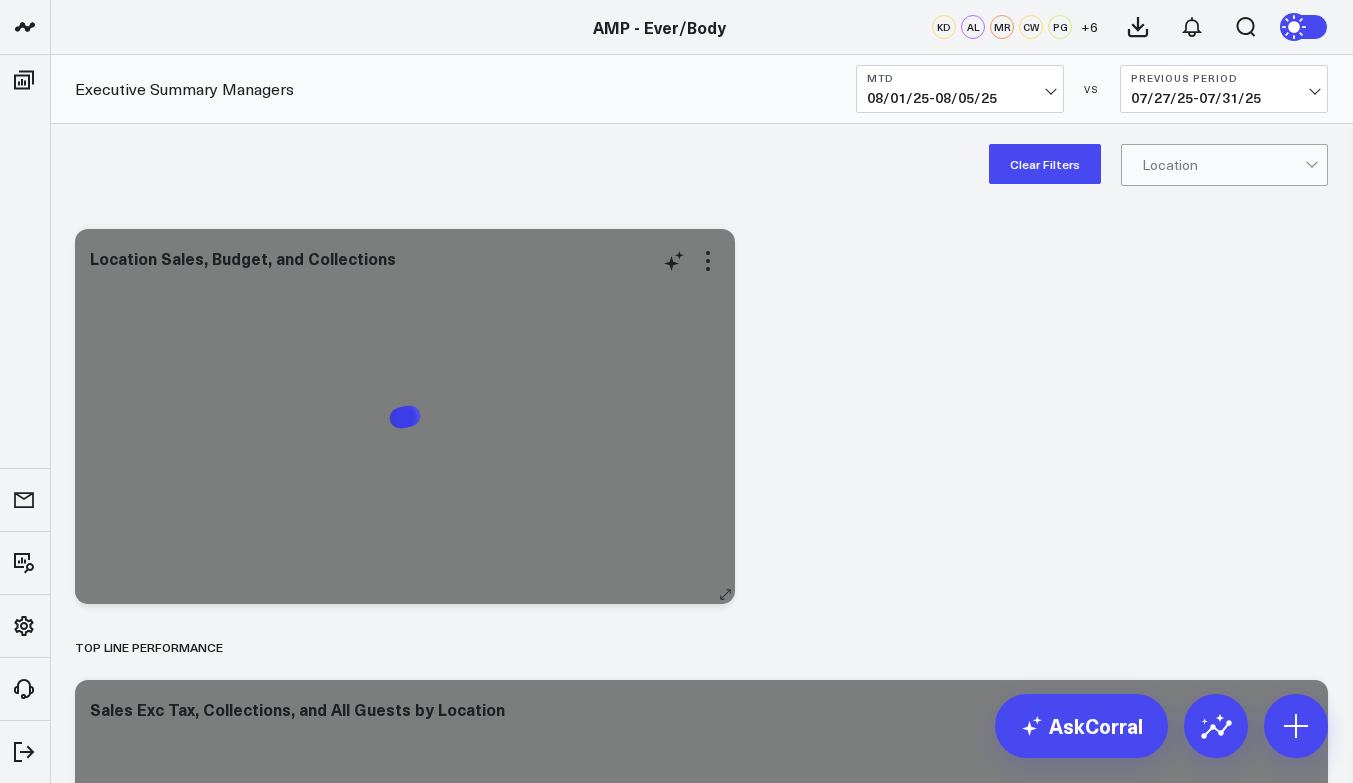 scroll, scrollTop: 0, scrollLeft: 0, axis: both 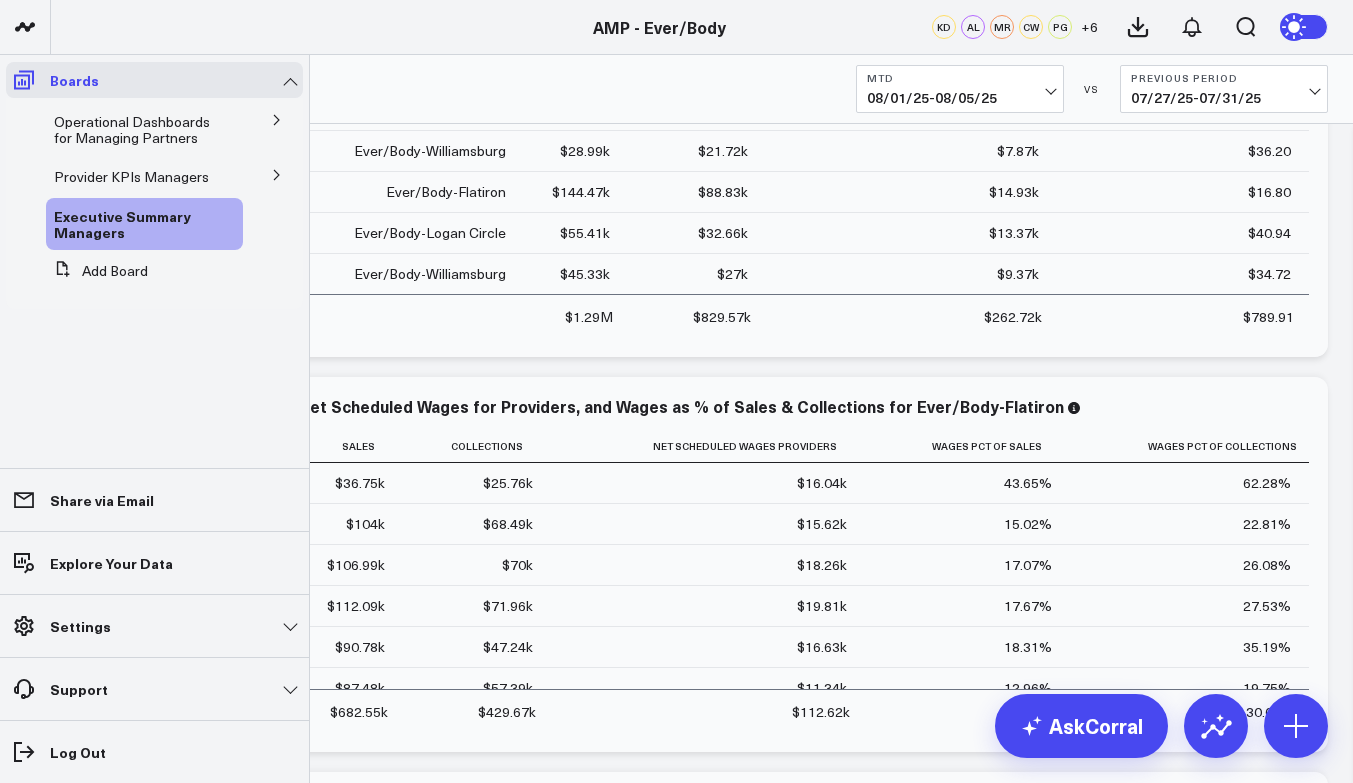 click 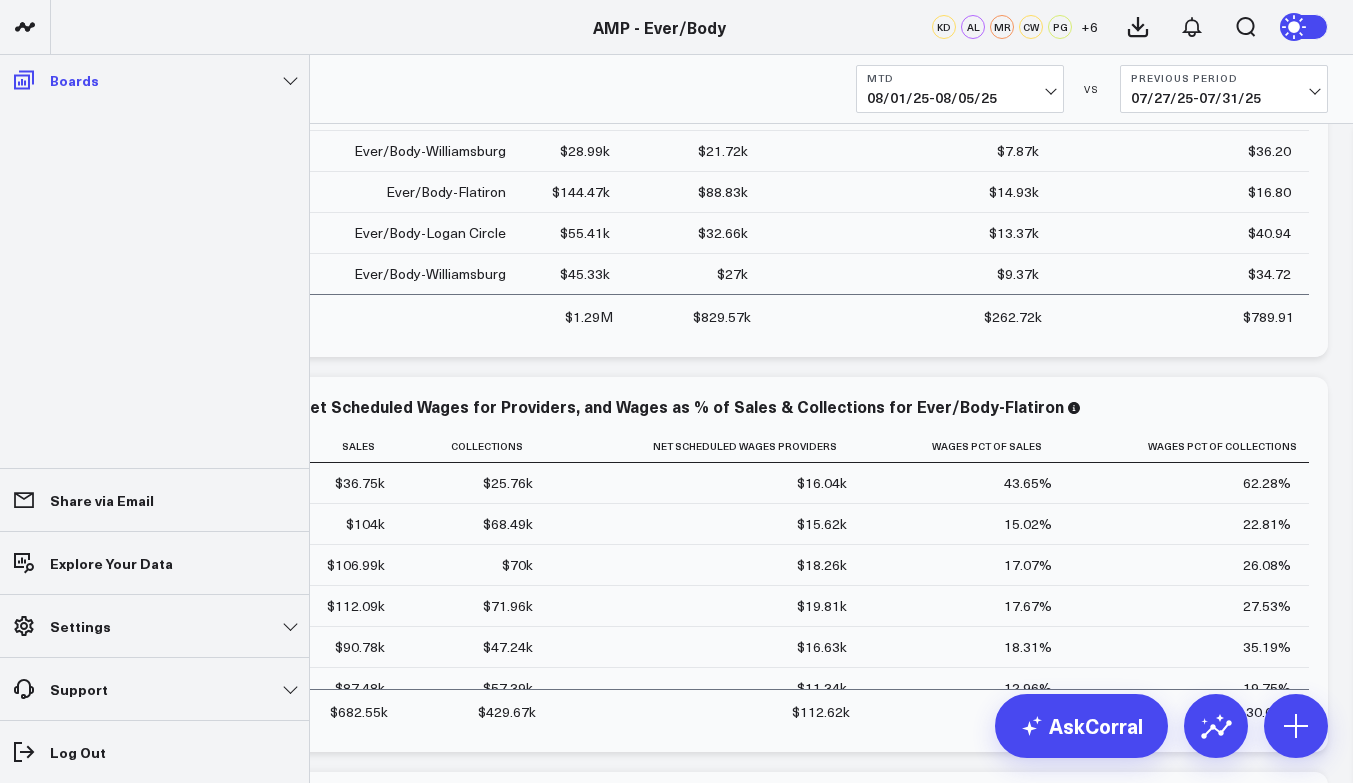 click 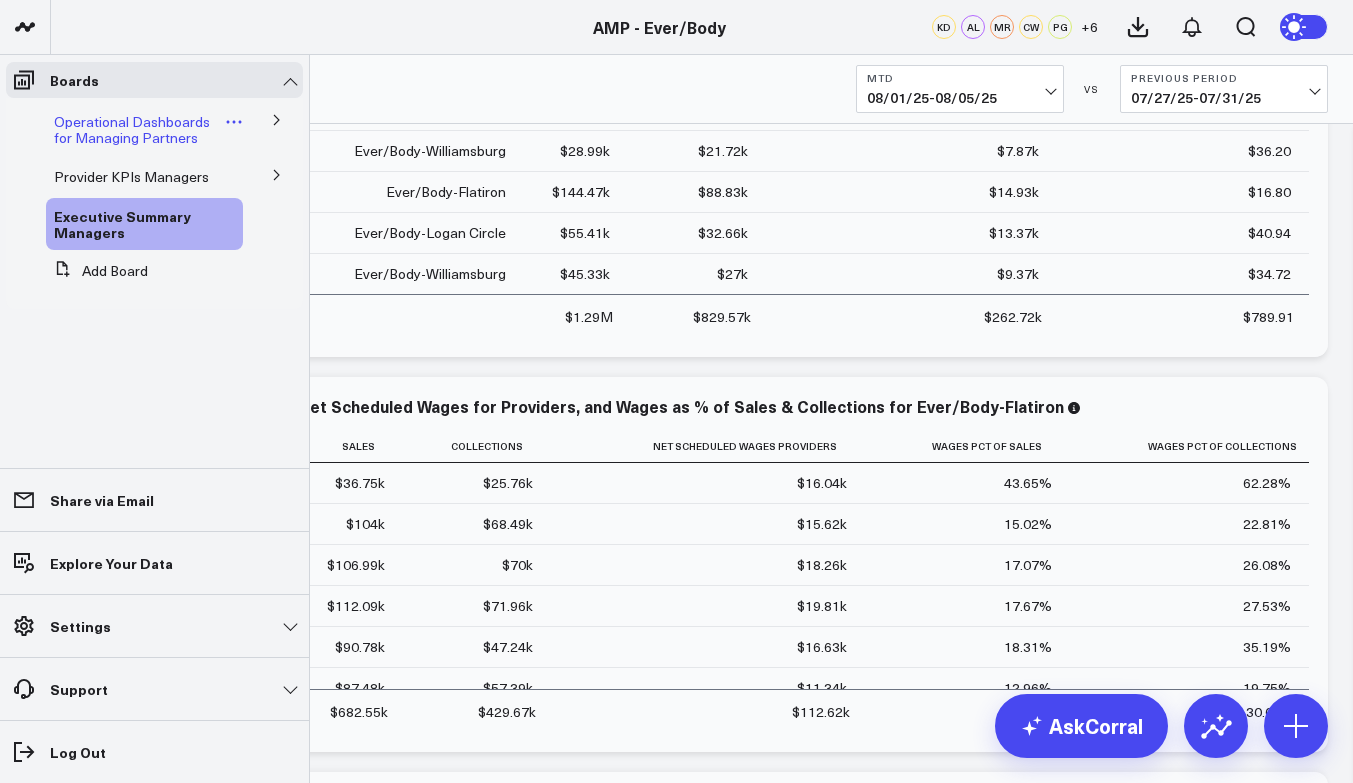 click on "Operational Dashboards for Managing Partners" at bounding box center (132, 129) 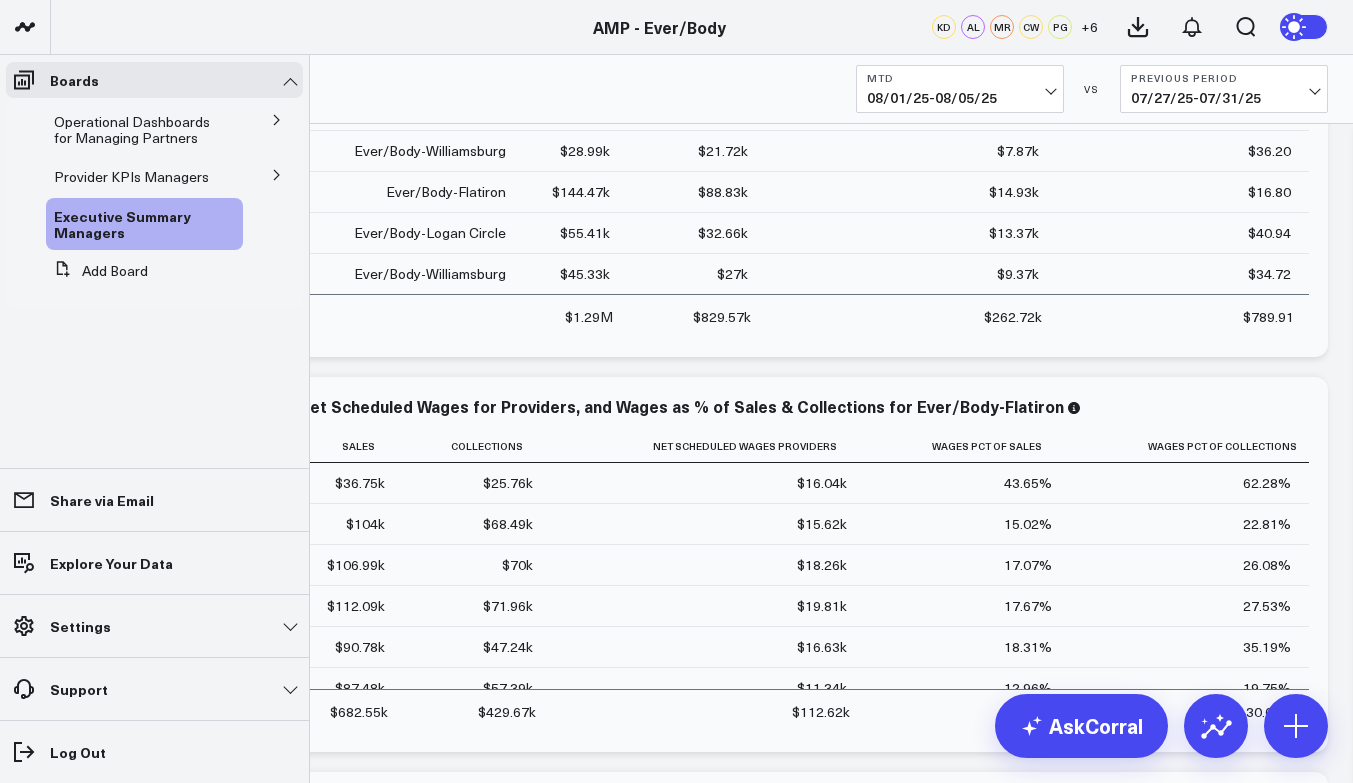 click at bounding box center (277, 119) 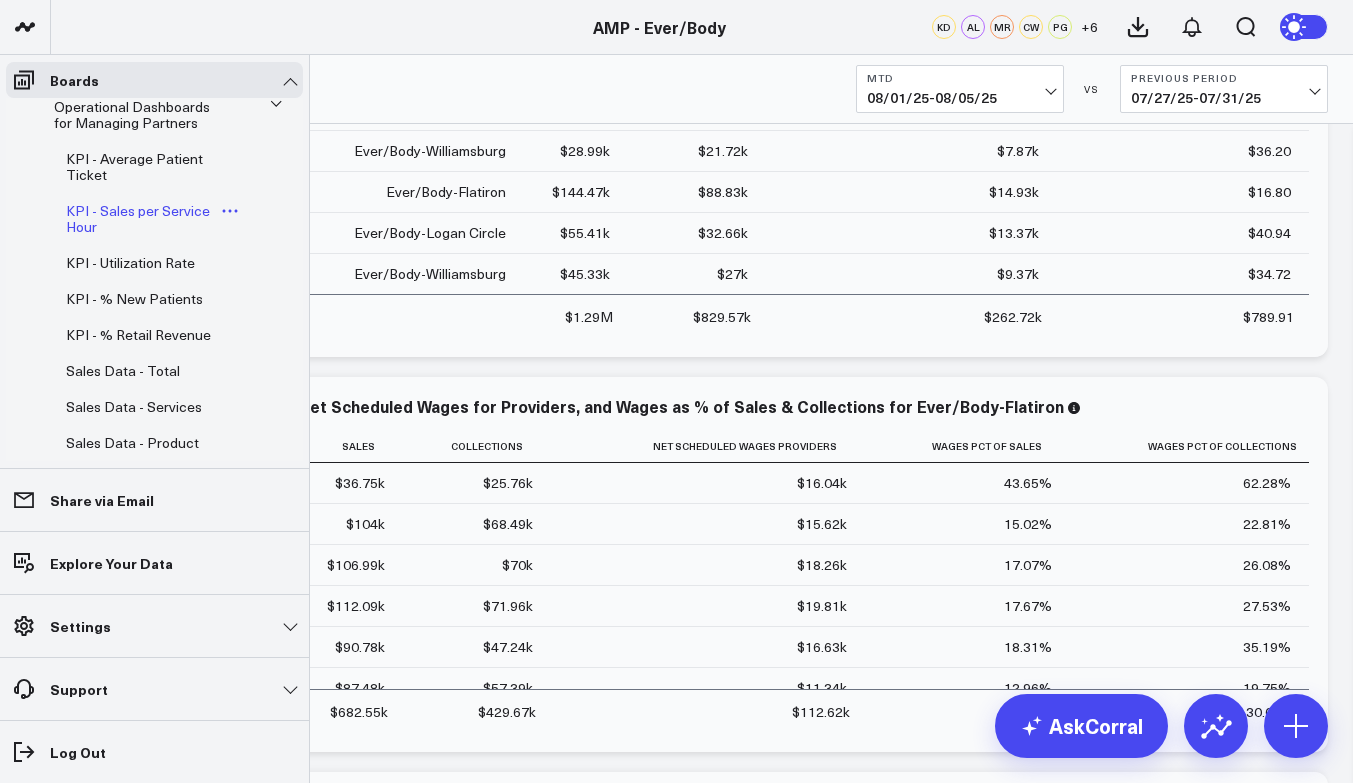 scroll, scrollTop: 0, scrollLeft: 0, axis: both 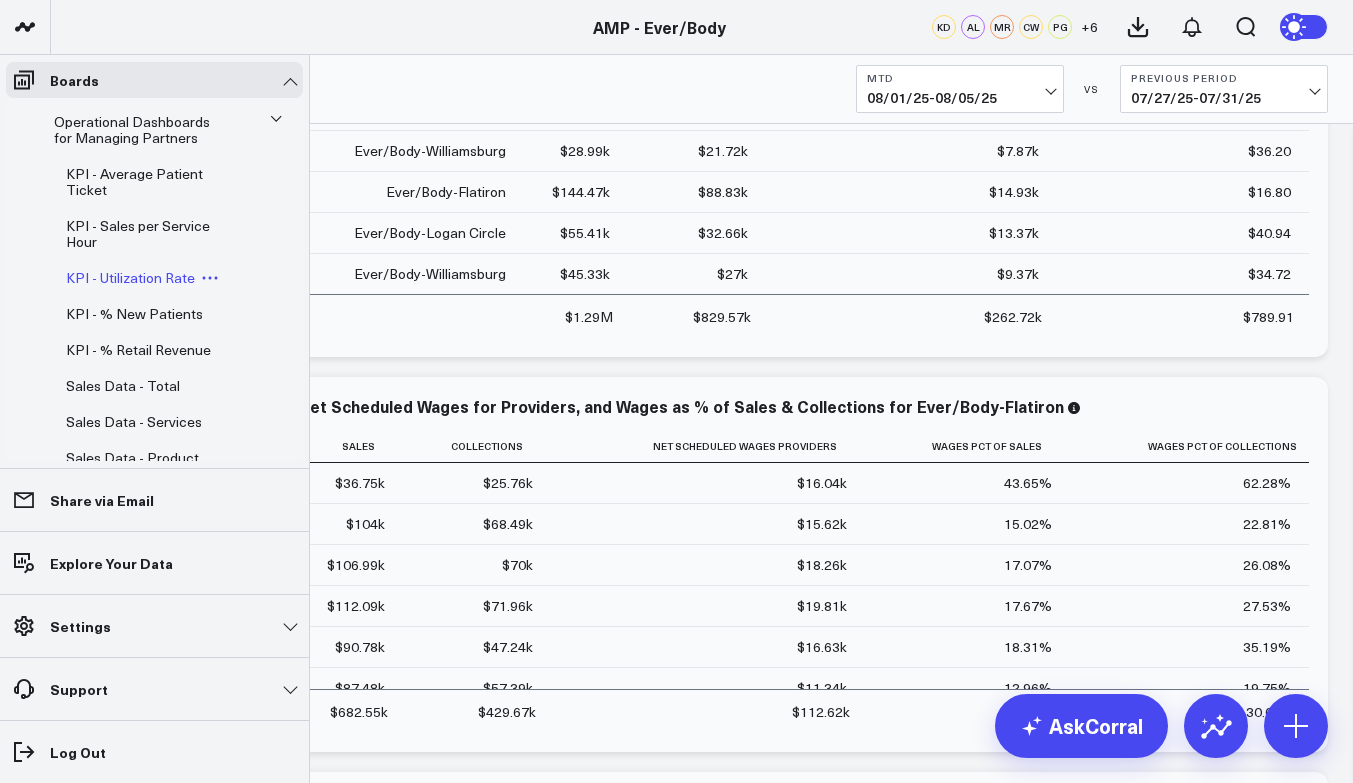 click on "KPI - Utilization Rate" at bounding box center (130, 277) 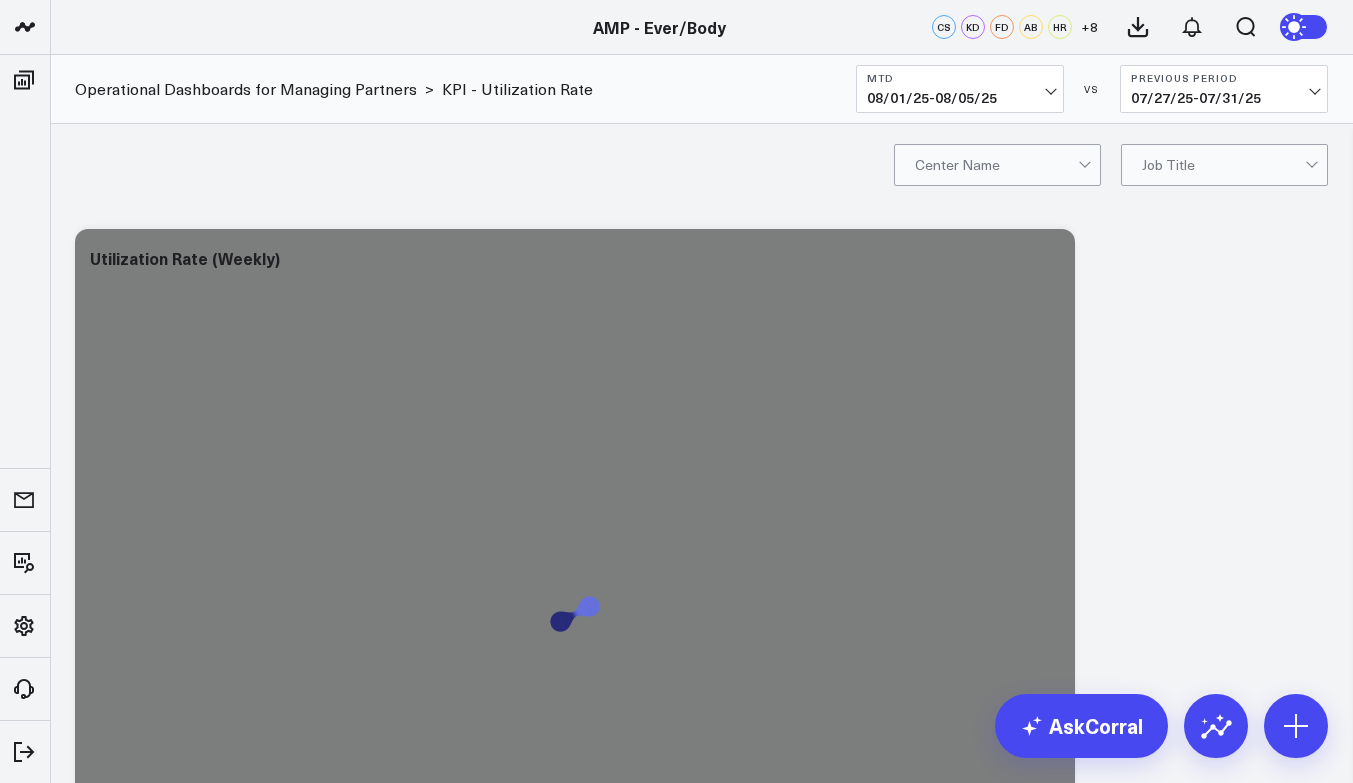 scroll, scrollTop: 0, scrollLeft: 0, axis: both 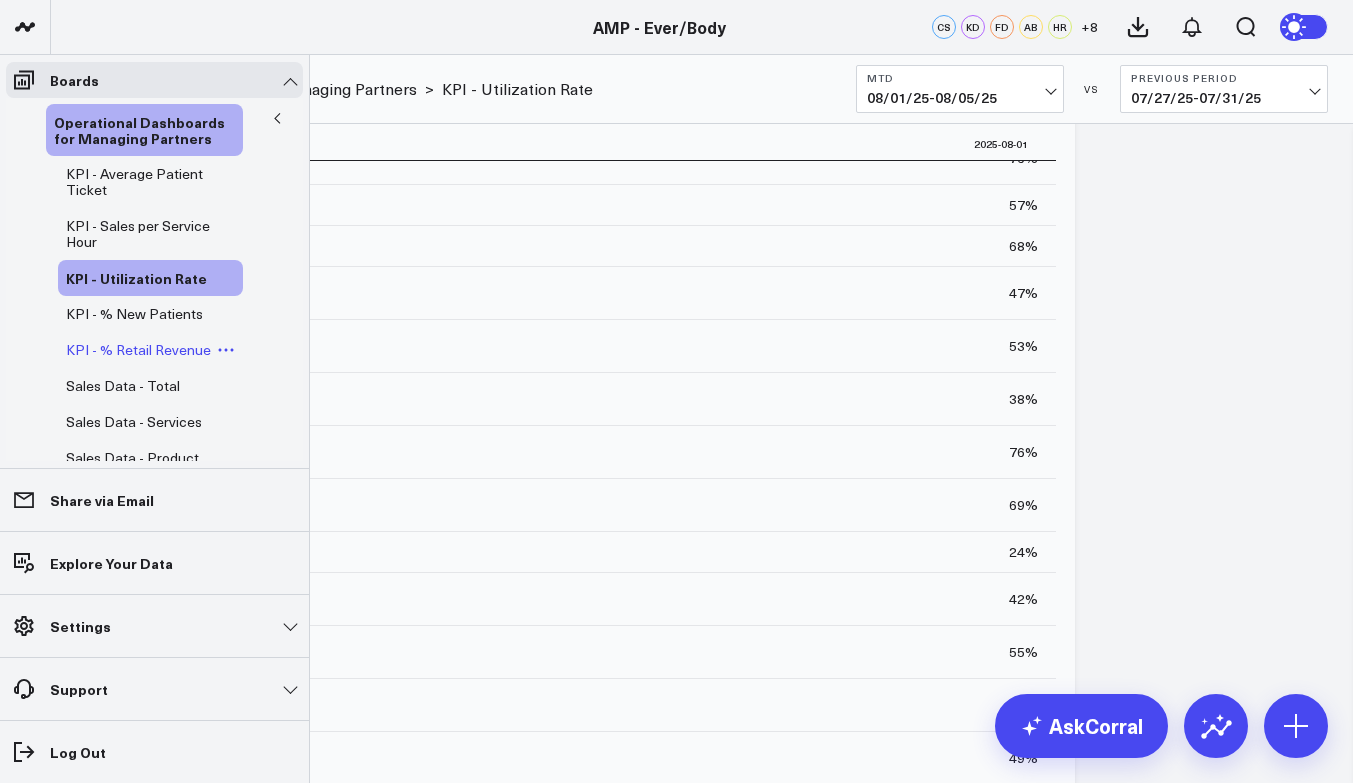 click on "KPI - % Retail Revenue" at bounding box center (138, 349) 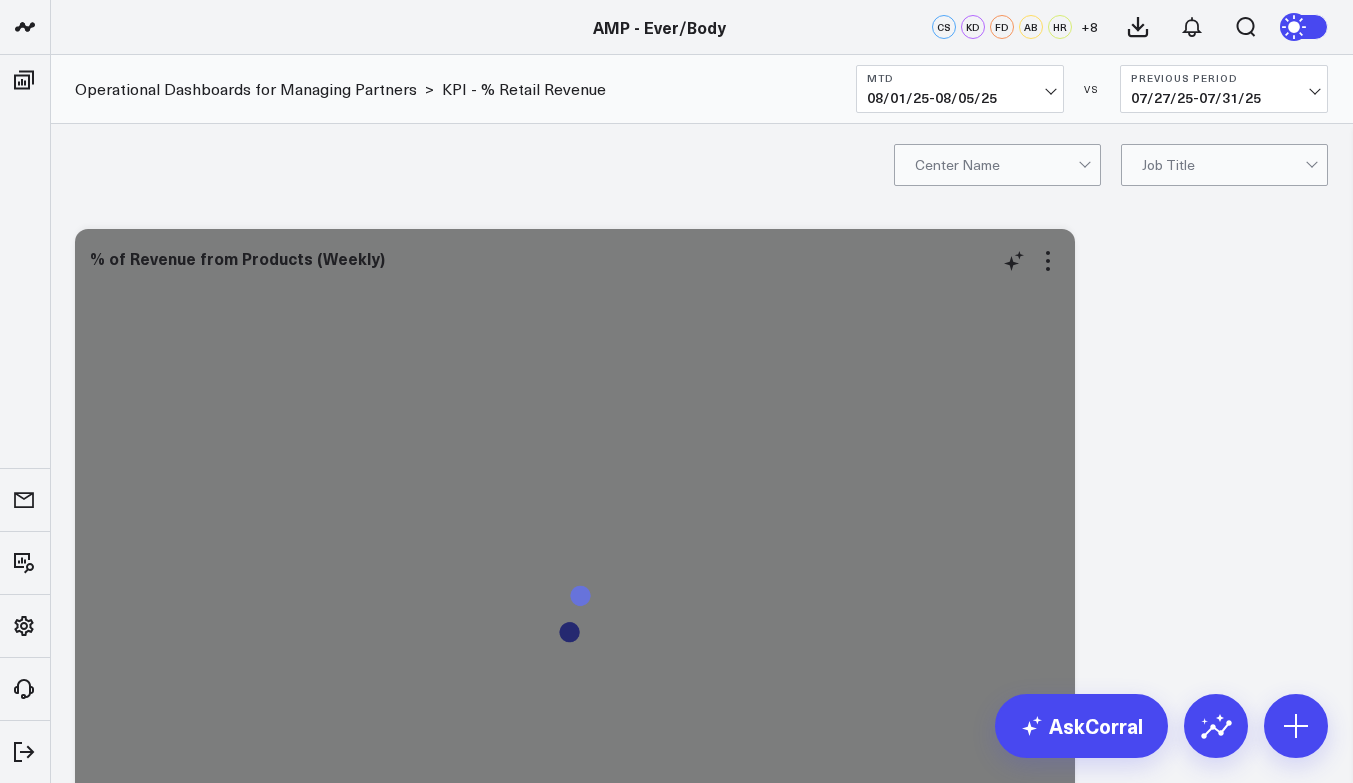scroll, scrollTop: 0, scrollLeft: 0, axis: both 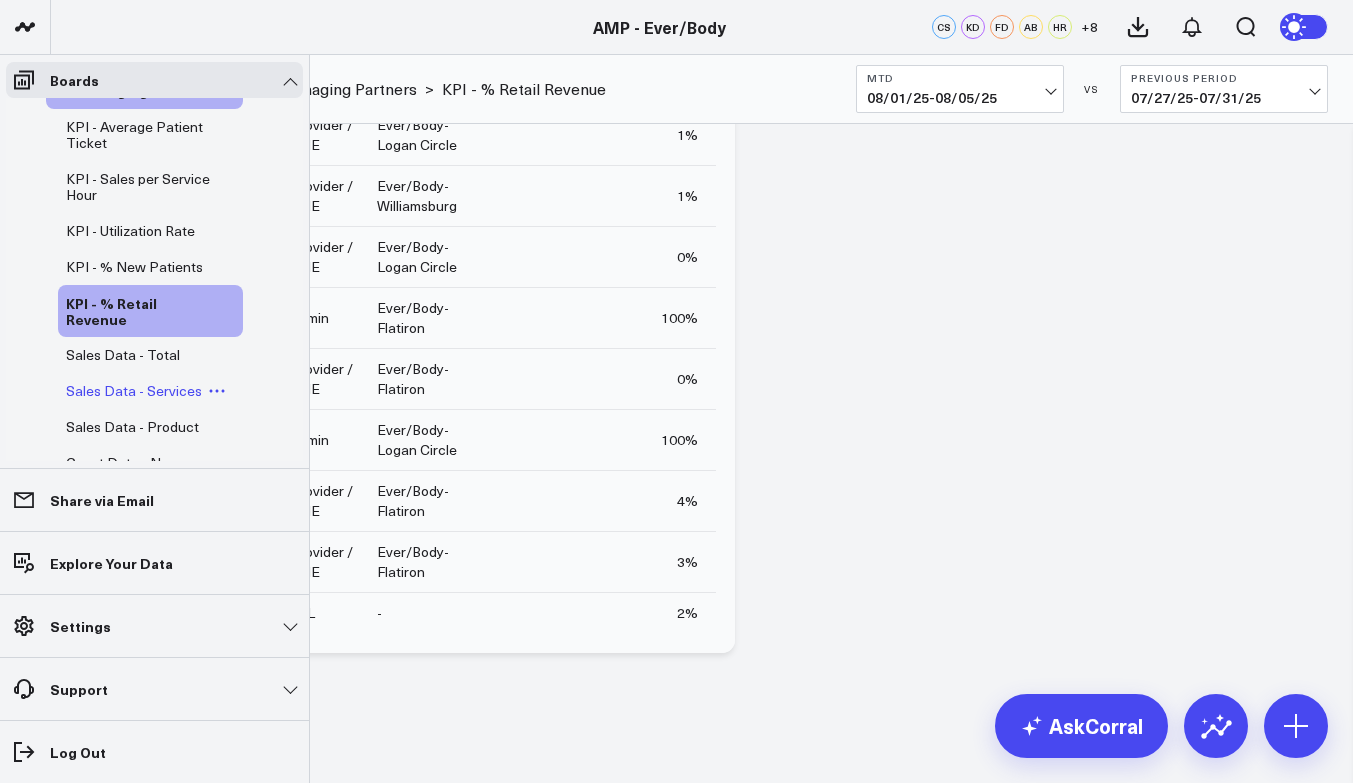 click on "Sales Data - Services" at bounding box center (134, 390) 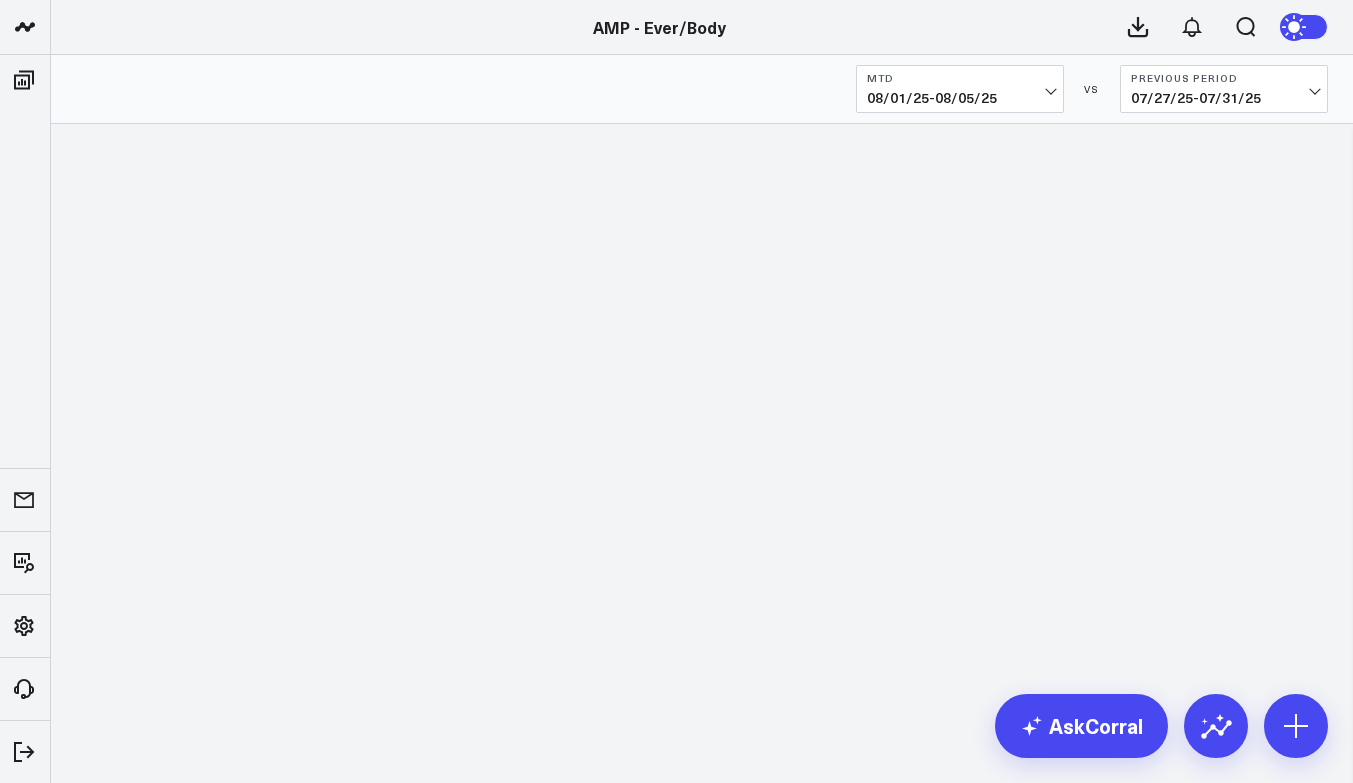 scroll, scrollTop: 0, scrollLeft: 0, axis: both 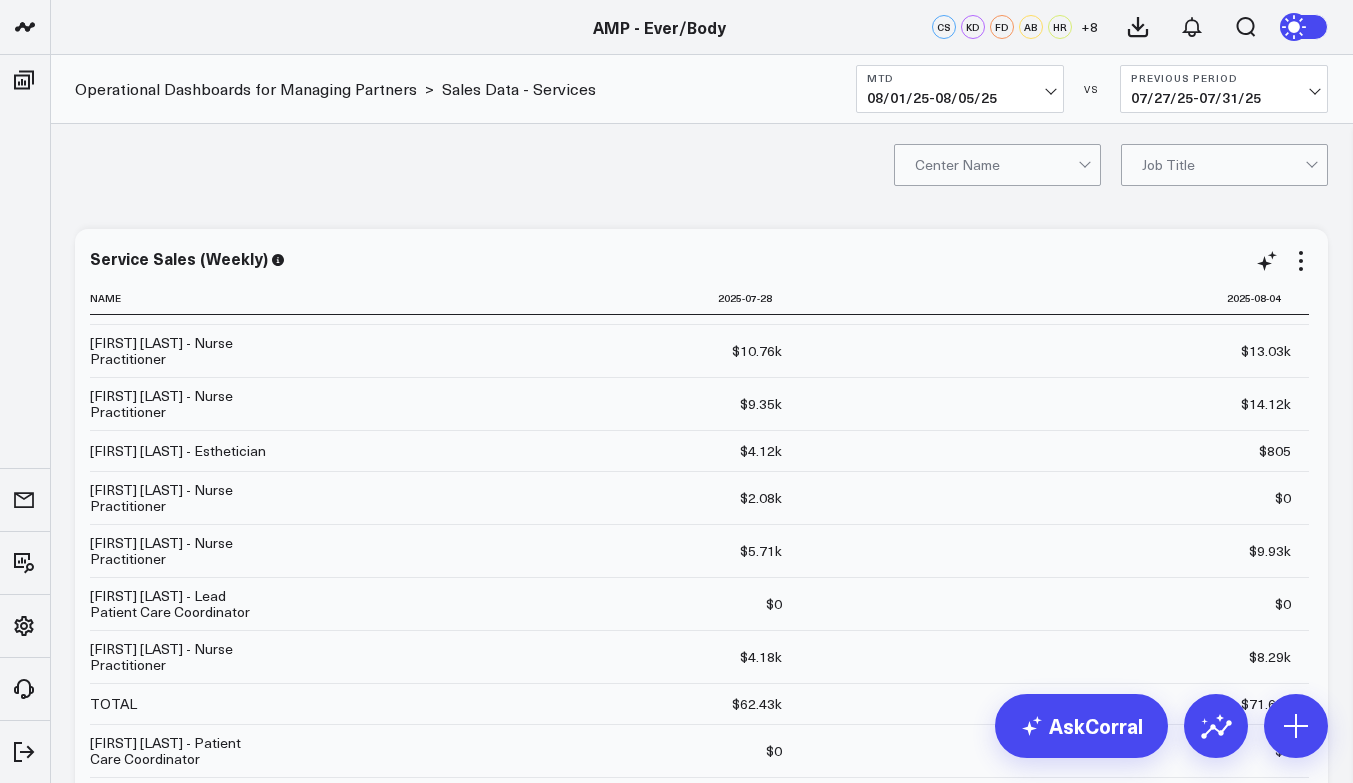 click on "$2.08k Previous $0" at bounding box center [545, 497] 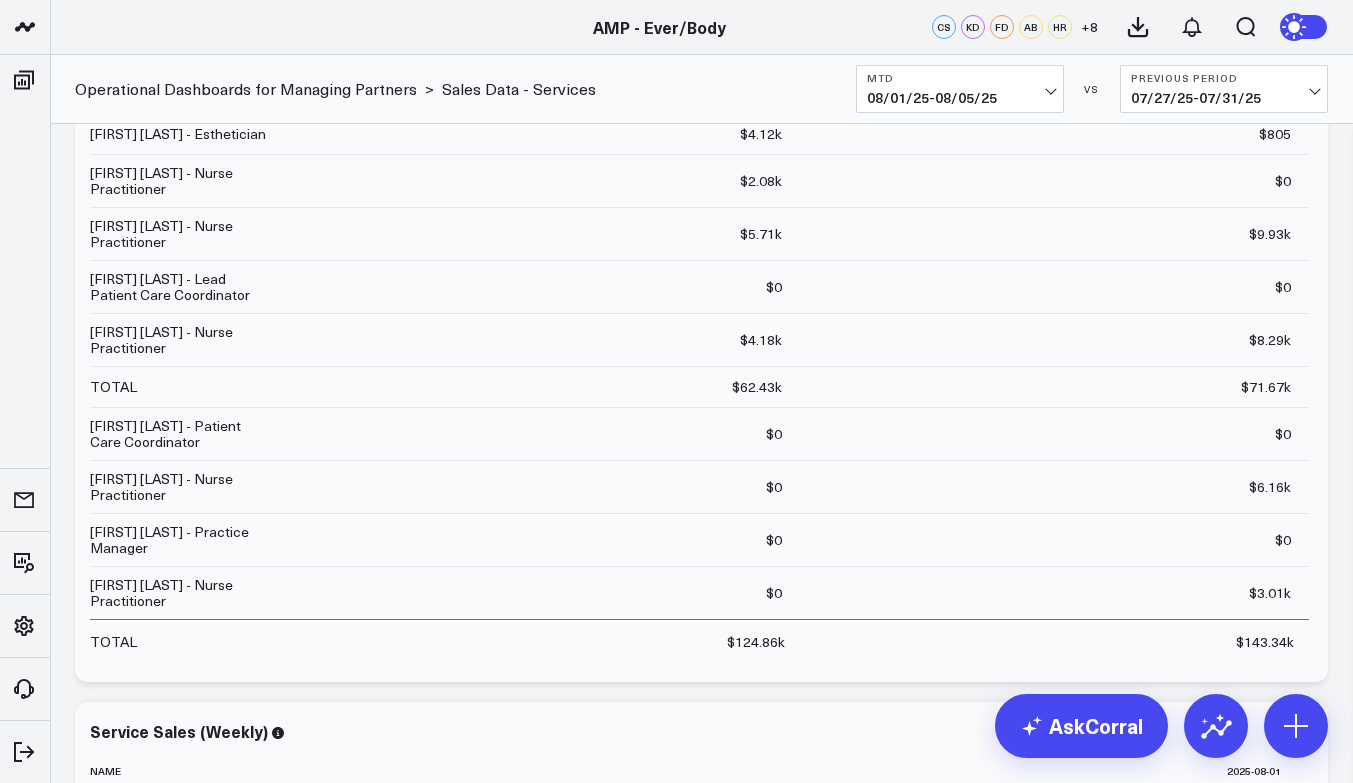 scroll, scrollTop: 245, scrollLeft: 0, axis: vertical 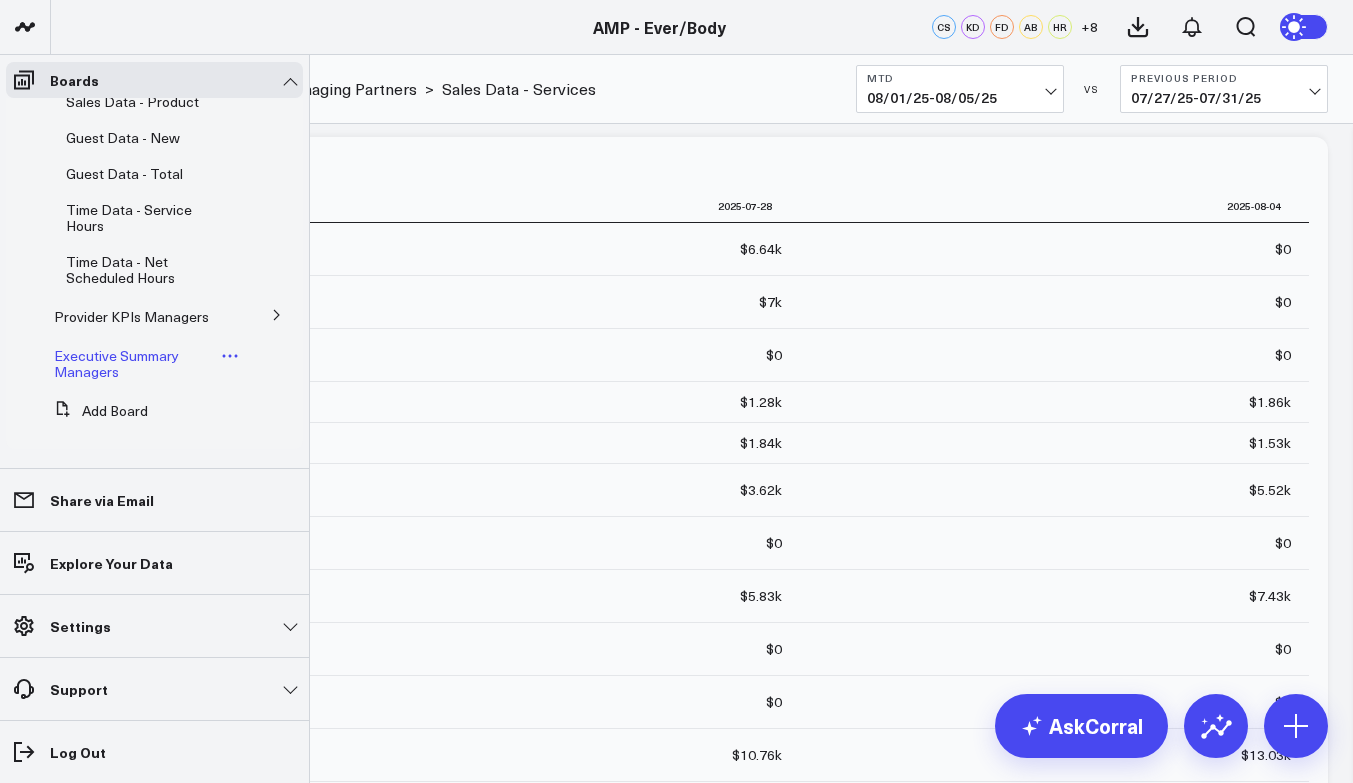 click on "Executive Summary Managers" at bounding box center (116, 363) 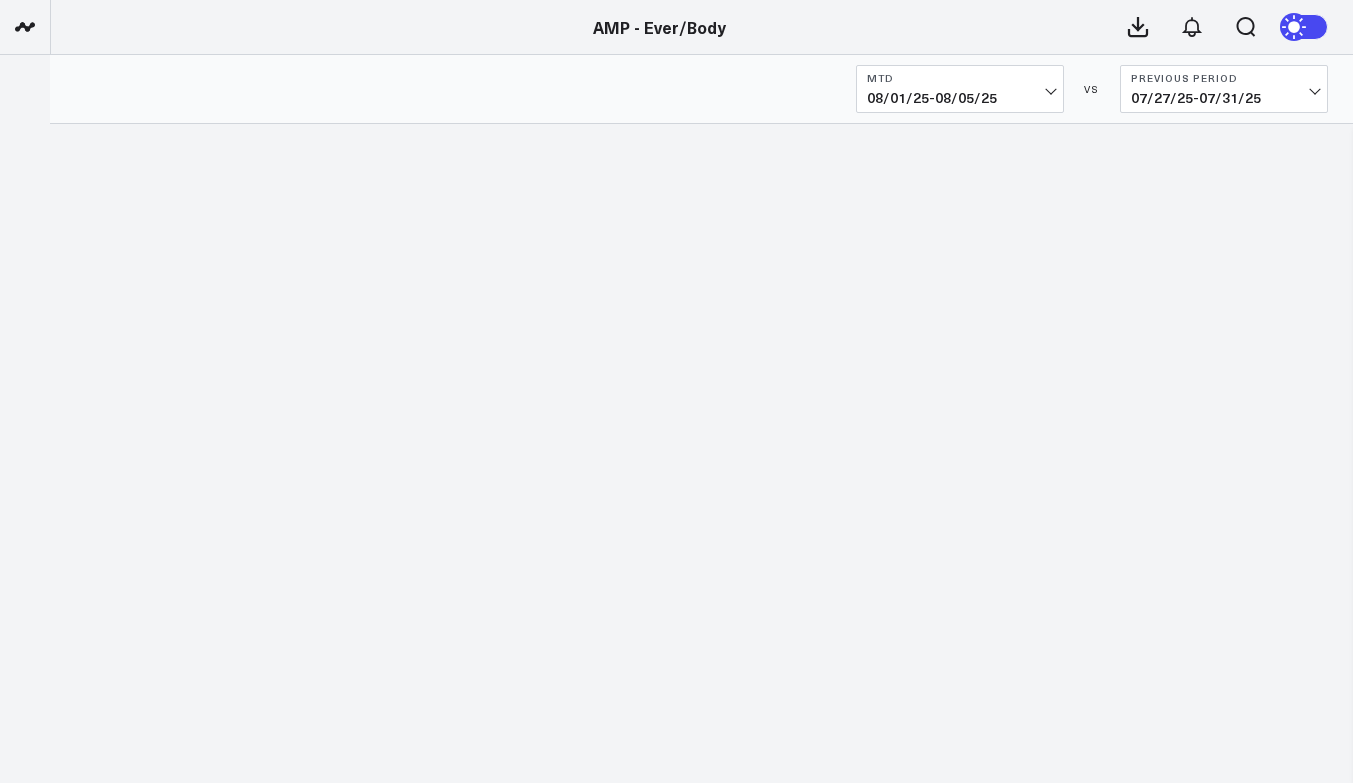scroll, scrollTop: 0, scrollLeft: 0, axis: both 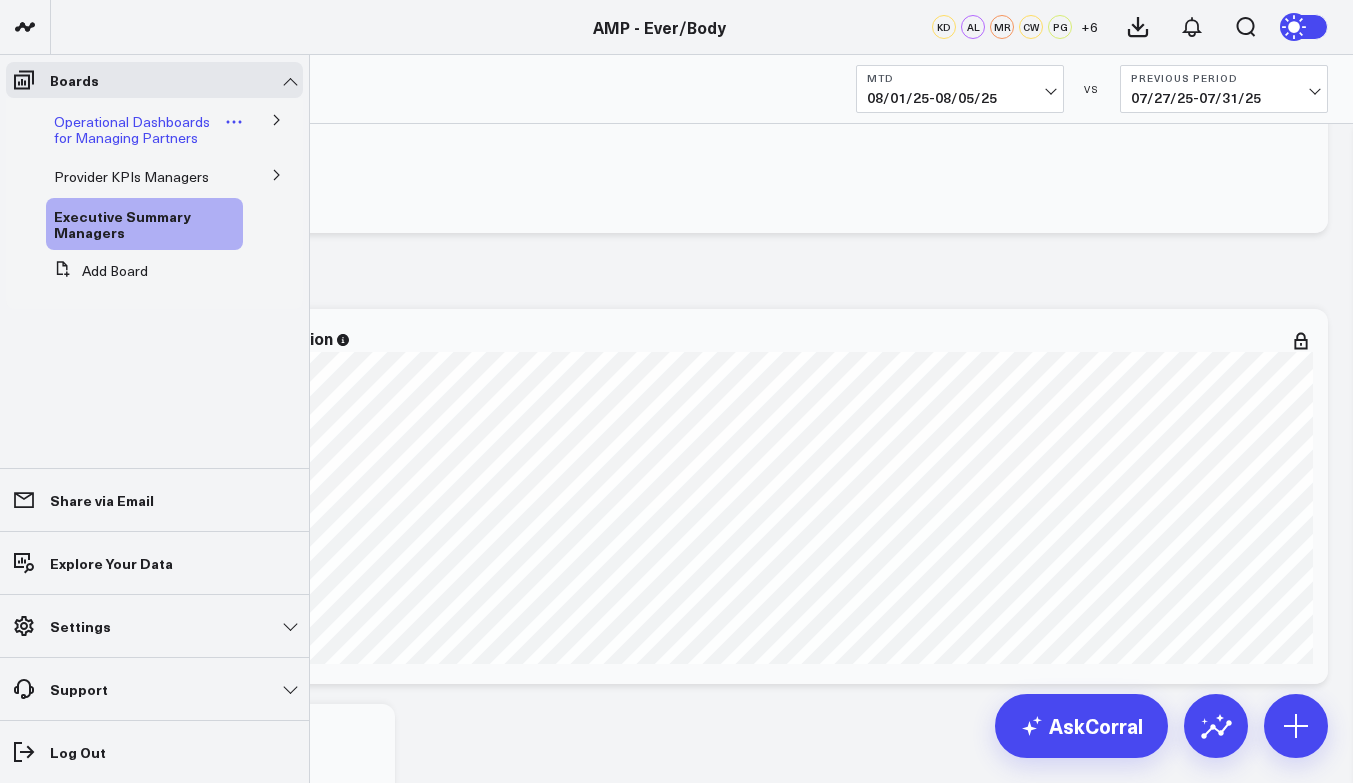click on "Operational Dashboards for Managing Partners" at bounding box center [139, 130] 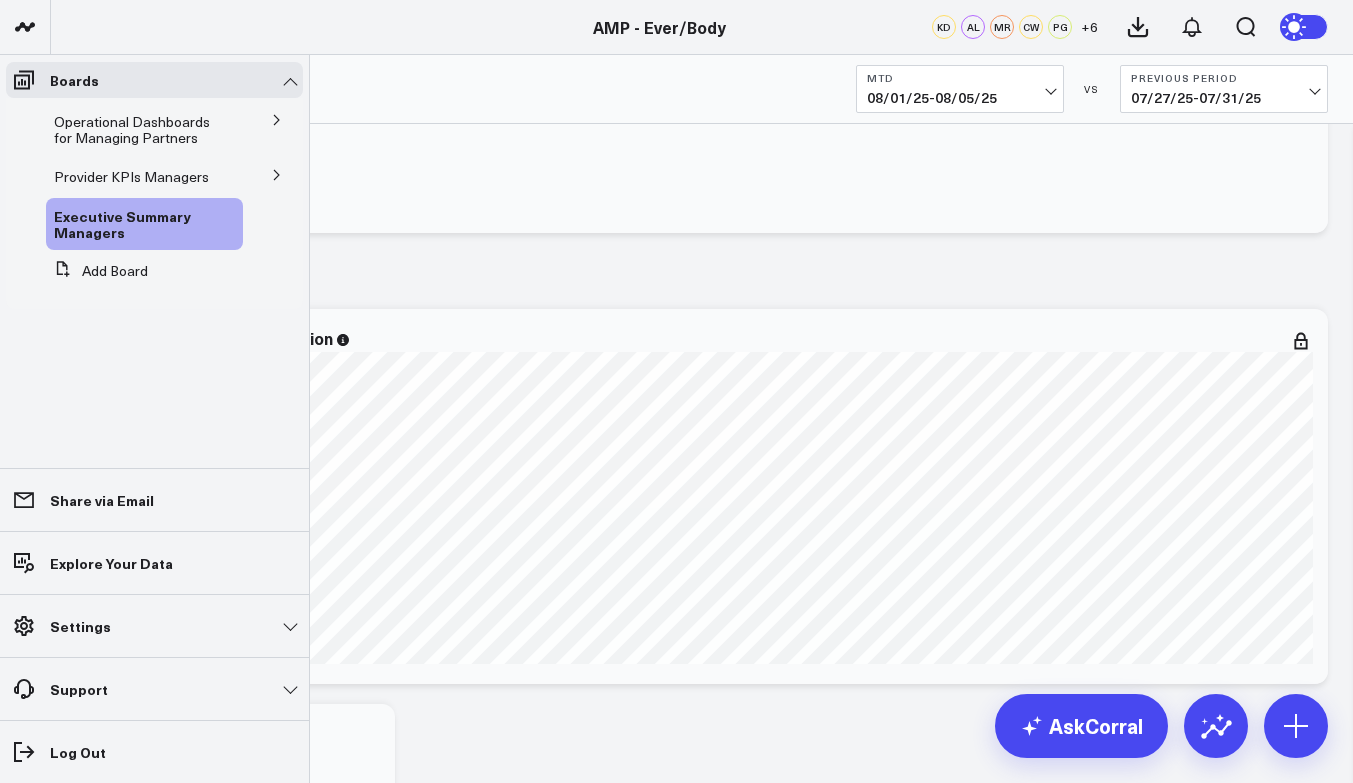 click at bounding box center (277, 119) 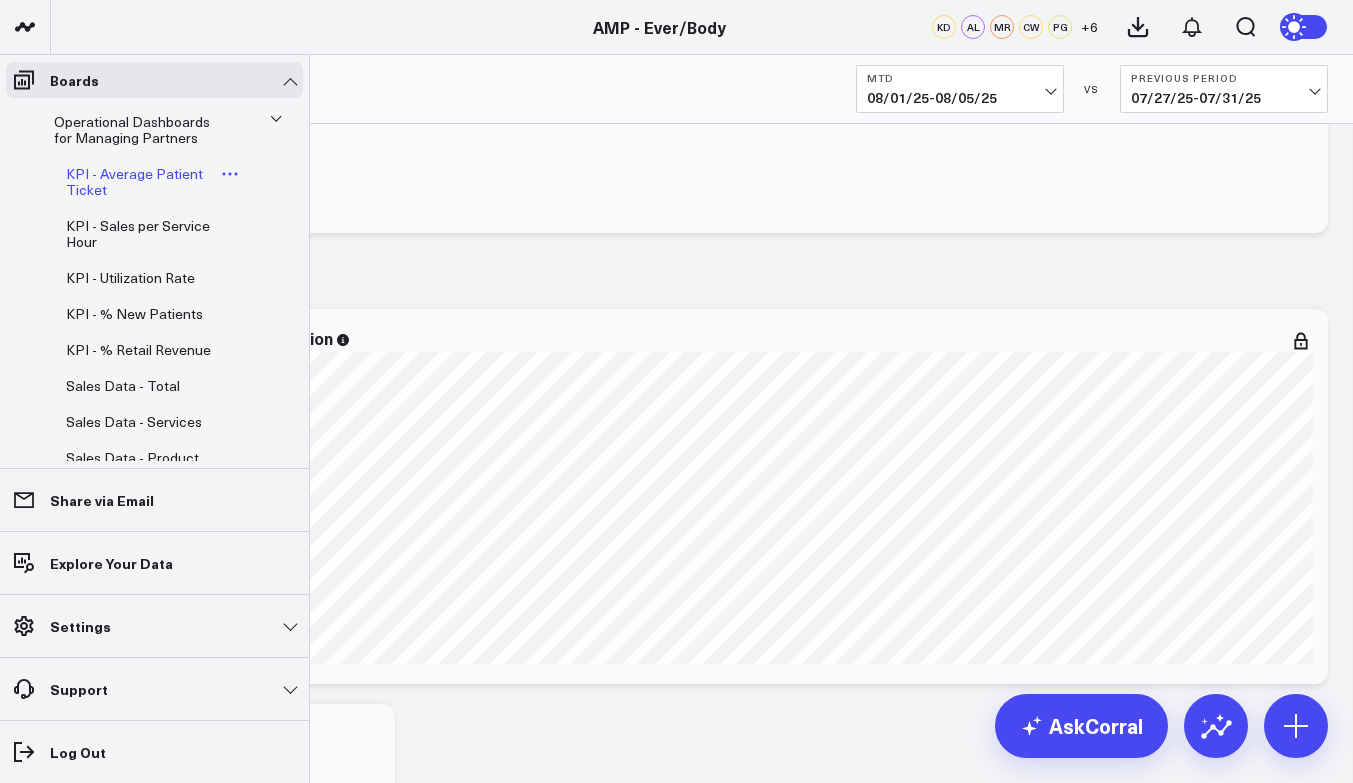 scroll, scrollTop: 786, scrollLeft: 0, axis: vertical 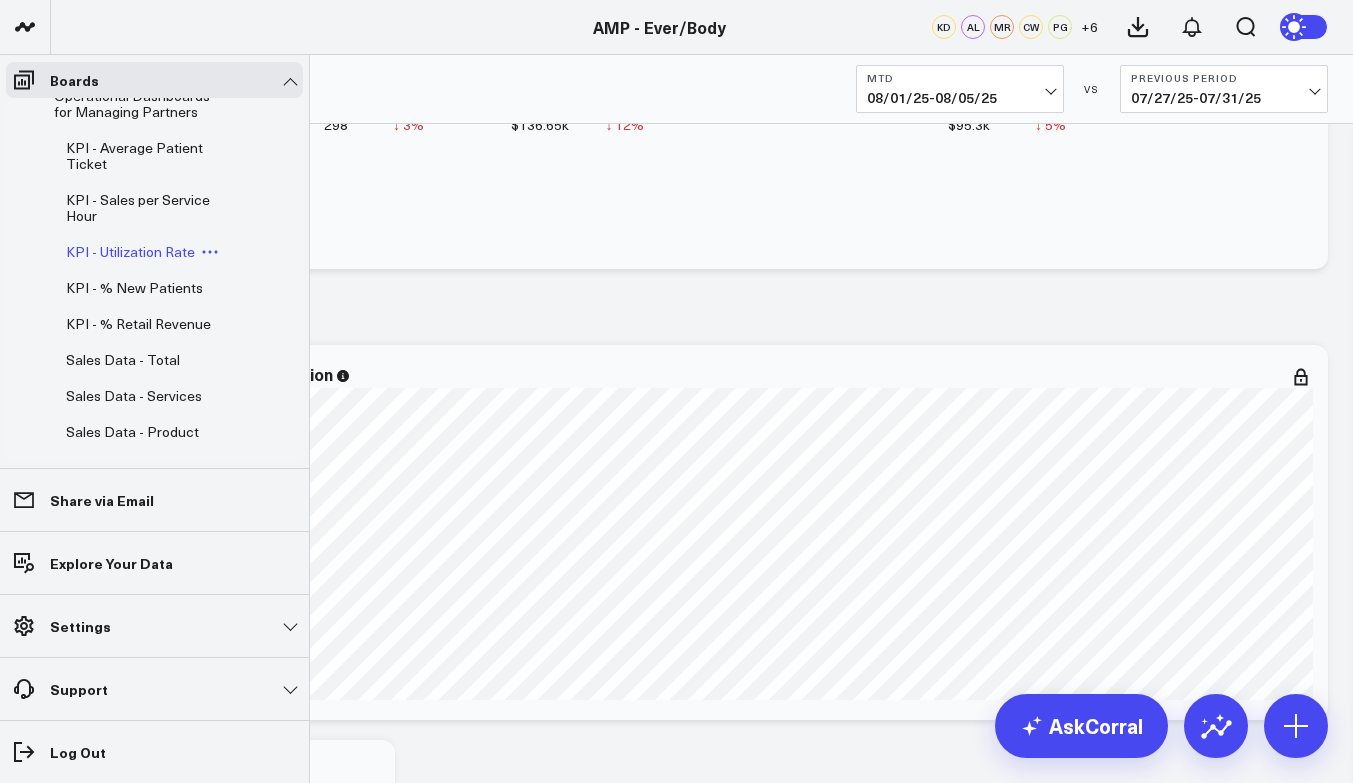 click on "KPI - Utilization Rate" at bounding box center (130, 251) 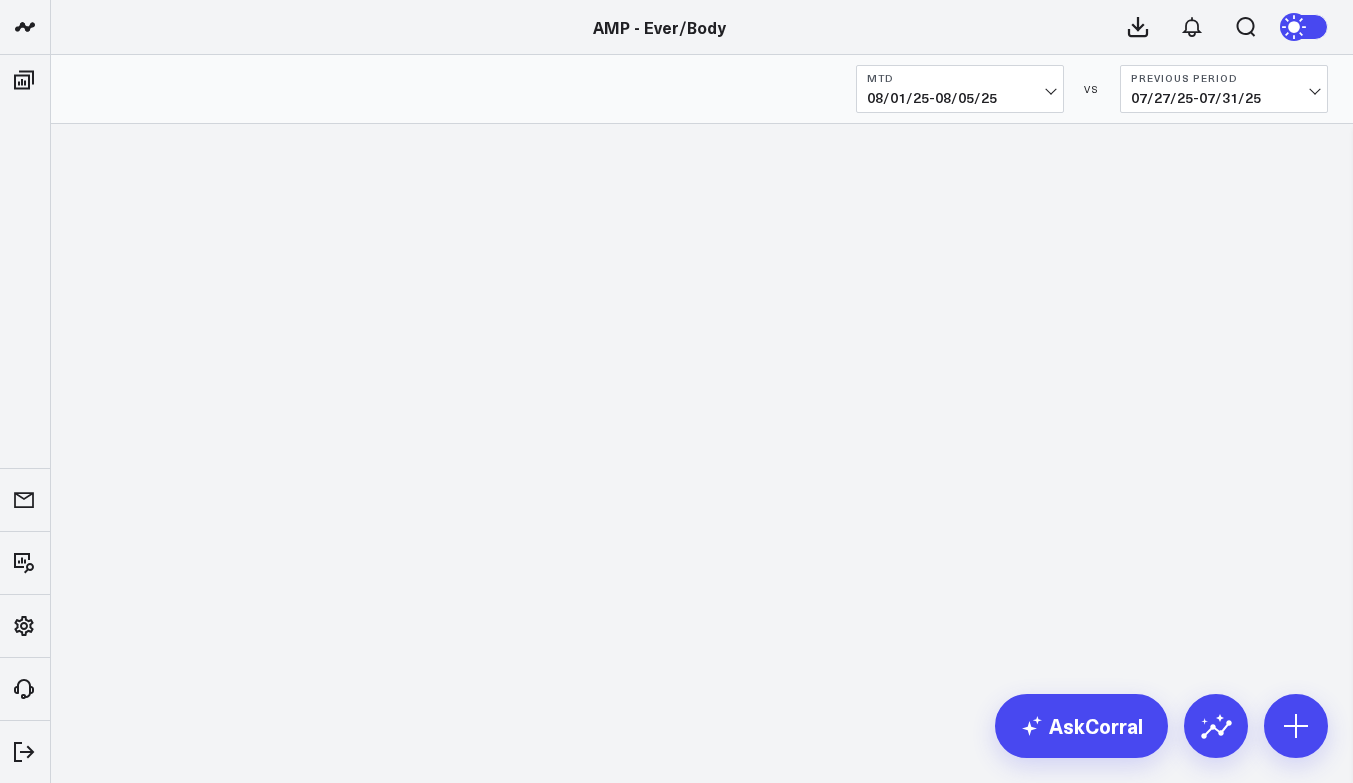 scroll, scrollTop: 0, scrollLeft: 0, axis: both 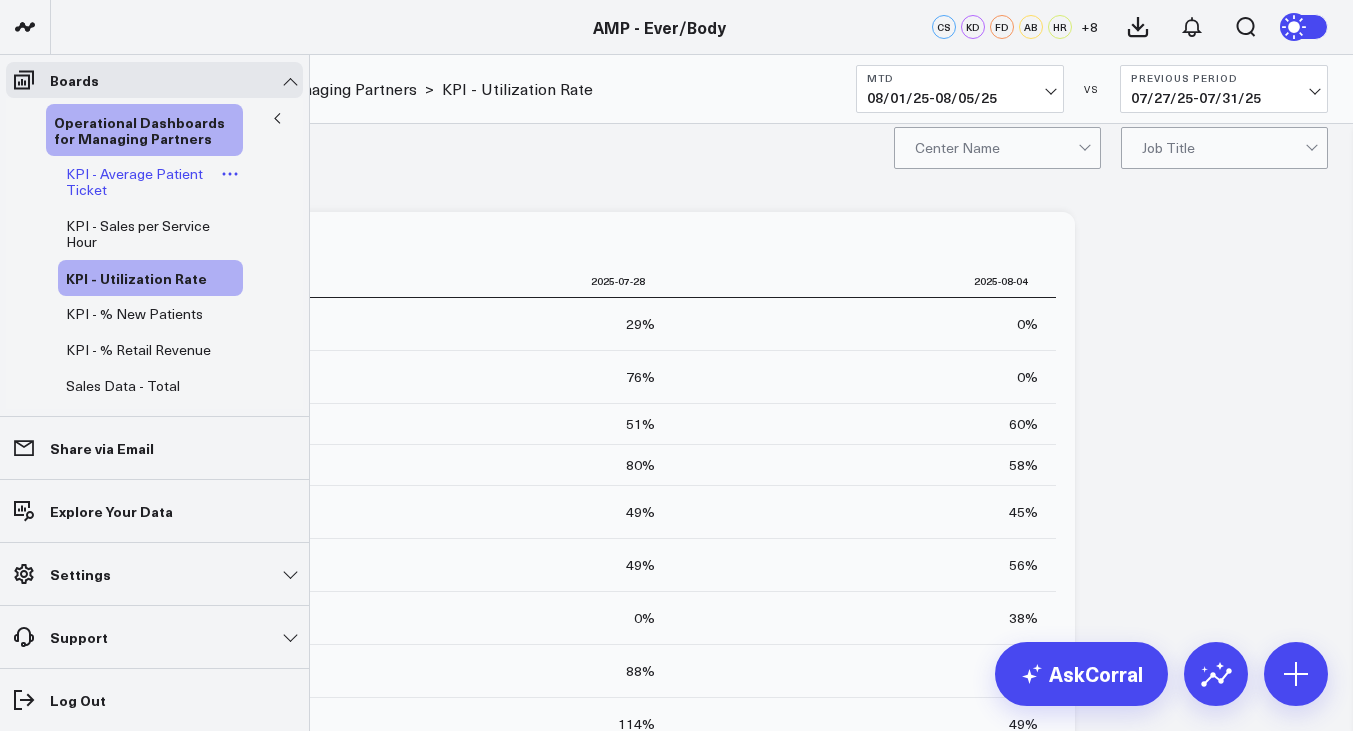 click on "KPI - Average Patient Ticket" at bounding box center [142, 182] 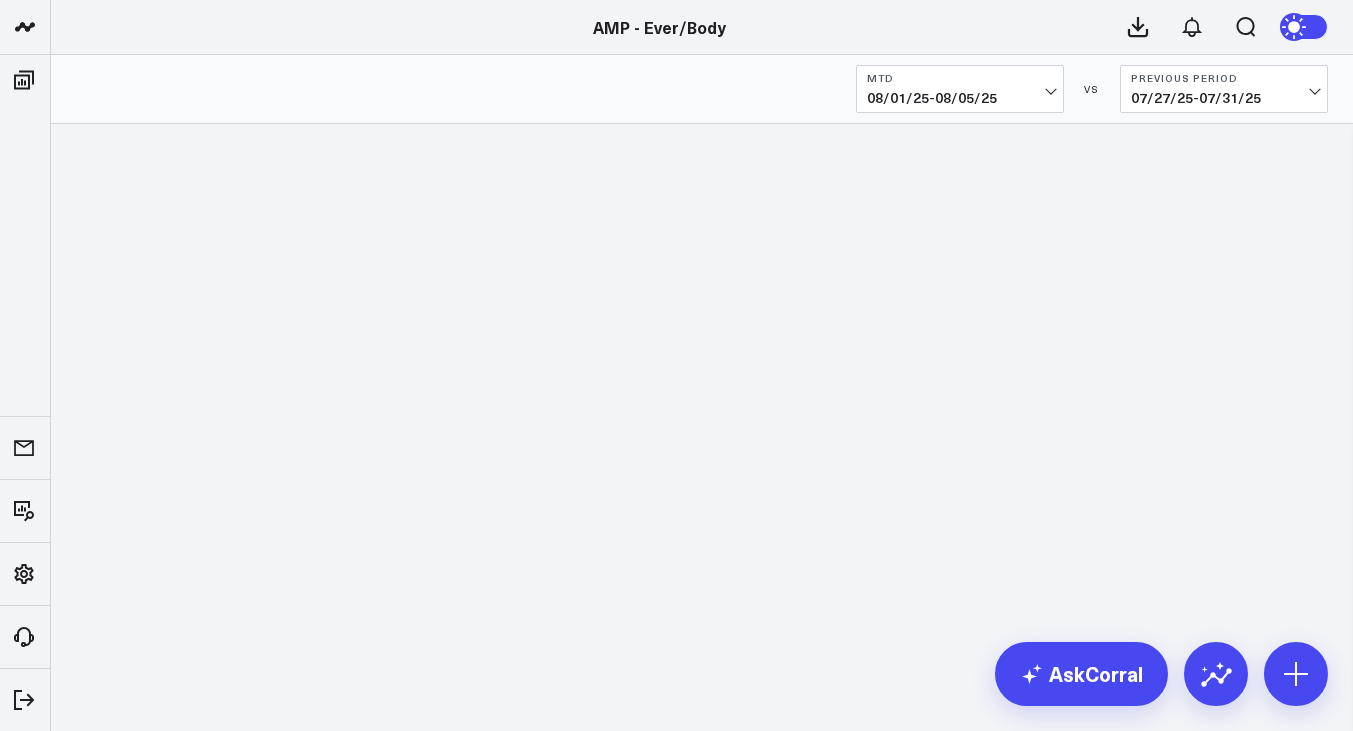scroll, scrollTop: 0, scrollLeft: 0, axis: both 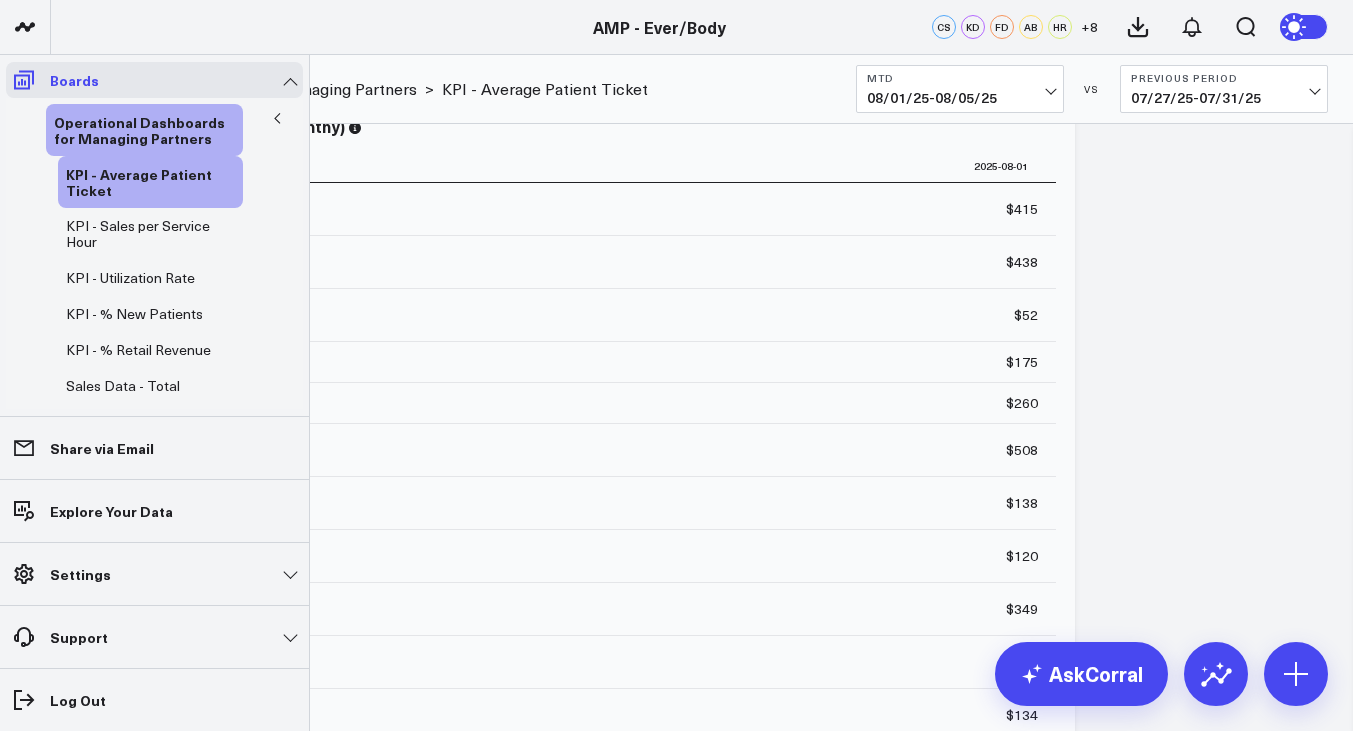 click 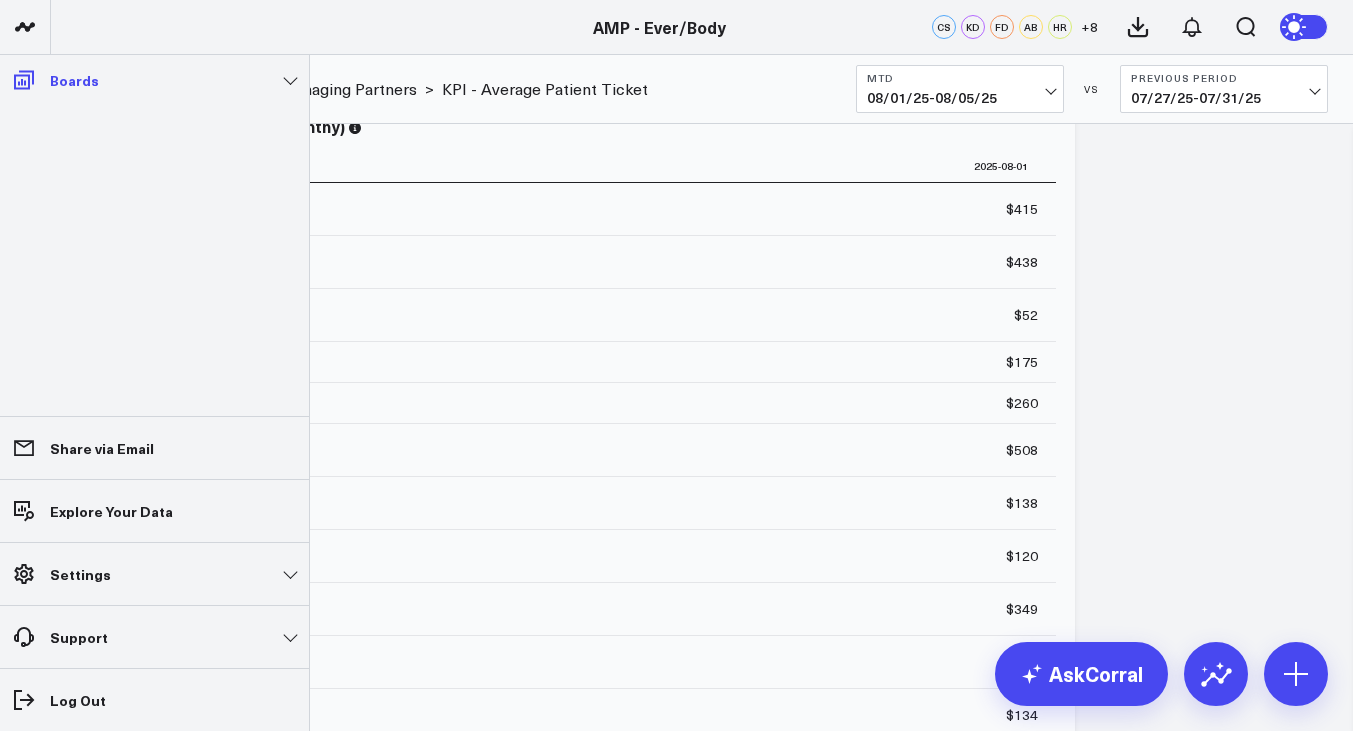 click on "Boards" at bounding box center [74, 80] 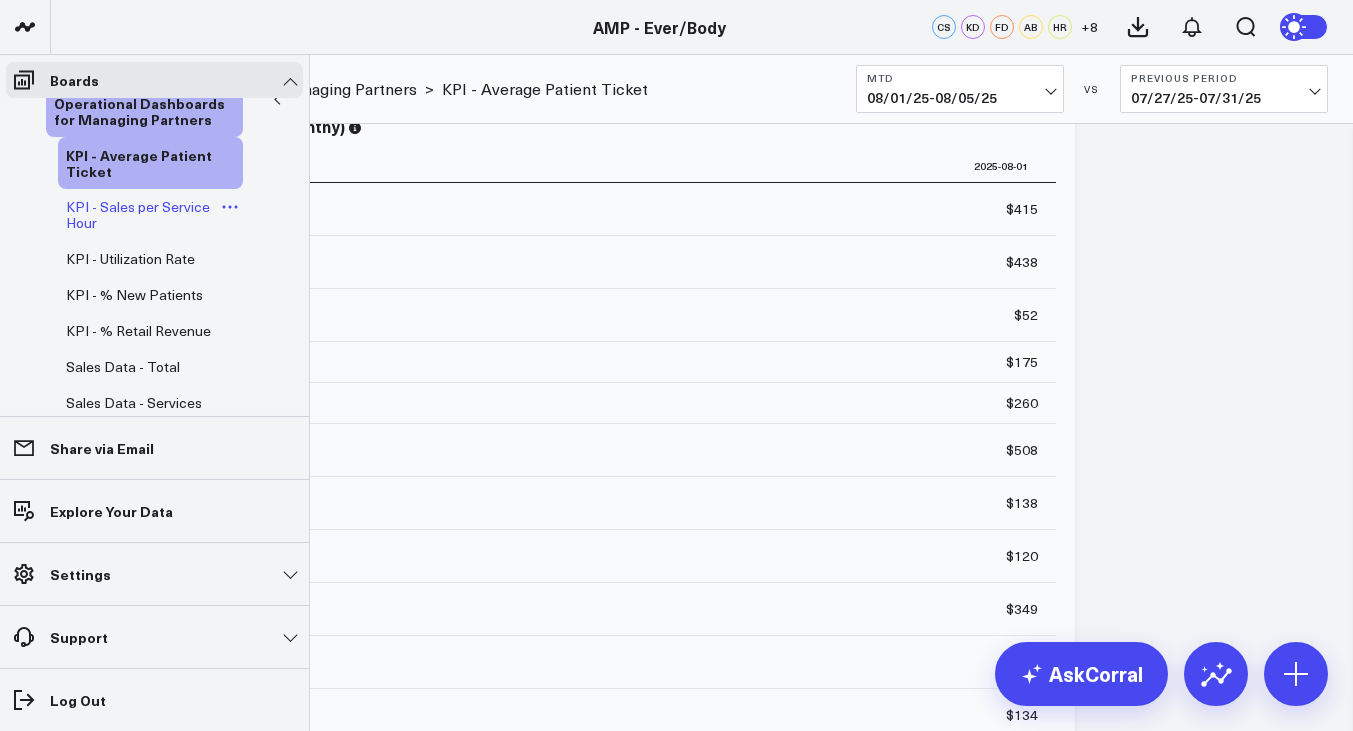 scroll, scrollTop: 0, scrollLeft: 0, axis: both 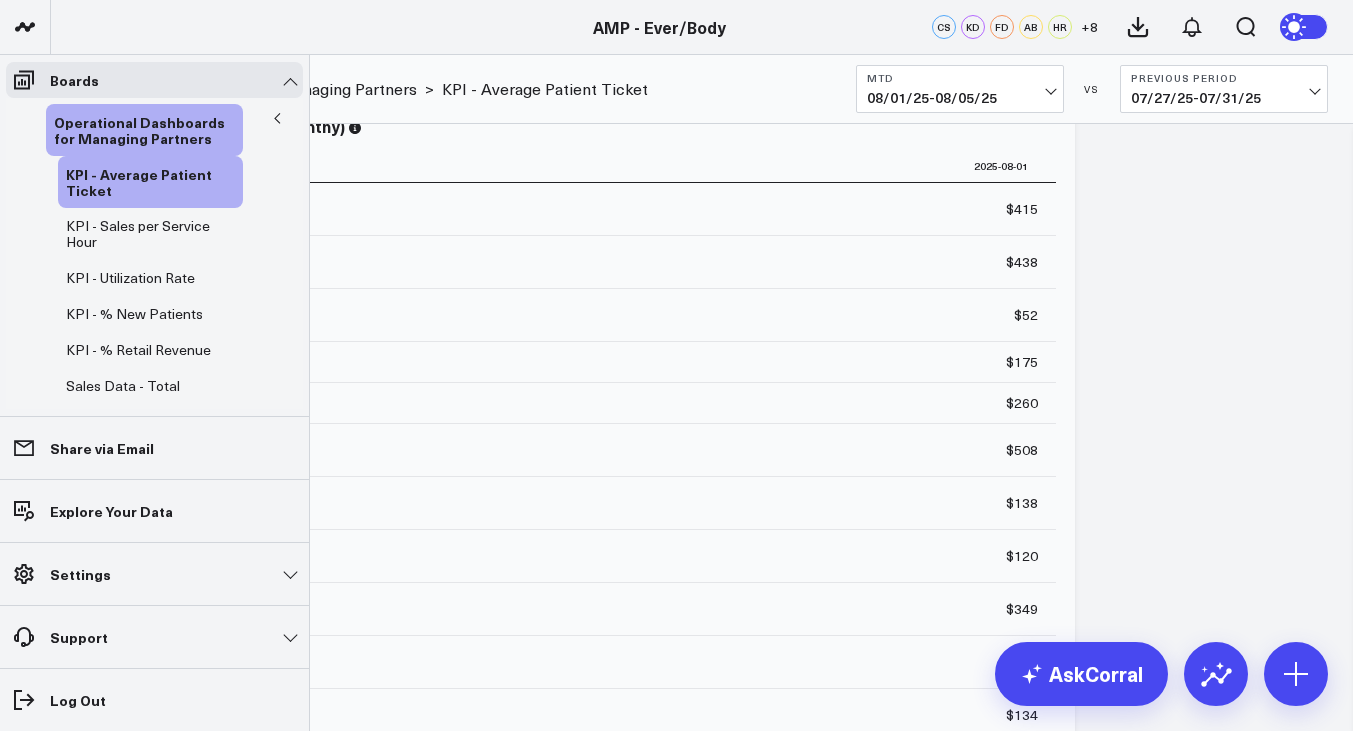 click at bounding box center [277, 119] 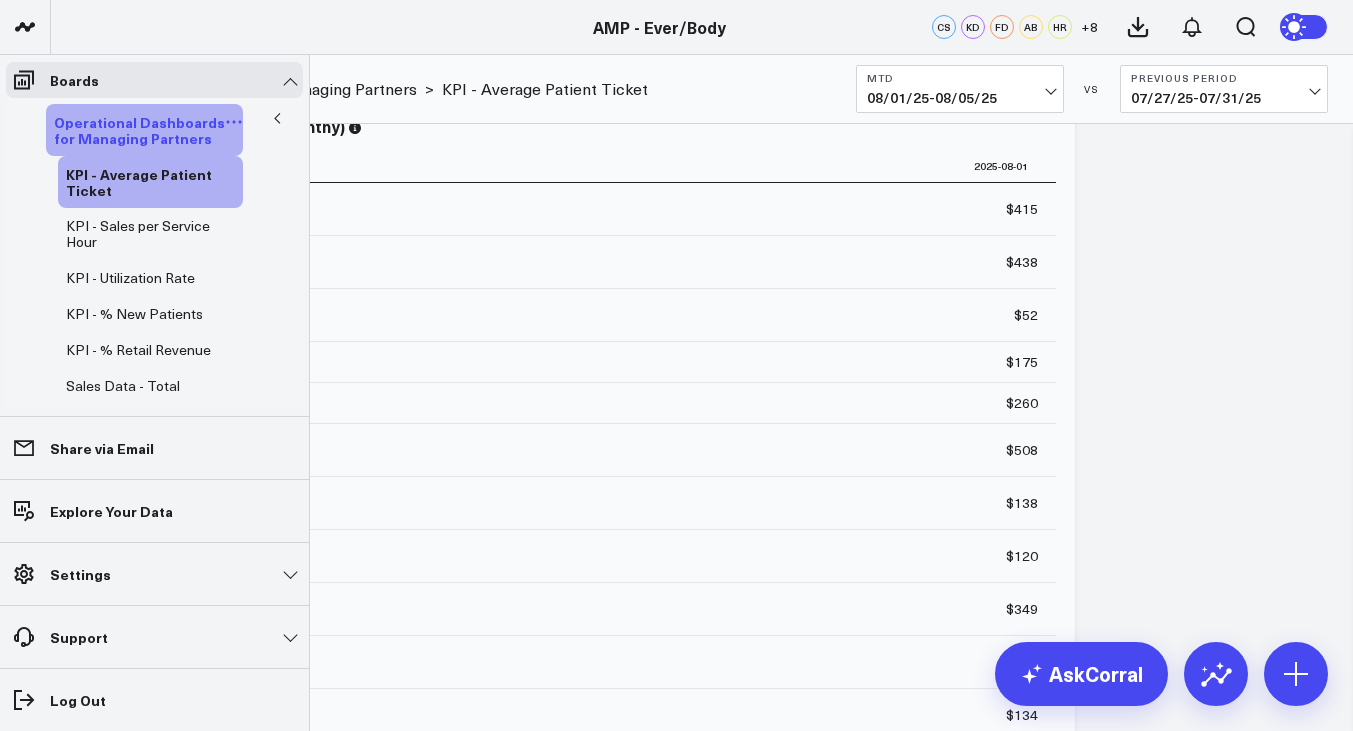 click 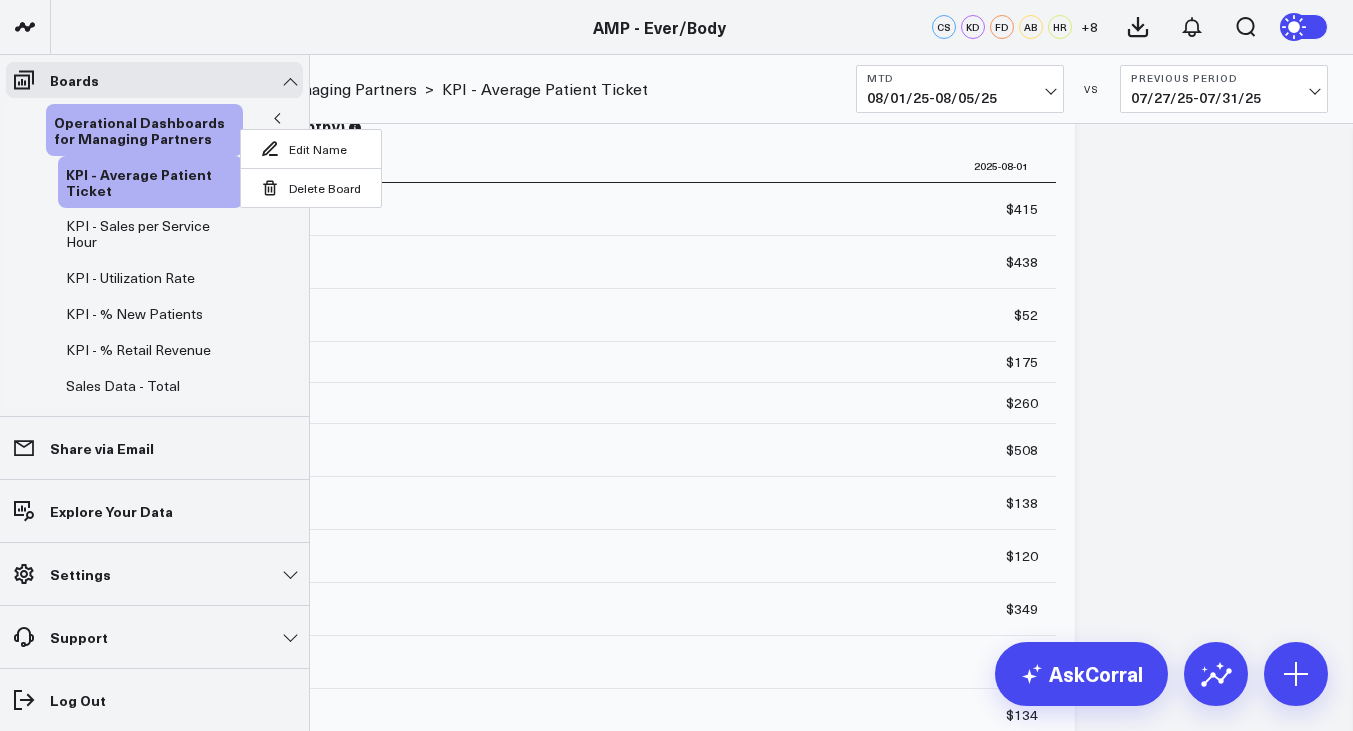click at bounding box center [277, 119] 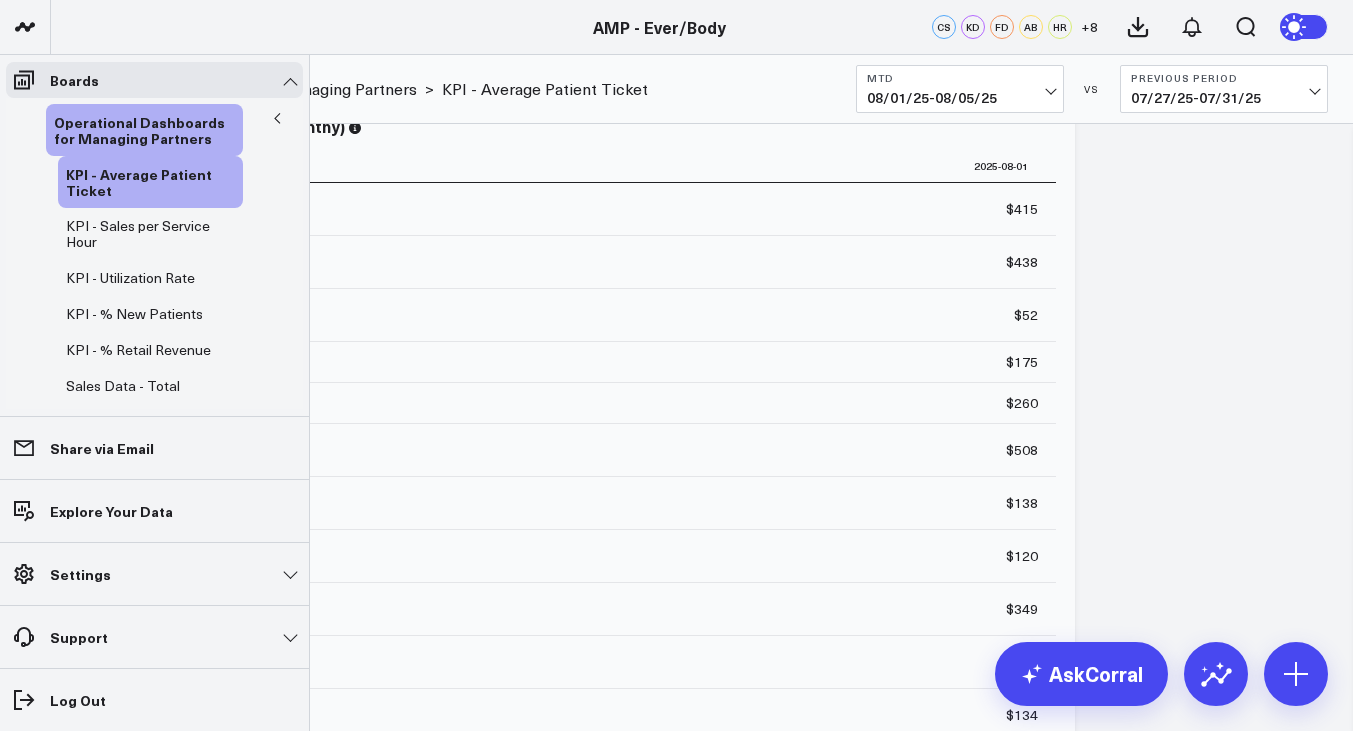click on "KPI - Sales per Service Hour" at bounding box center [160, 234] 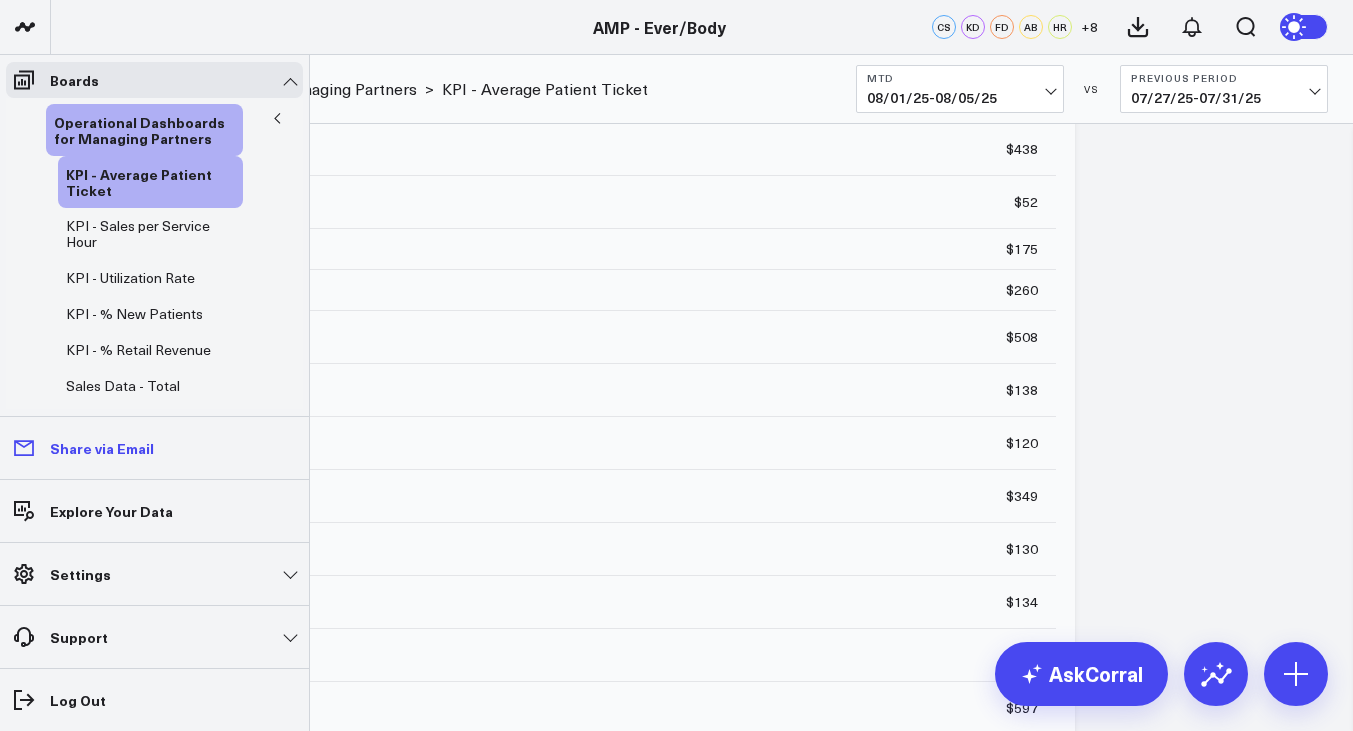 scroll, scrollTop: 1184, scrollLeft: 0, axis: vertical 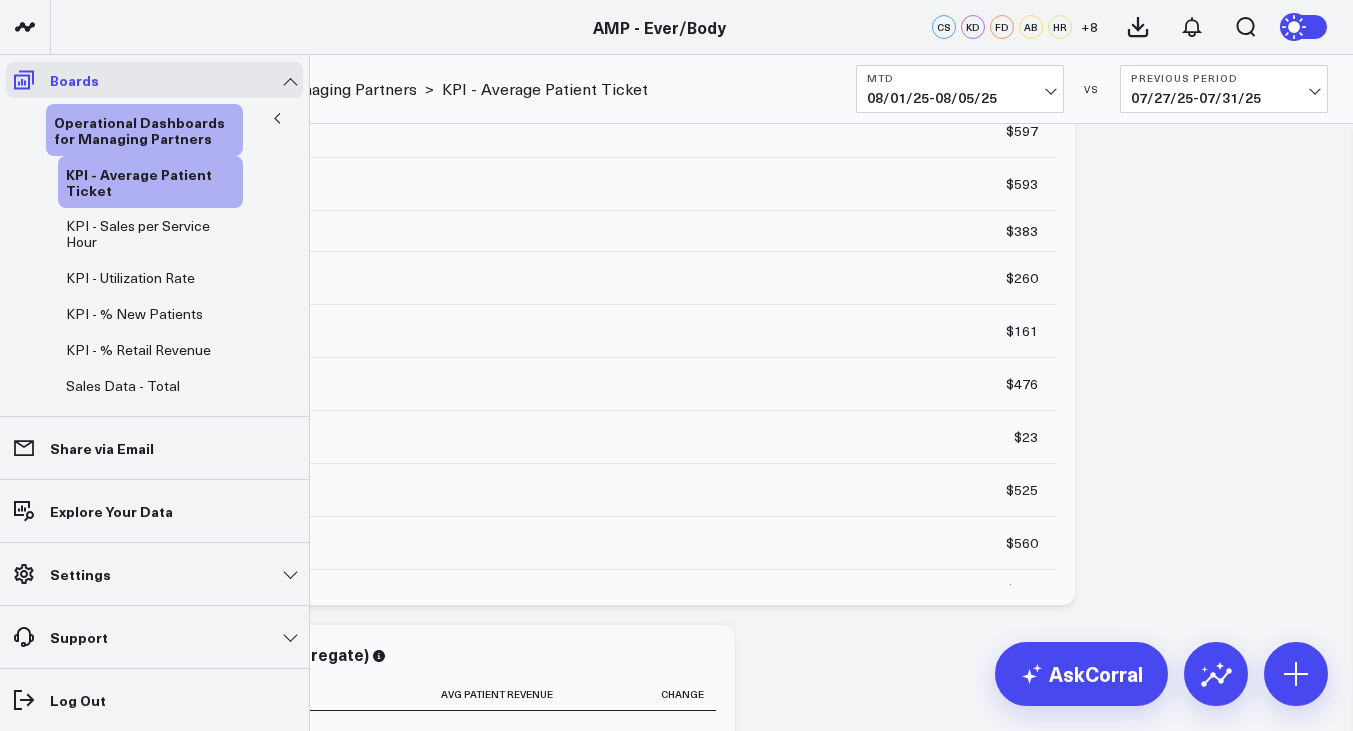 click at bounding box center (24, 80) 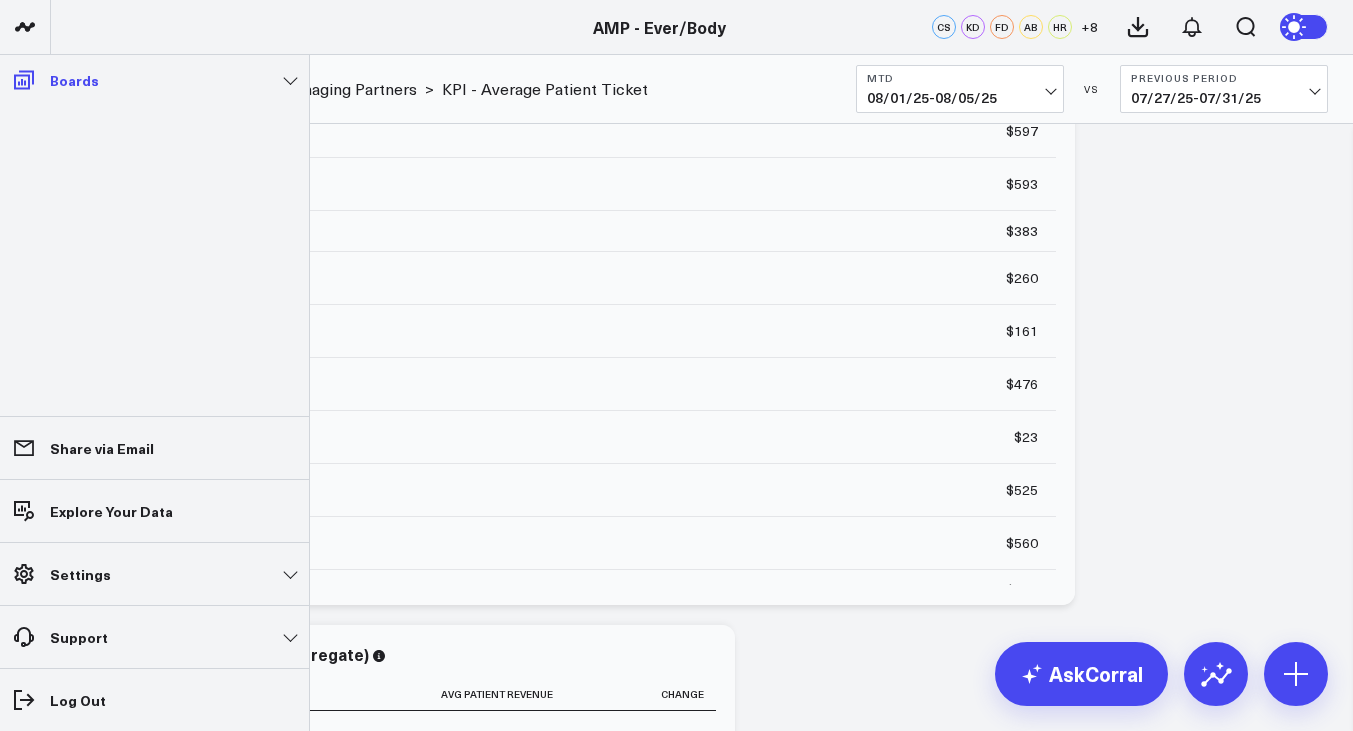 click on "Boards" at bounding box center [154, 80] 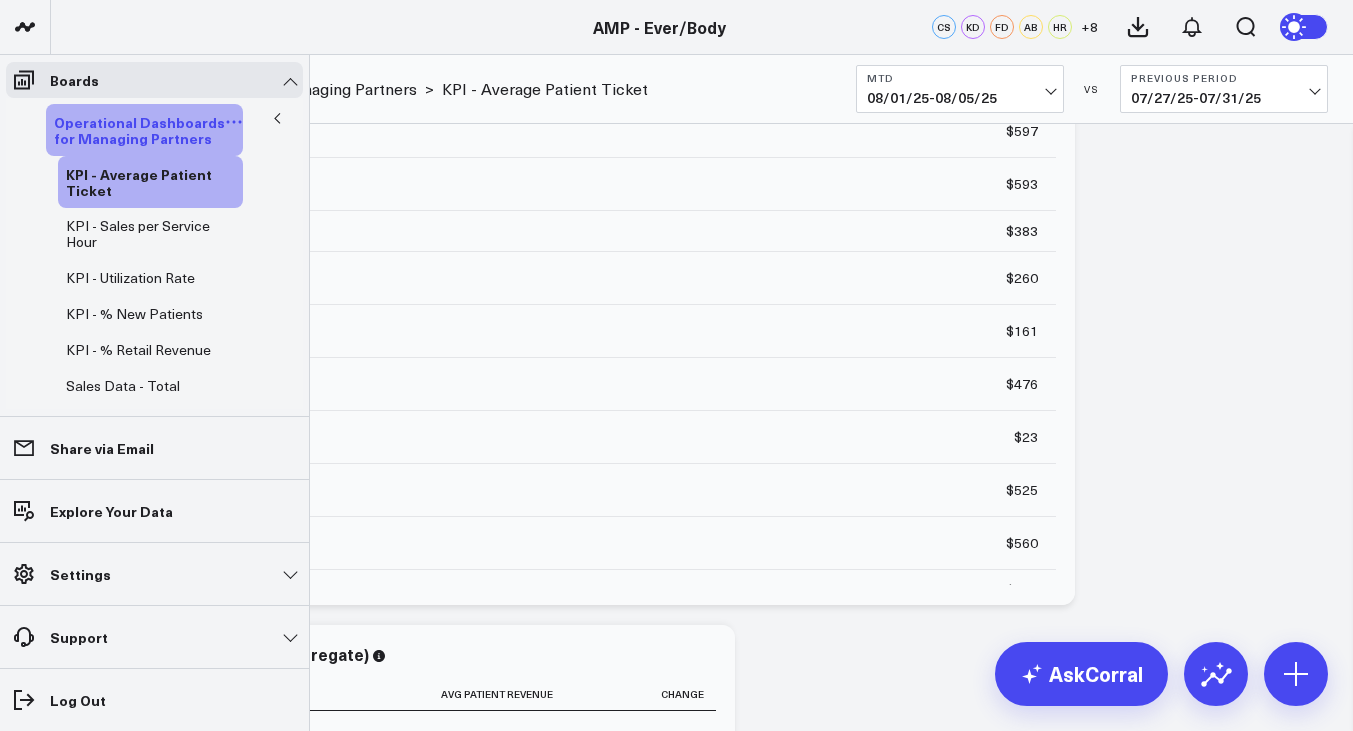 click on "Operational Dashboards for Managing Partners" at bounding box center [139, 130] 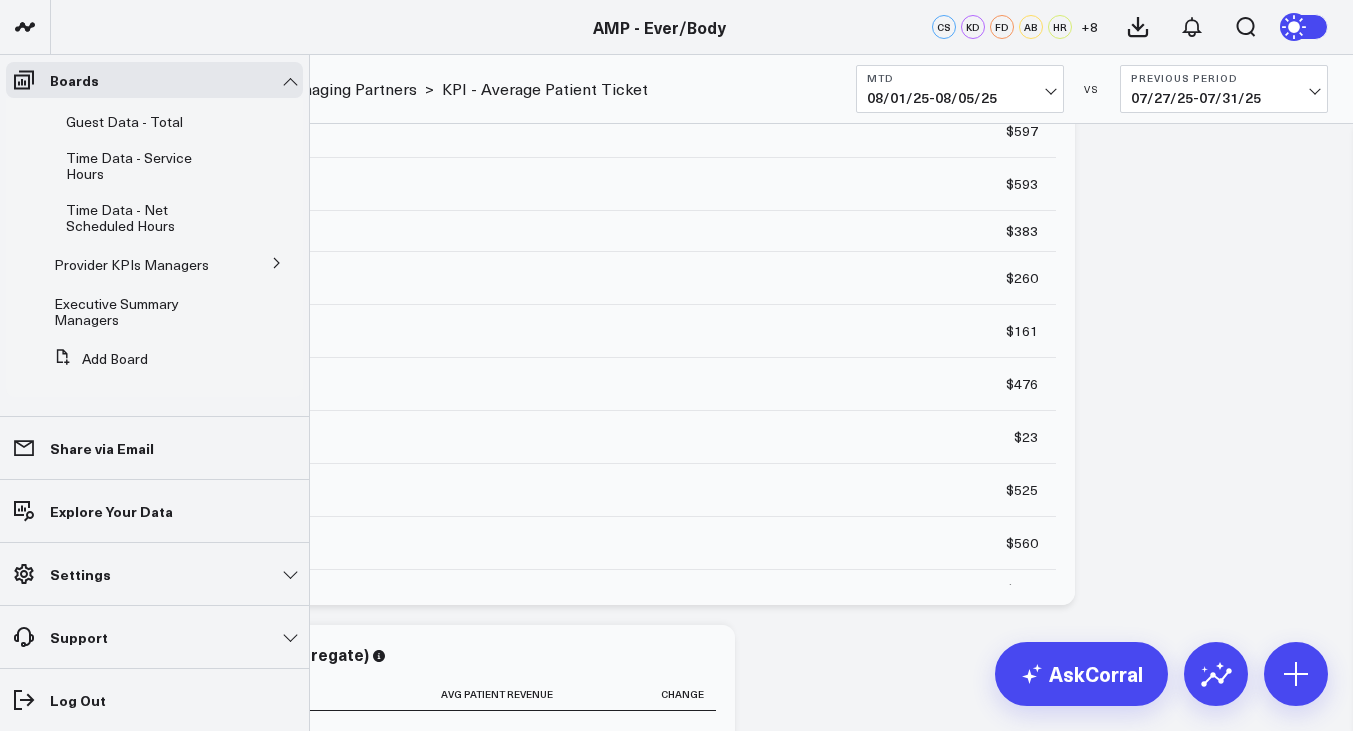 scroll, scrollTop: 432, scrollLeft: 0, axis: vertical 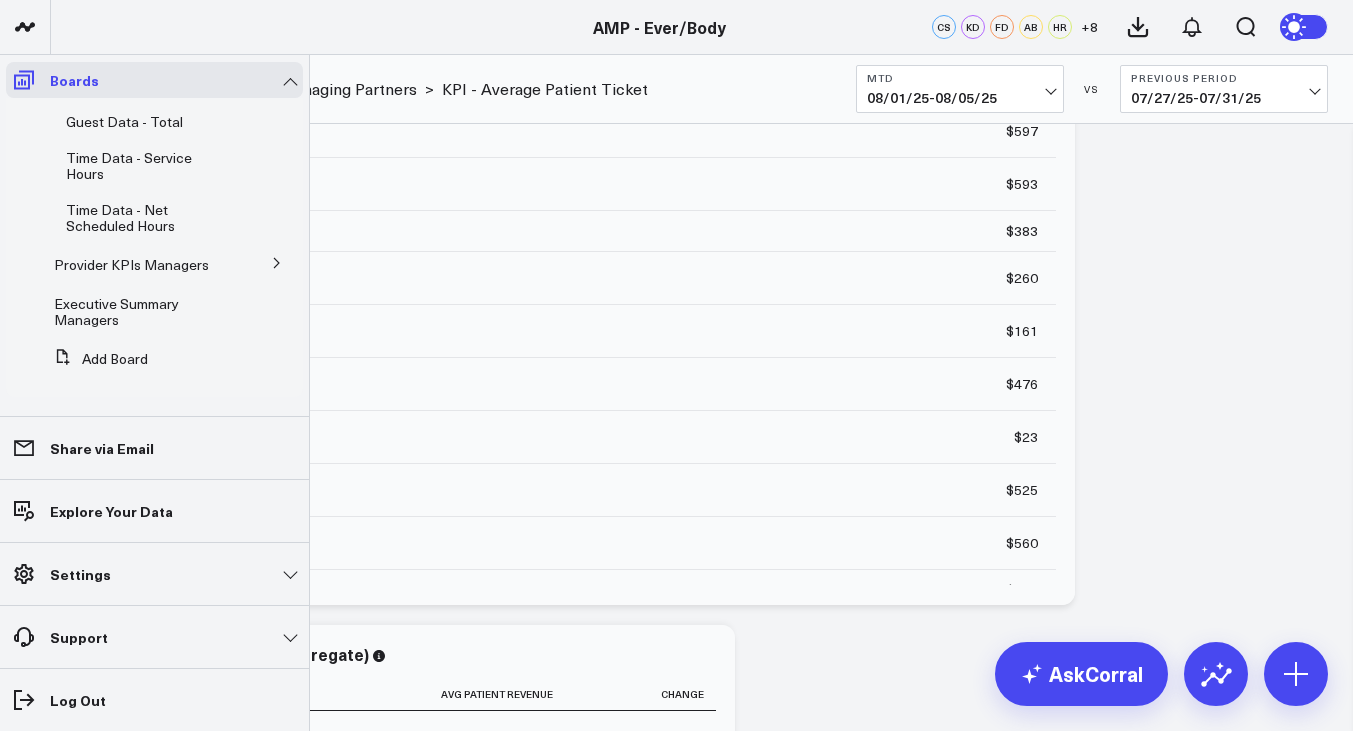 click on "Boards" at bounding box center [154, 80] 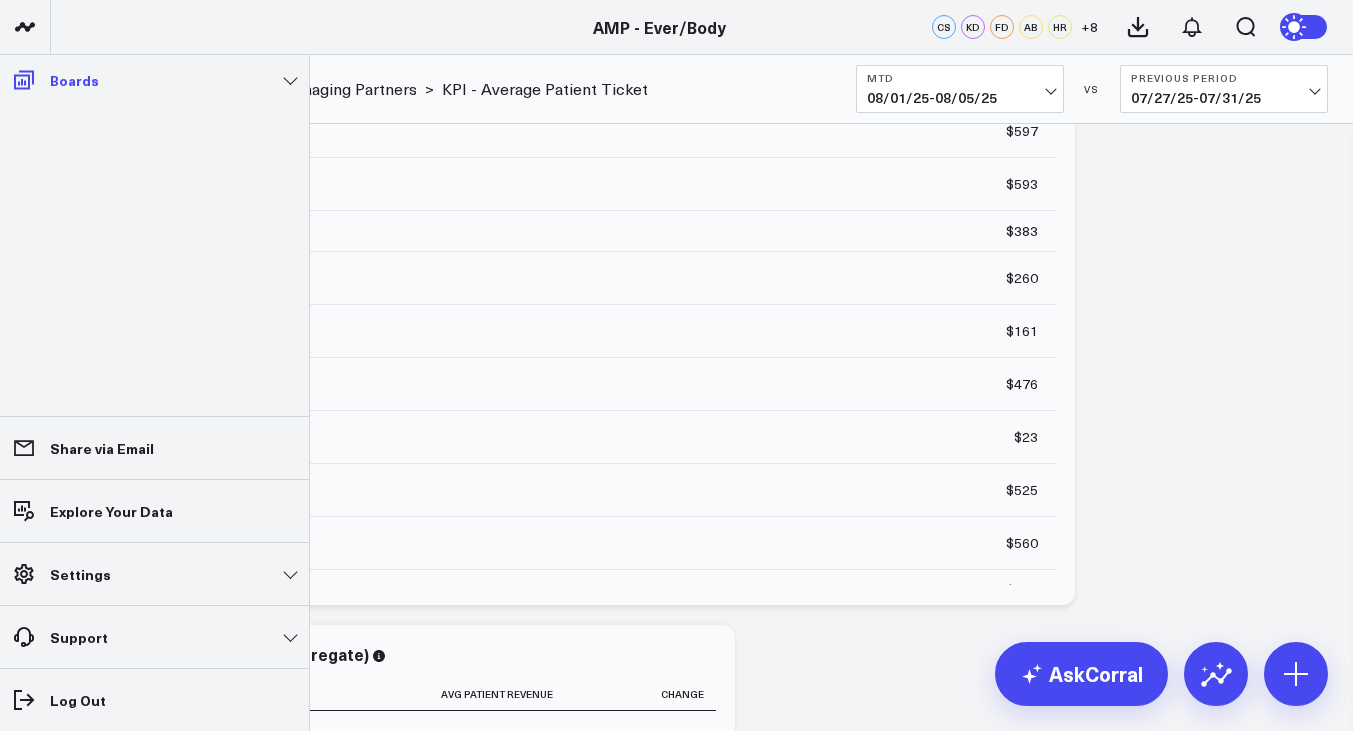 click on "Boards" at bounding box center (154, 80) 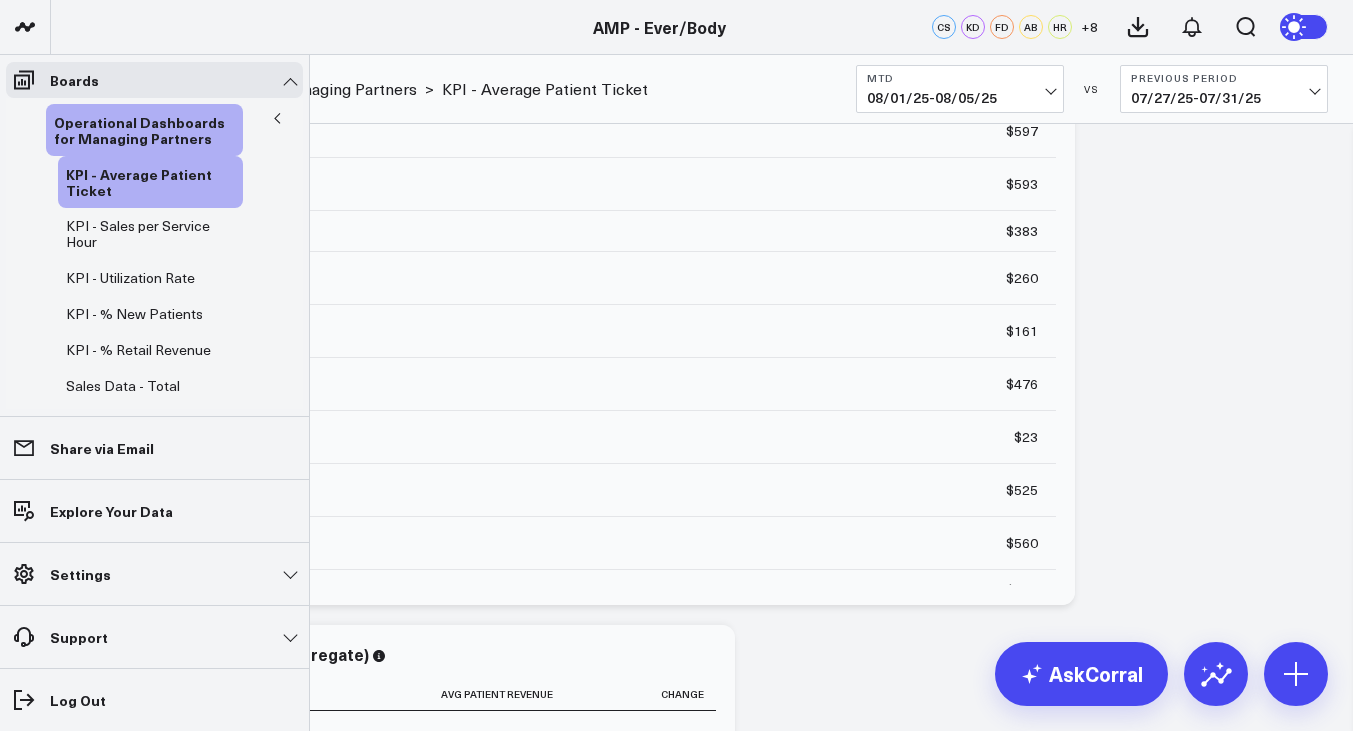 scroll, scrollTop: 1127, scrollLeft: 0, axis: vertical 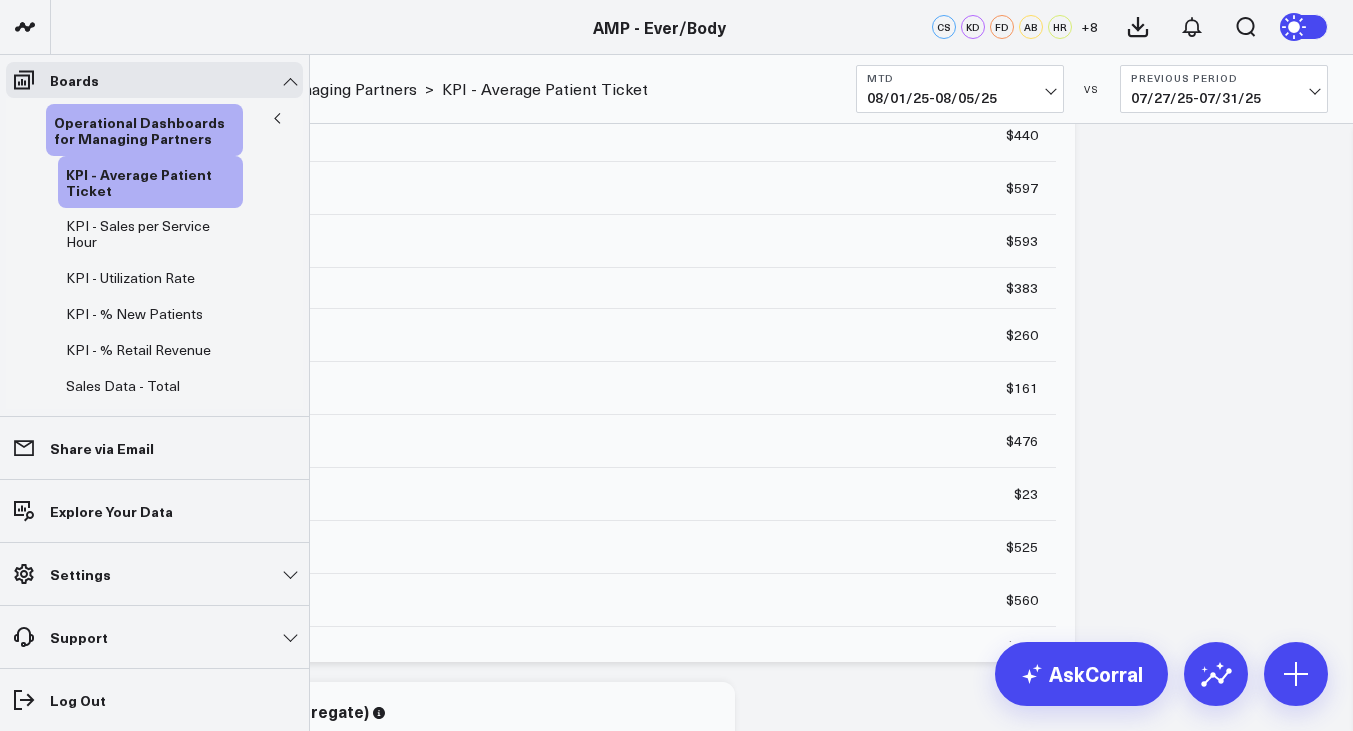 click 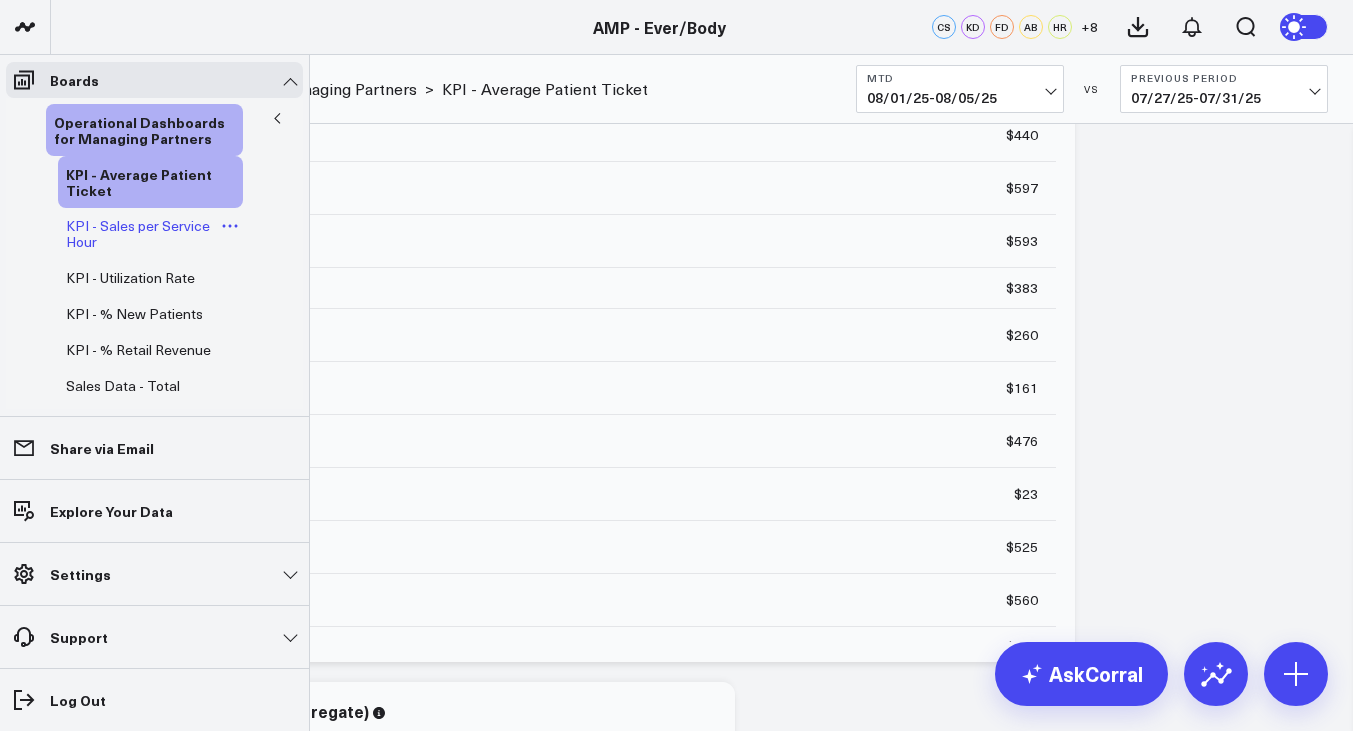 click on "KPI - Sales per Service Hour" at bounding box center (141, 234) 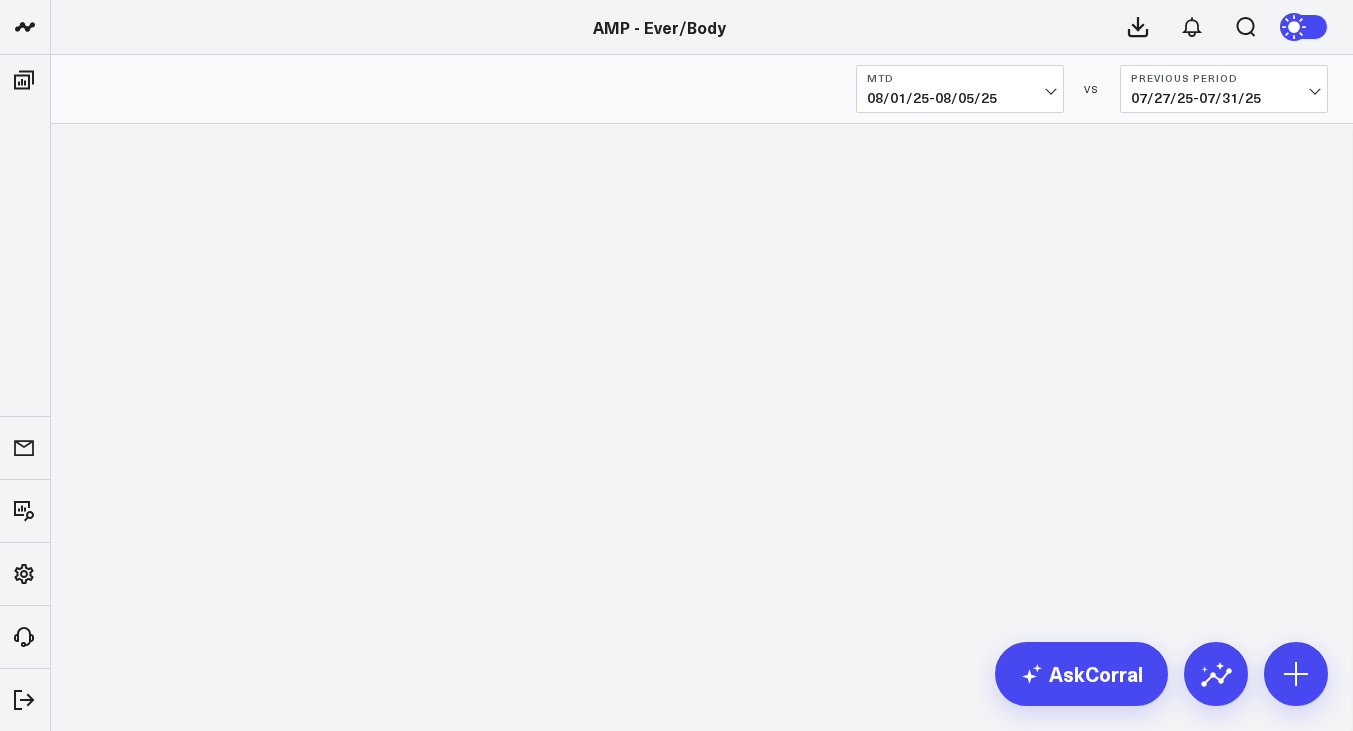 scroll, scrollTop: 0, scrollLeft: 0, axis: both 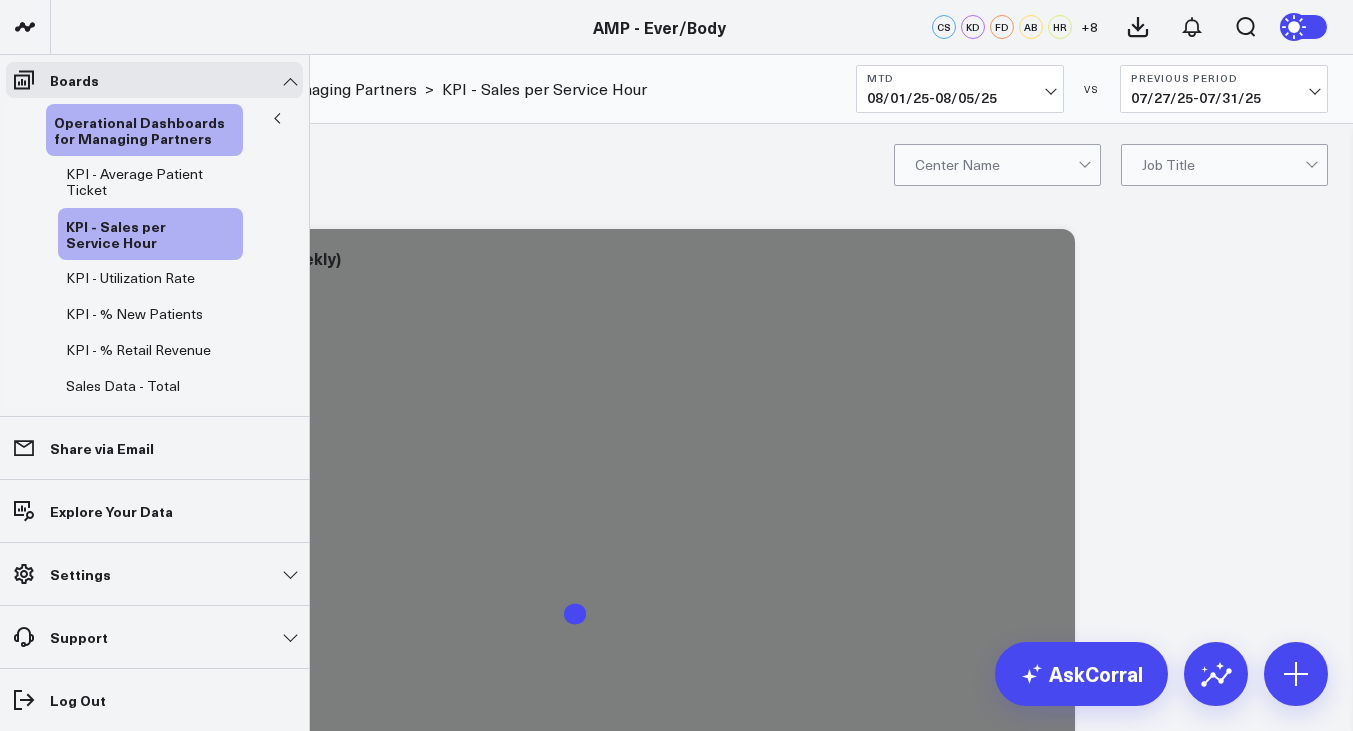 click at bounding box center (277, 119) 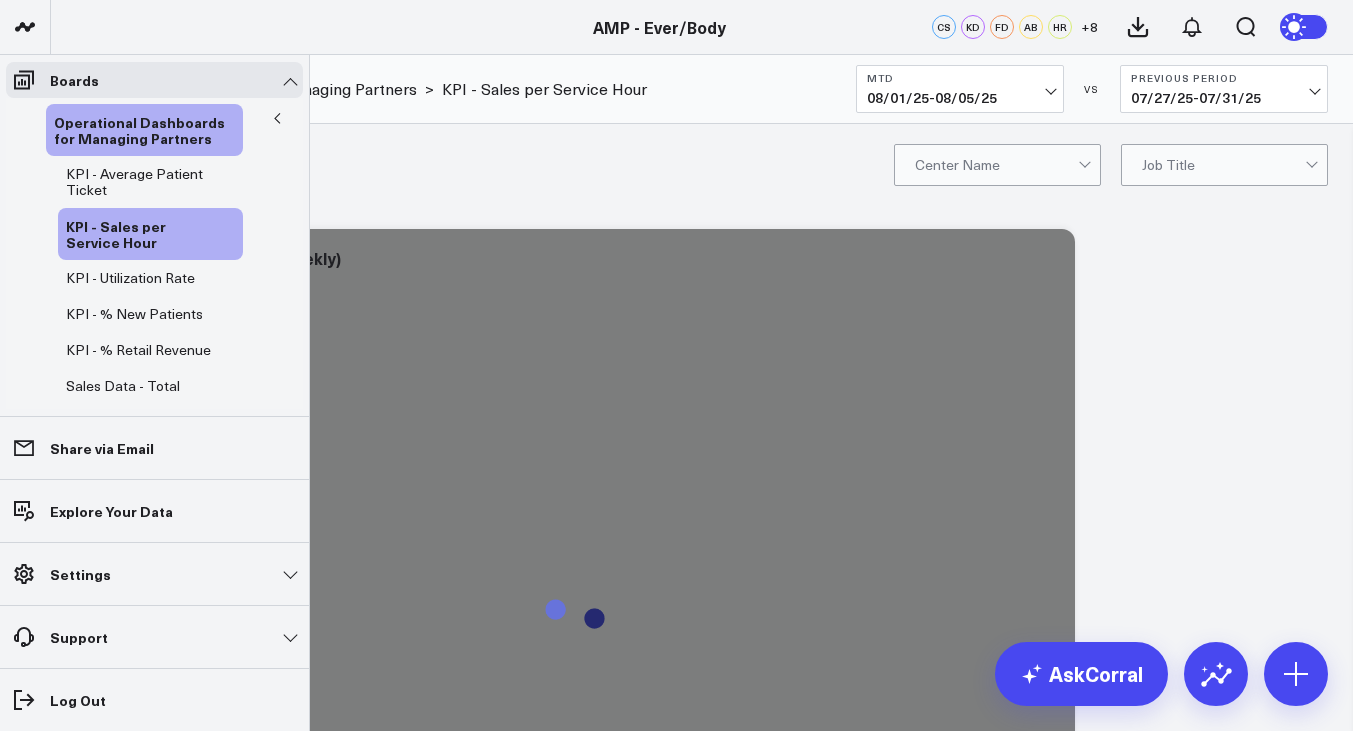click 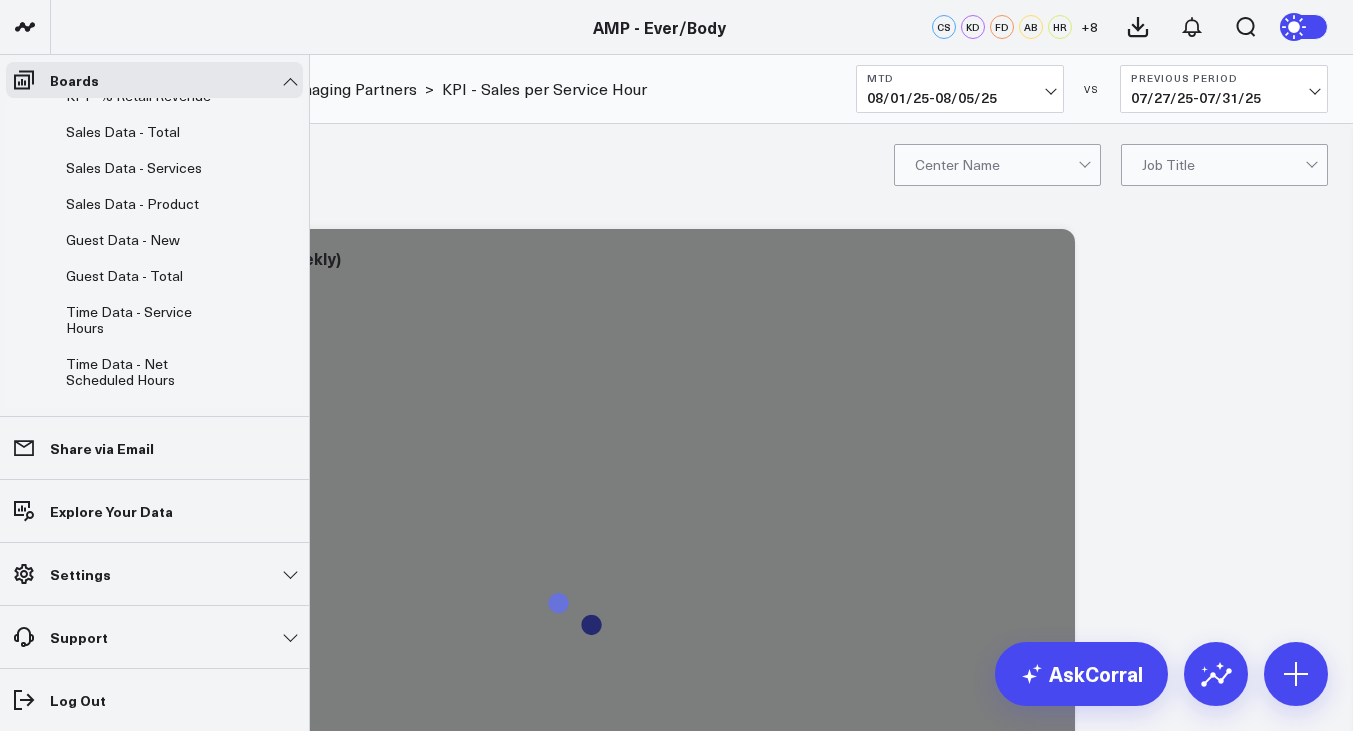 scroll, scrollTop: 297, scrollLeft: 0, axis: vertical 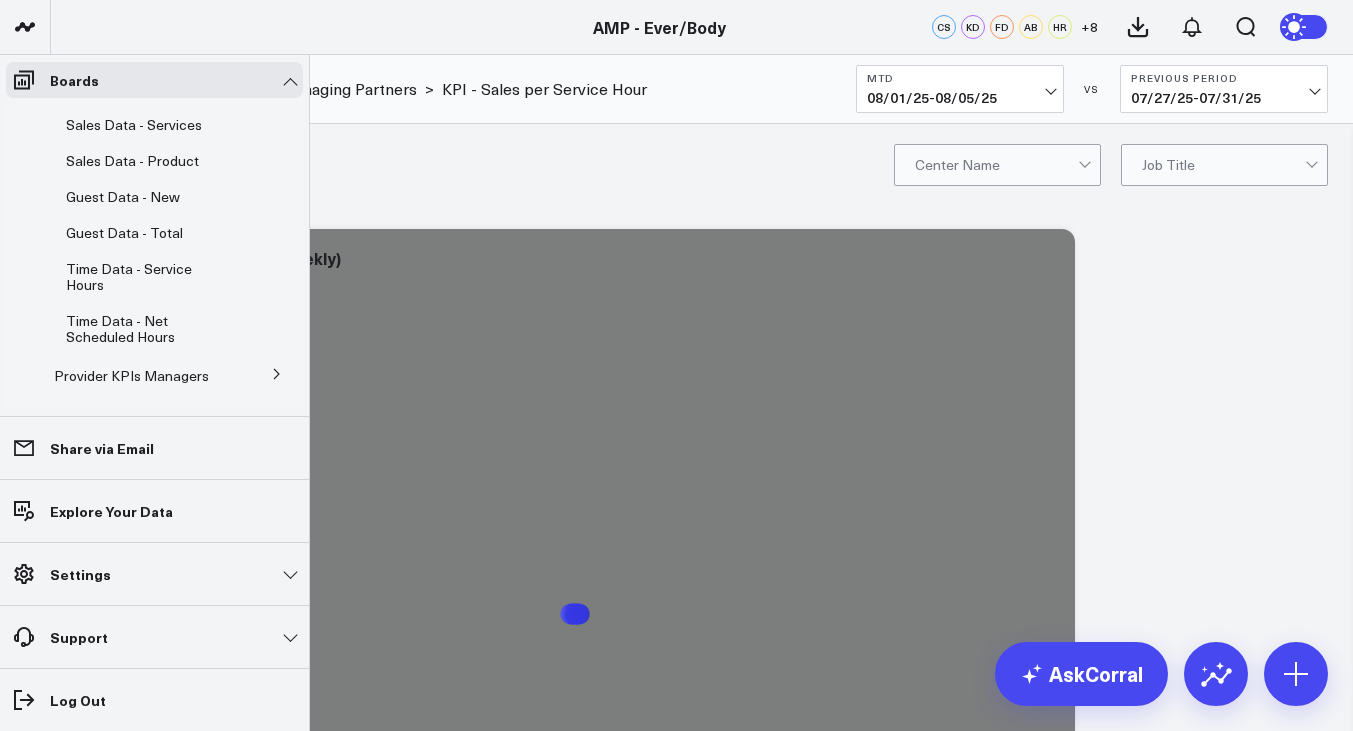 click 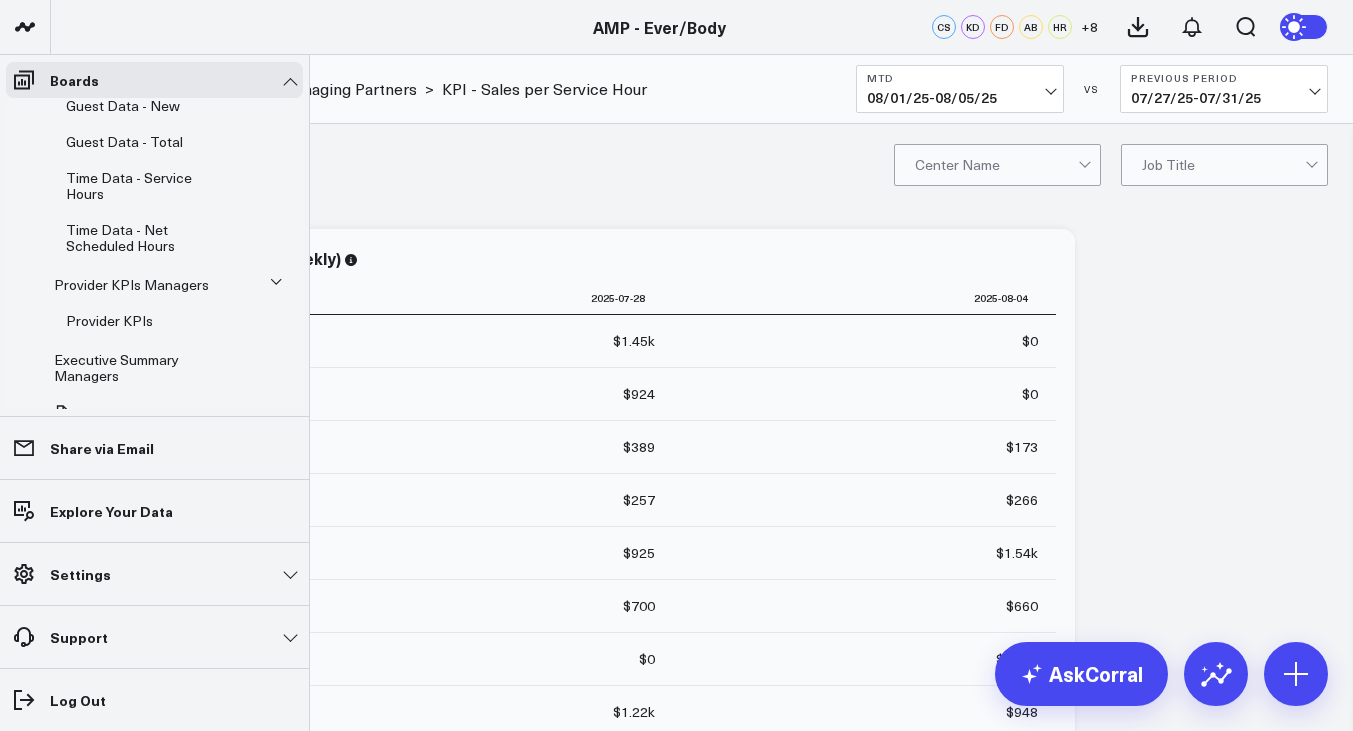 scroll, scrollTop: 404, scrollLeft: 0, axis: vertical 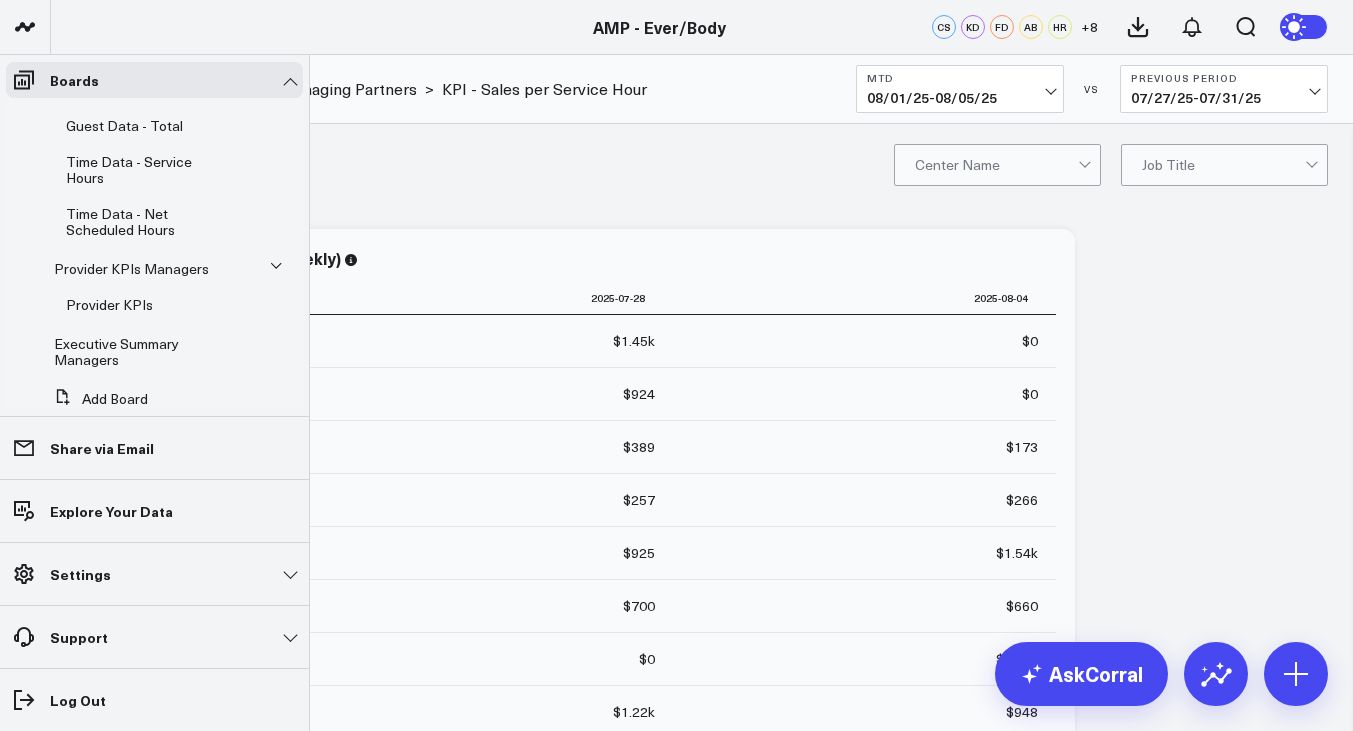 click 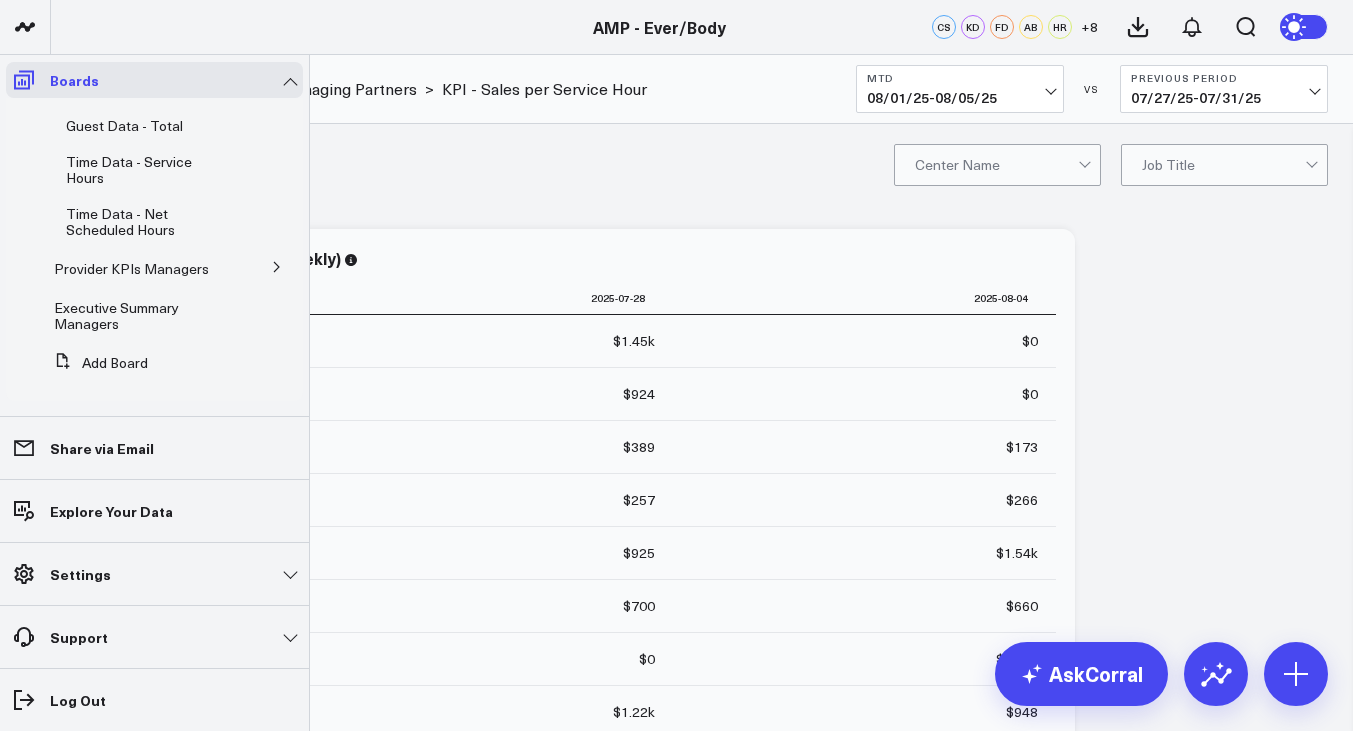 click on "Boards" at bounding box center [154, 80] 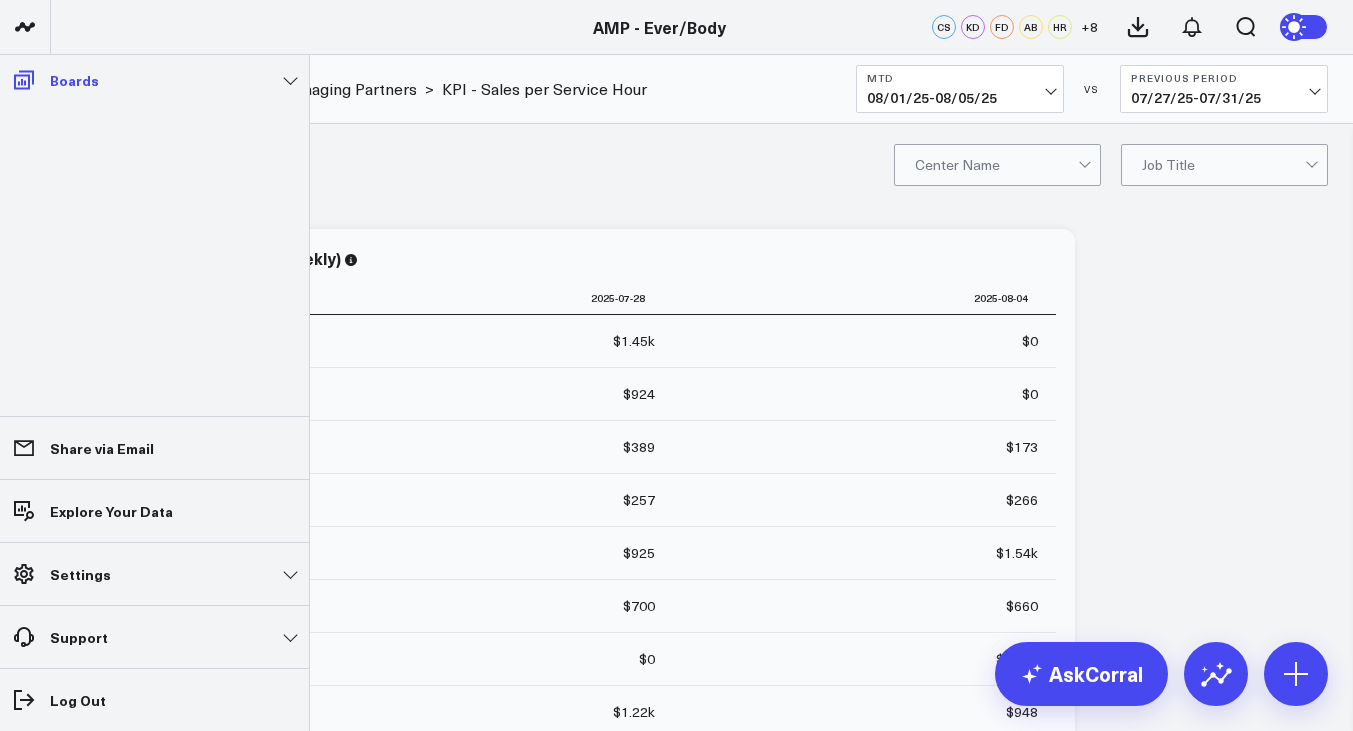 click on "Boards" at bounding box center (154, 80) 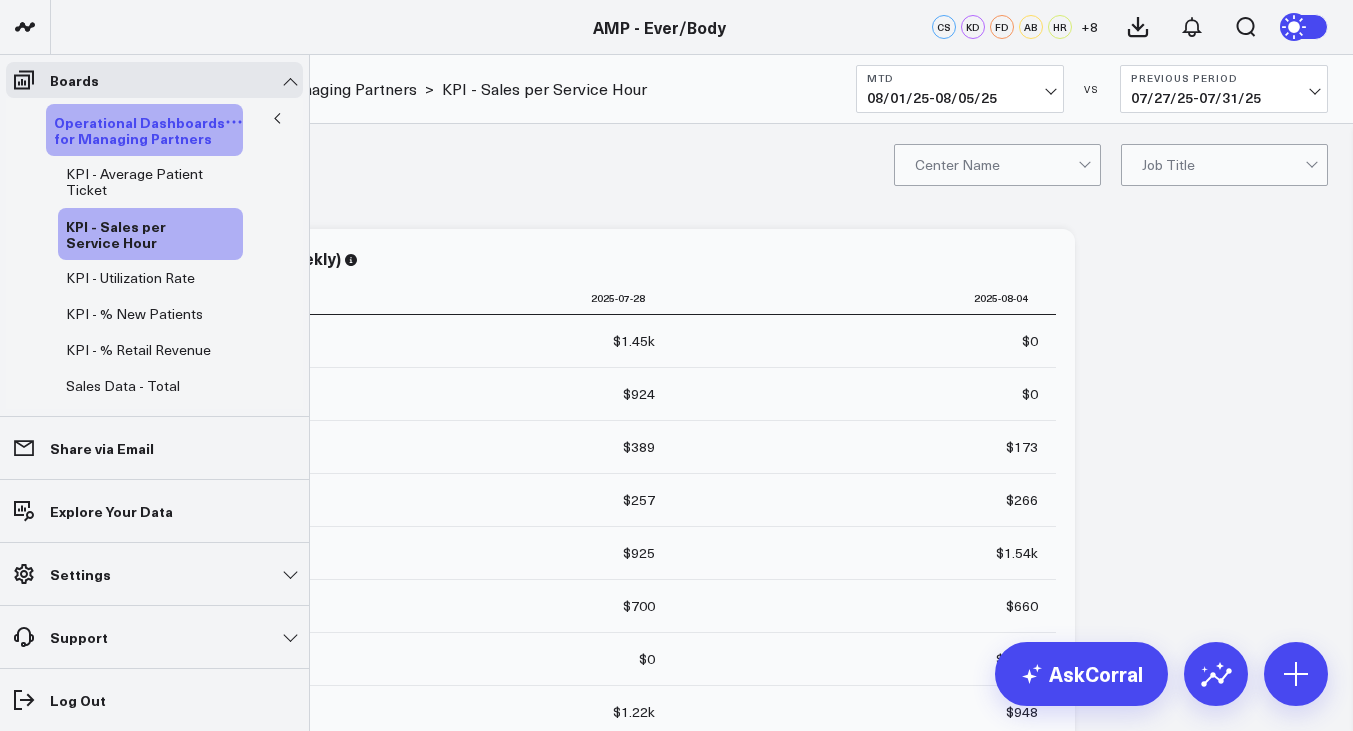 click on "Operational Dashboards for Managing Partners" at bounding box center (139, 130) 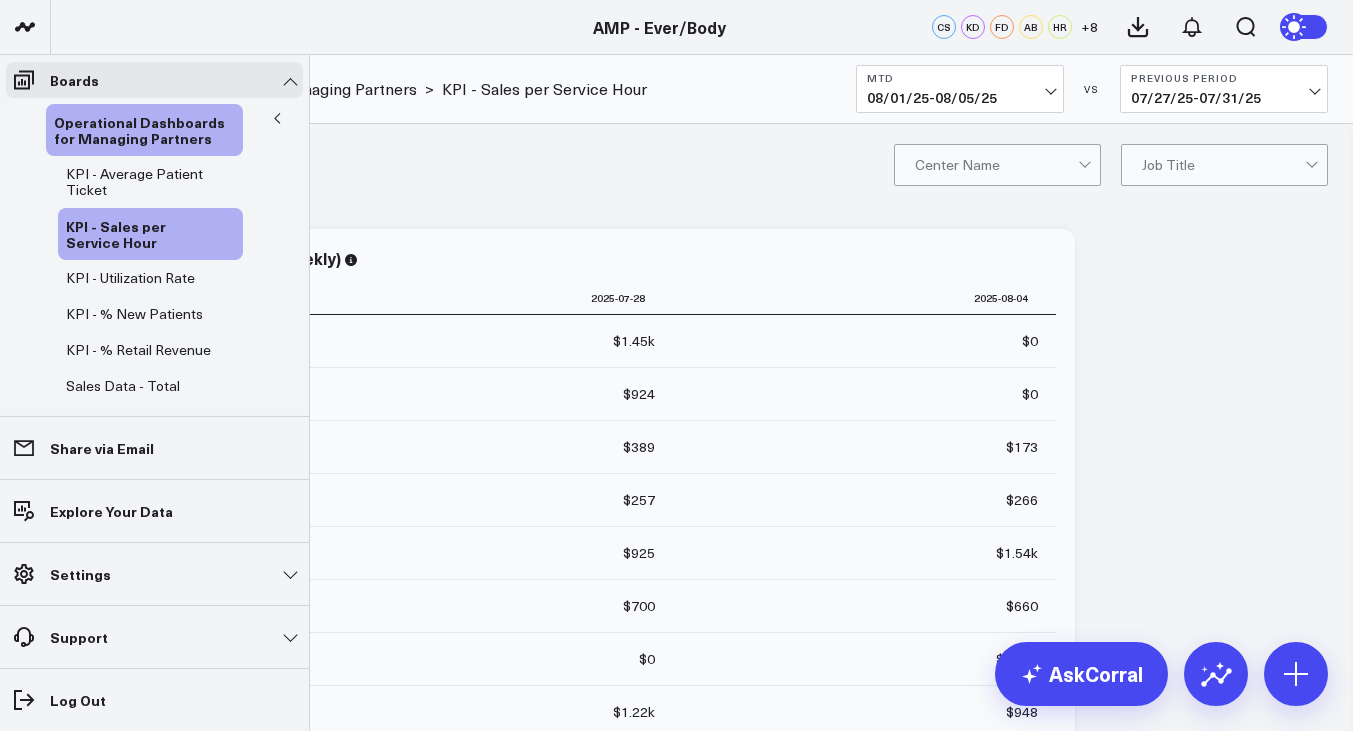 click at bounding box center (277, 119) 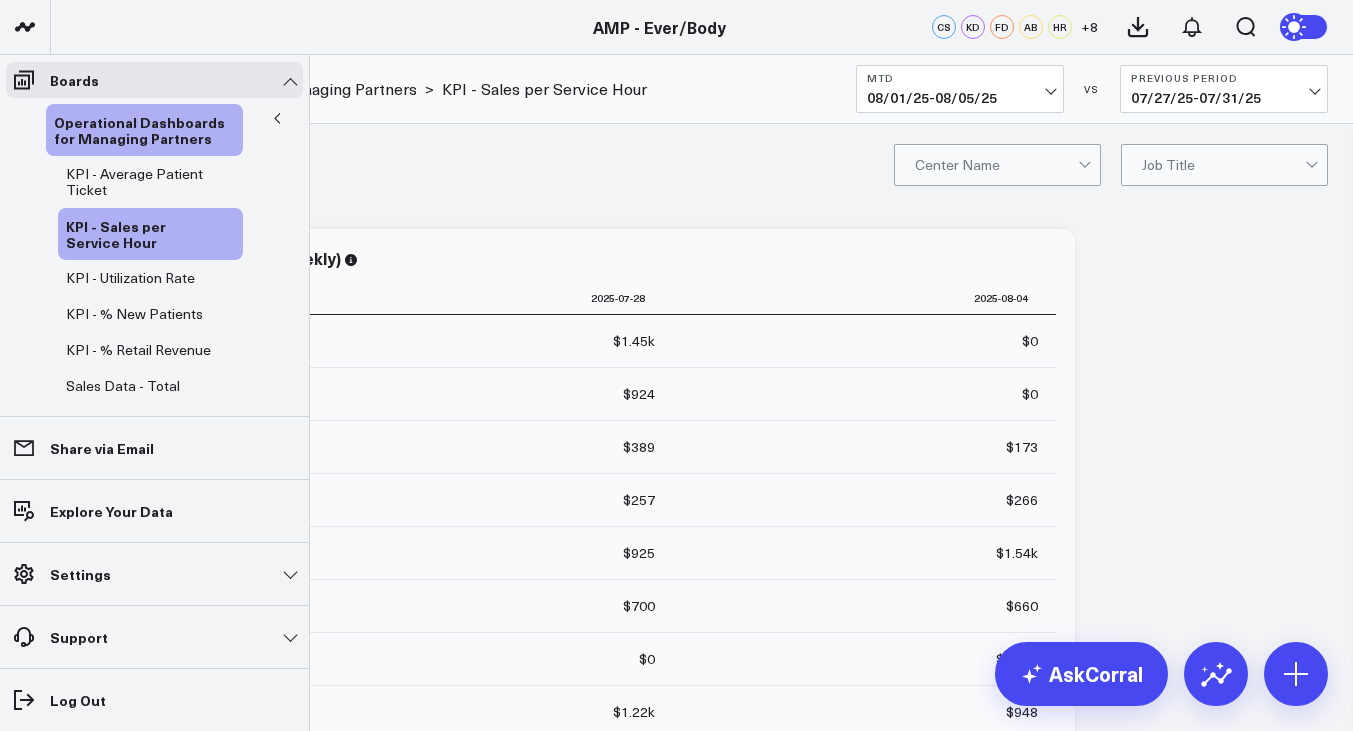 click 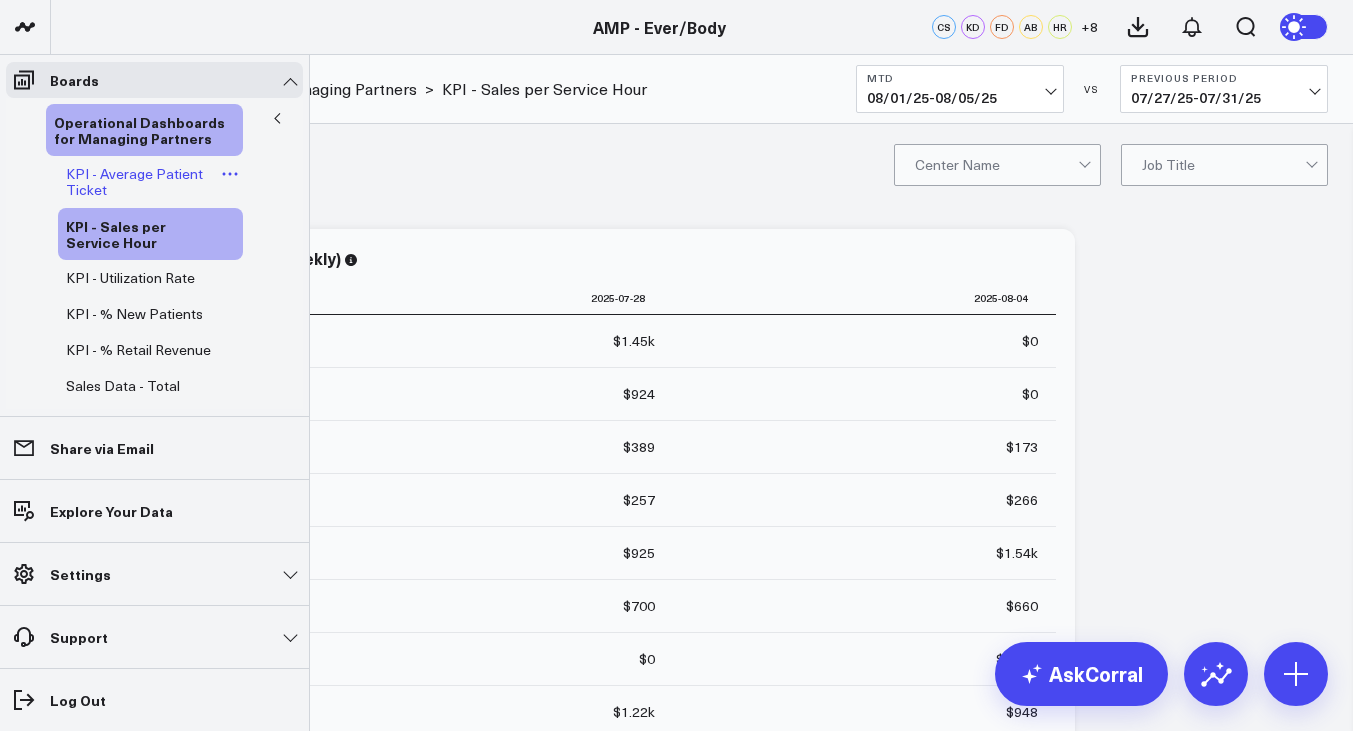 click on "KPI - Average Patient Ticket" at bounding box center [134, 181] 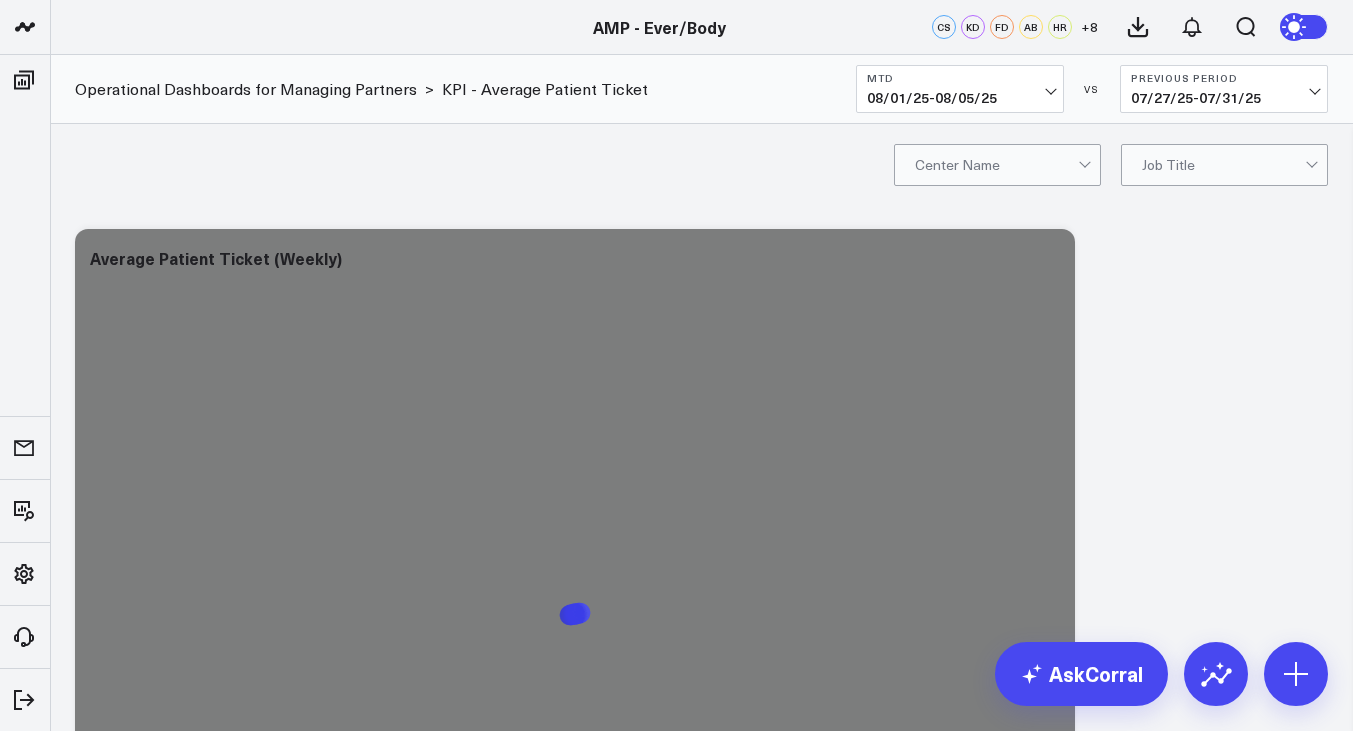 scroll, scrollTop: 0, scrollLeft: 0, axis: both 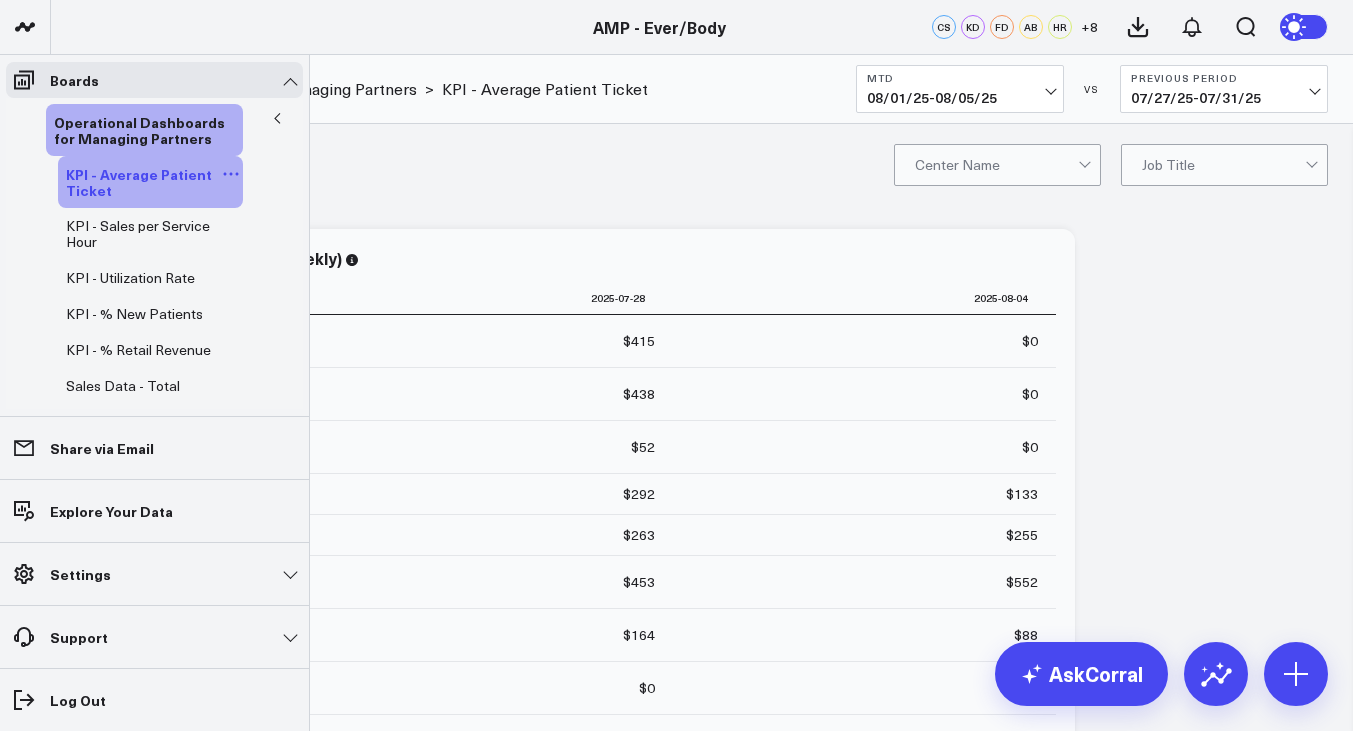 click on "KPI - Average Patient Ticket" at bounding box center (142, 182) 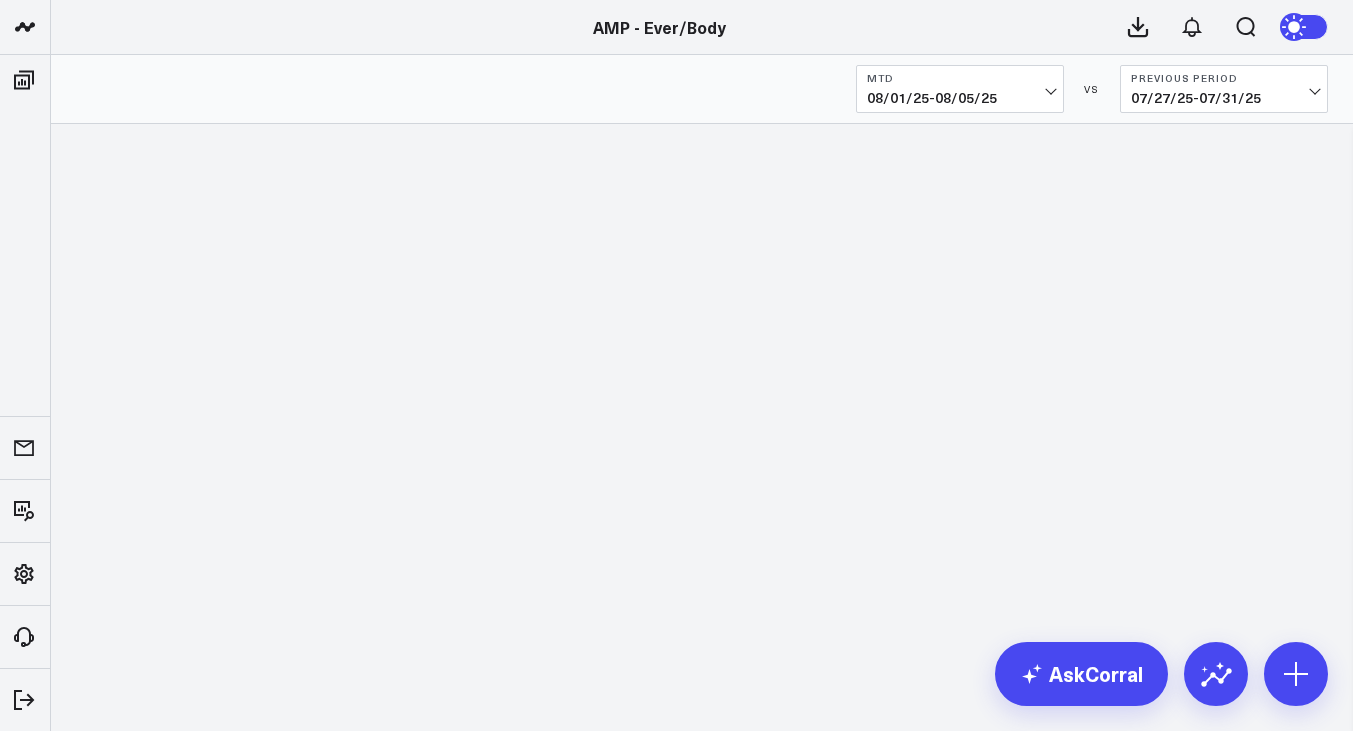 scroll, scrollTop: 0, scrollLeft: 0, axis: both 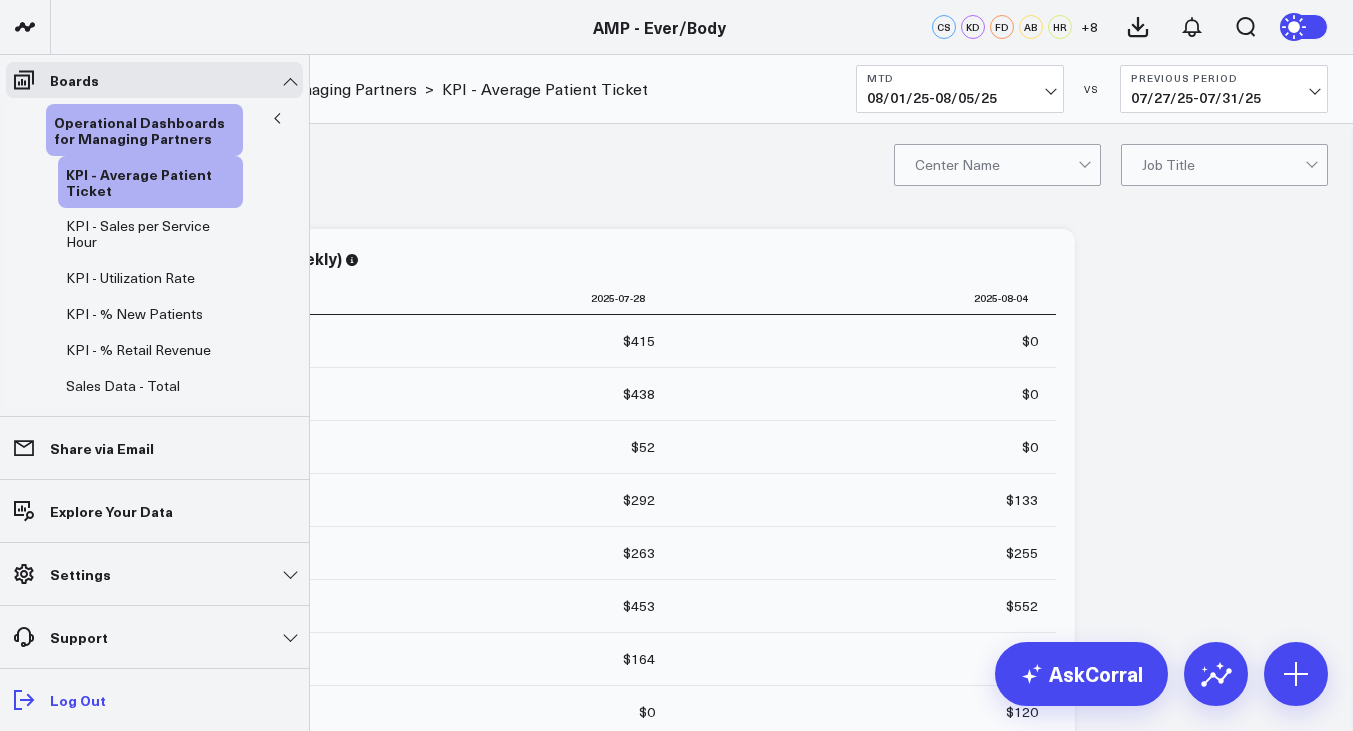 click on "Log Out" at bounding box center [154, 700] 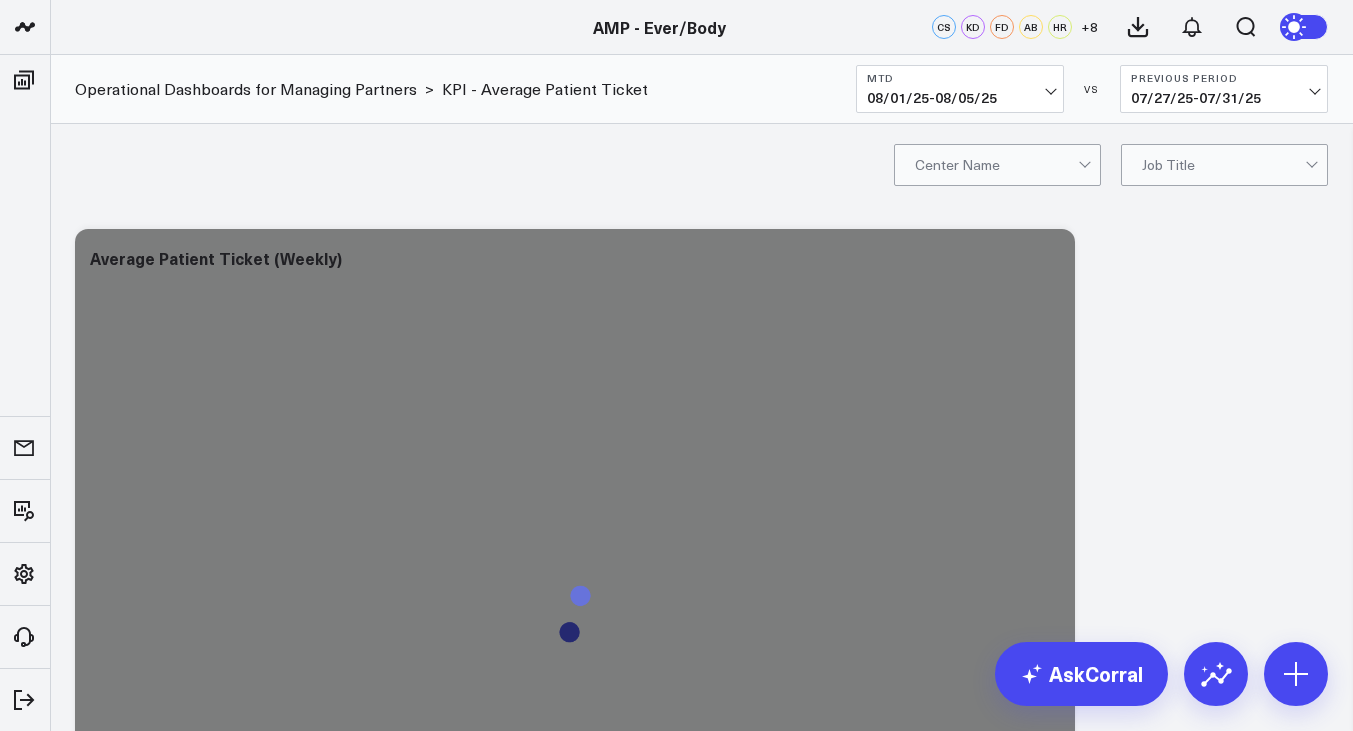 scroll, scrollTop: 0, scrollLeft: 0, axis: both 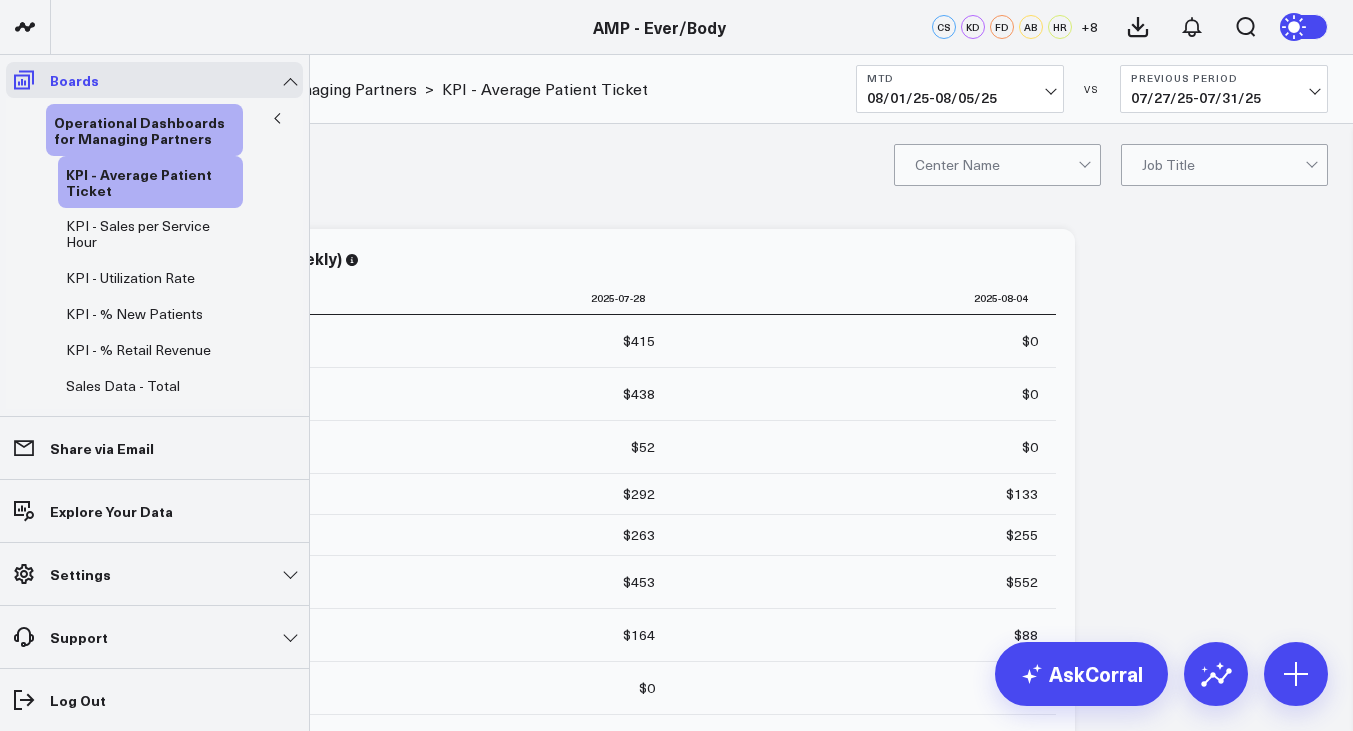 click 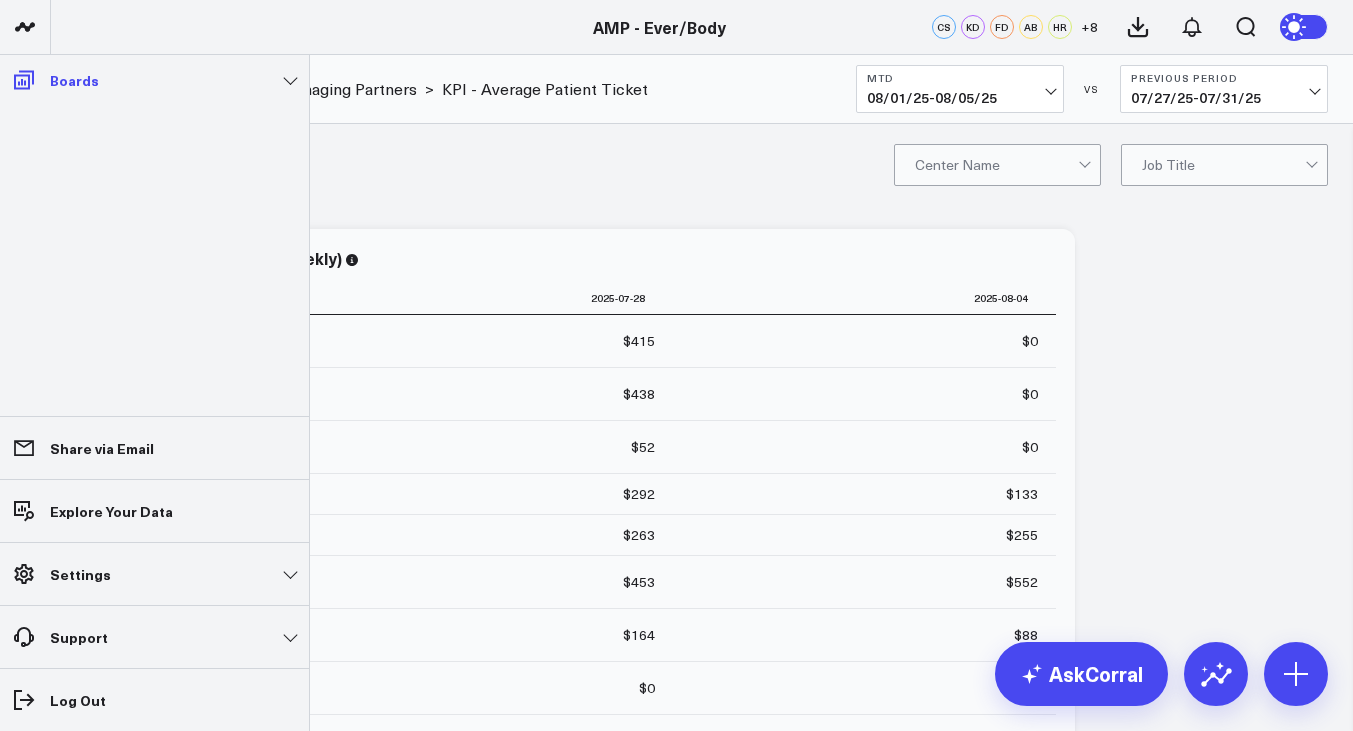 click 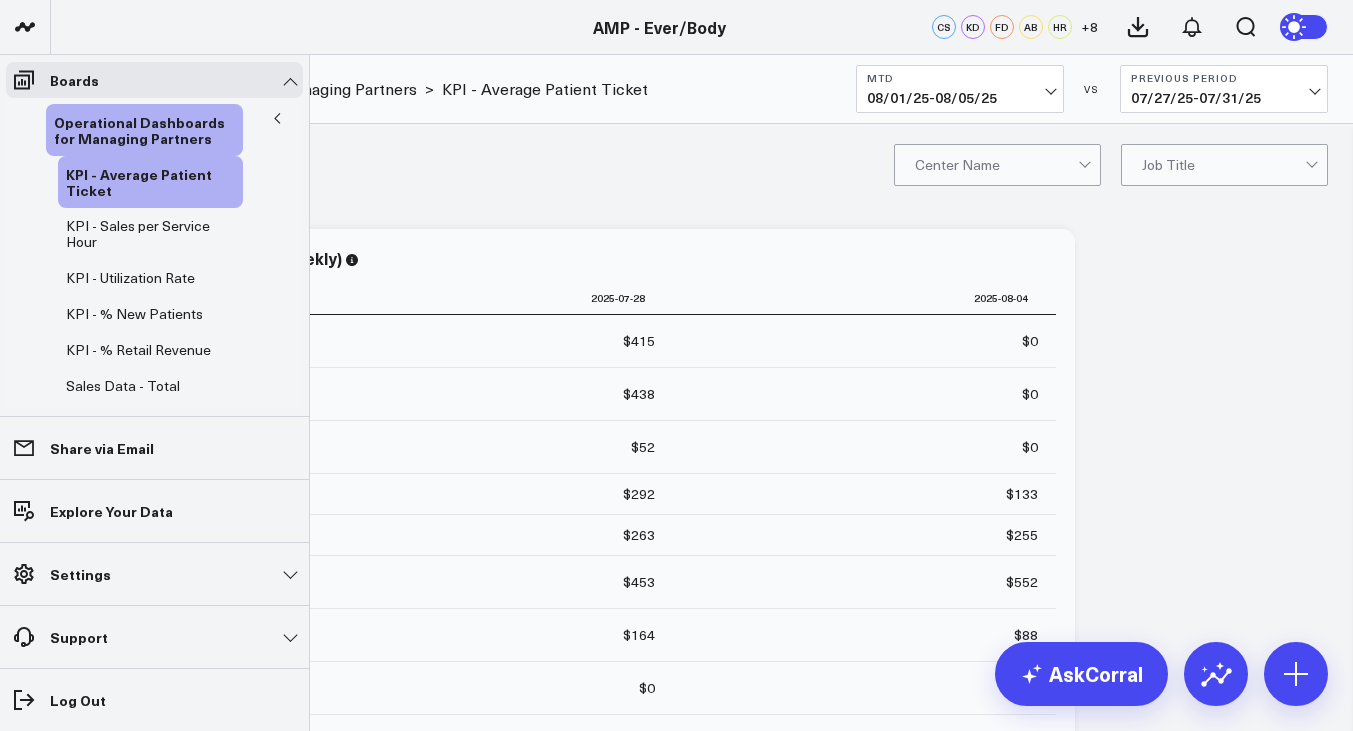 click 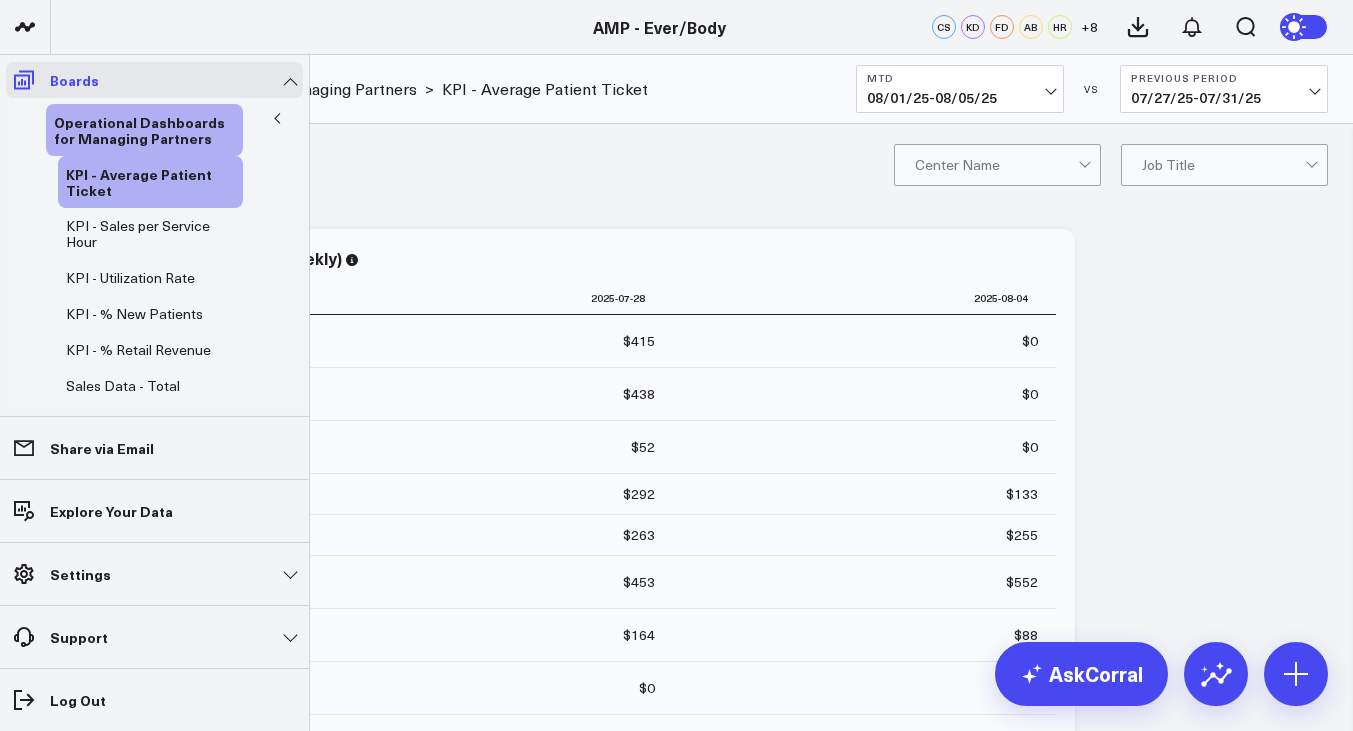 click on "Boards" at bounding box center [154, 80] 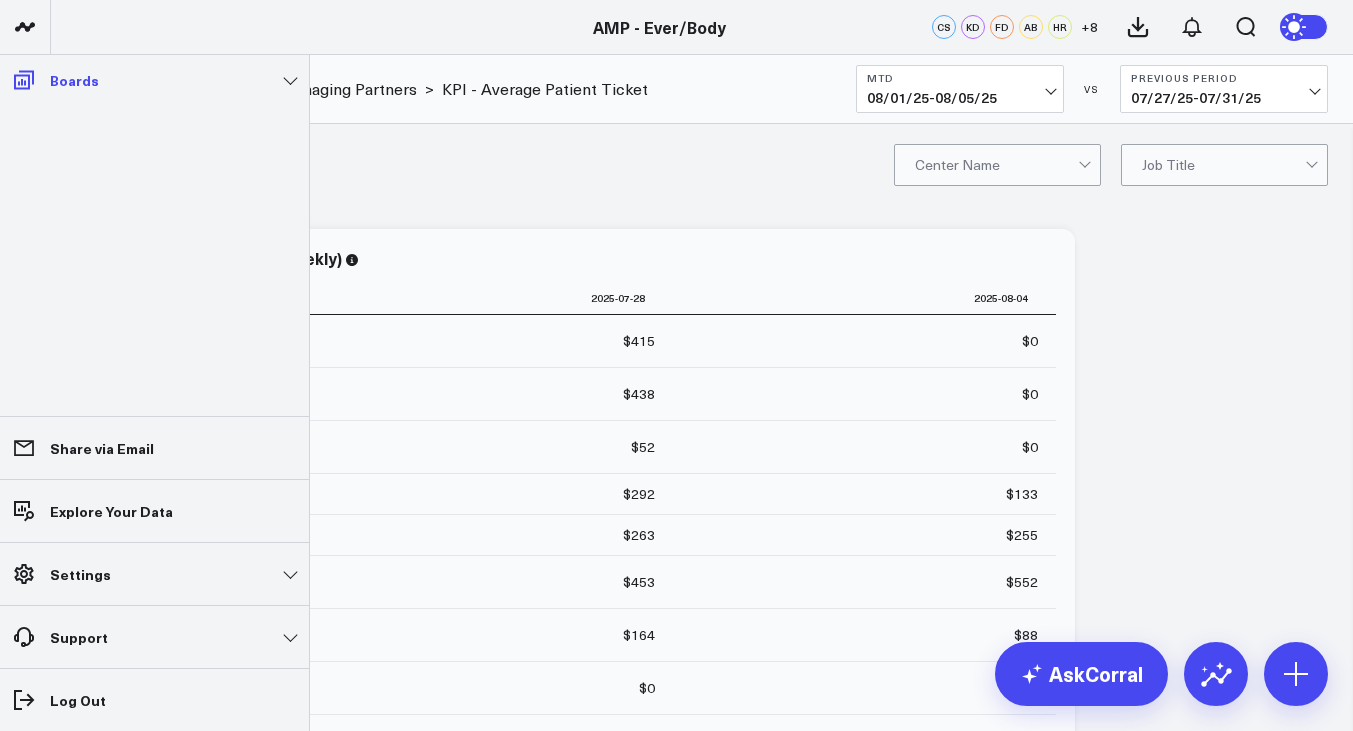 click on "Boards" at bounding box center (154, 80) 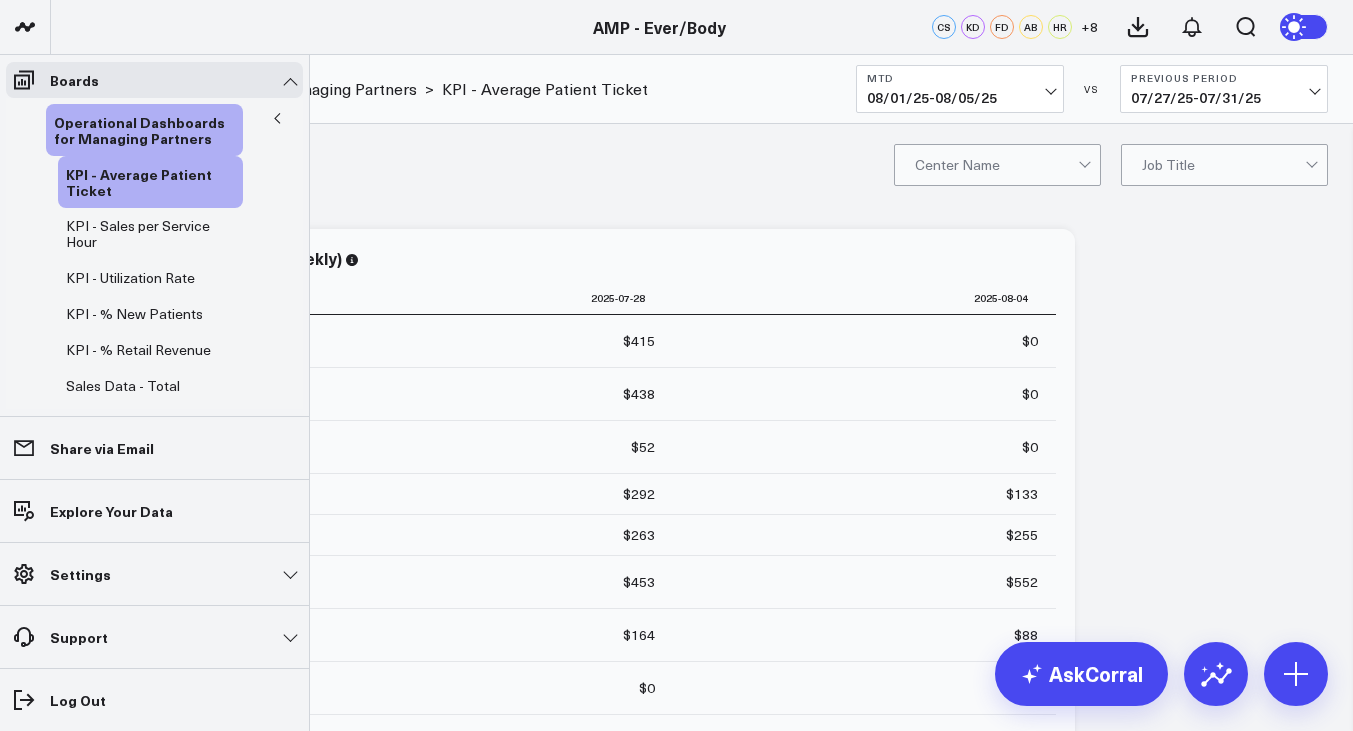 click 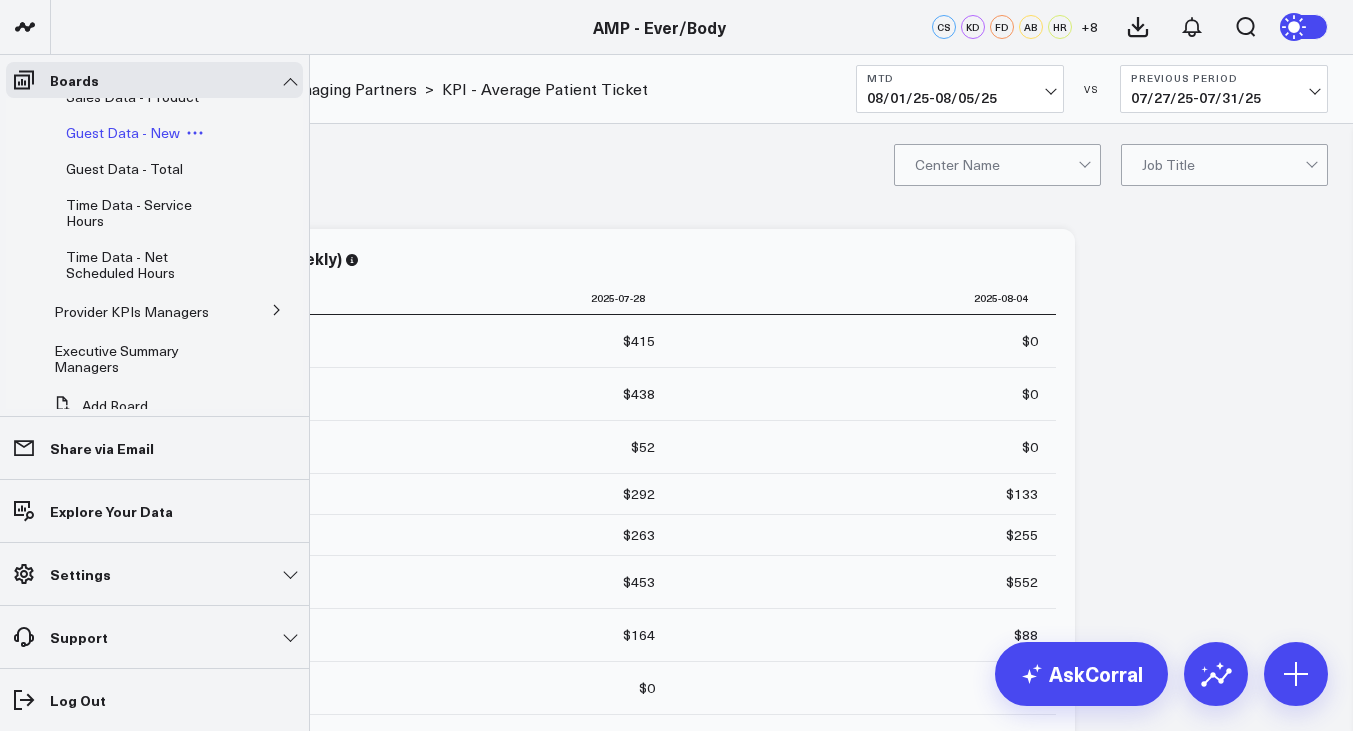 scroll, scrollTop: 429, scrollLeft: 0, axis: vertical 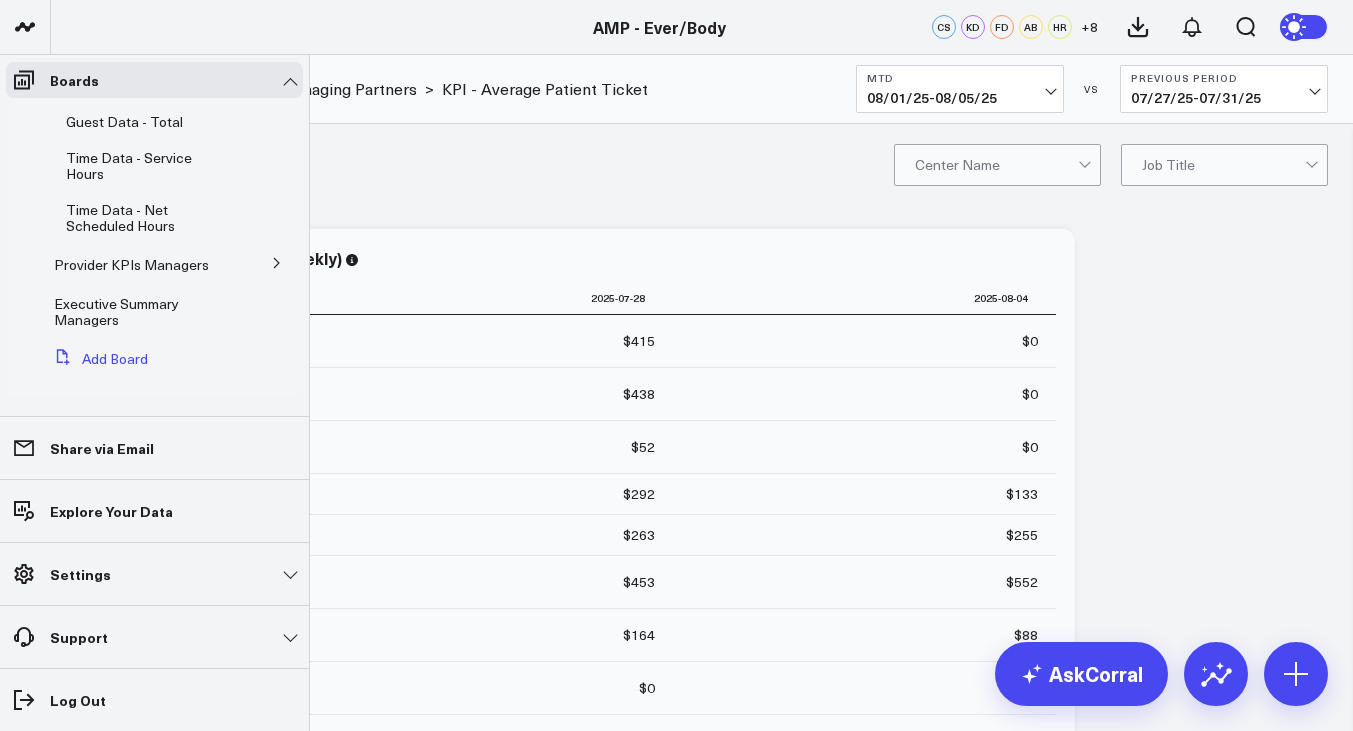 click on "Add Board" at bounding box center (97, 359) 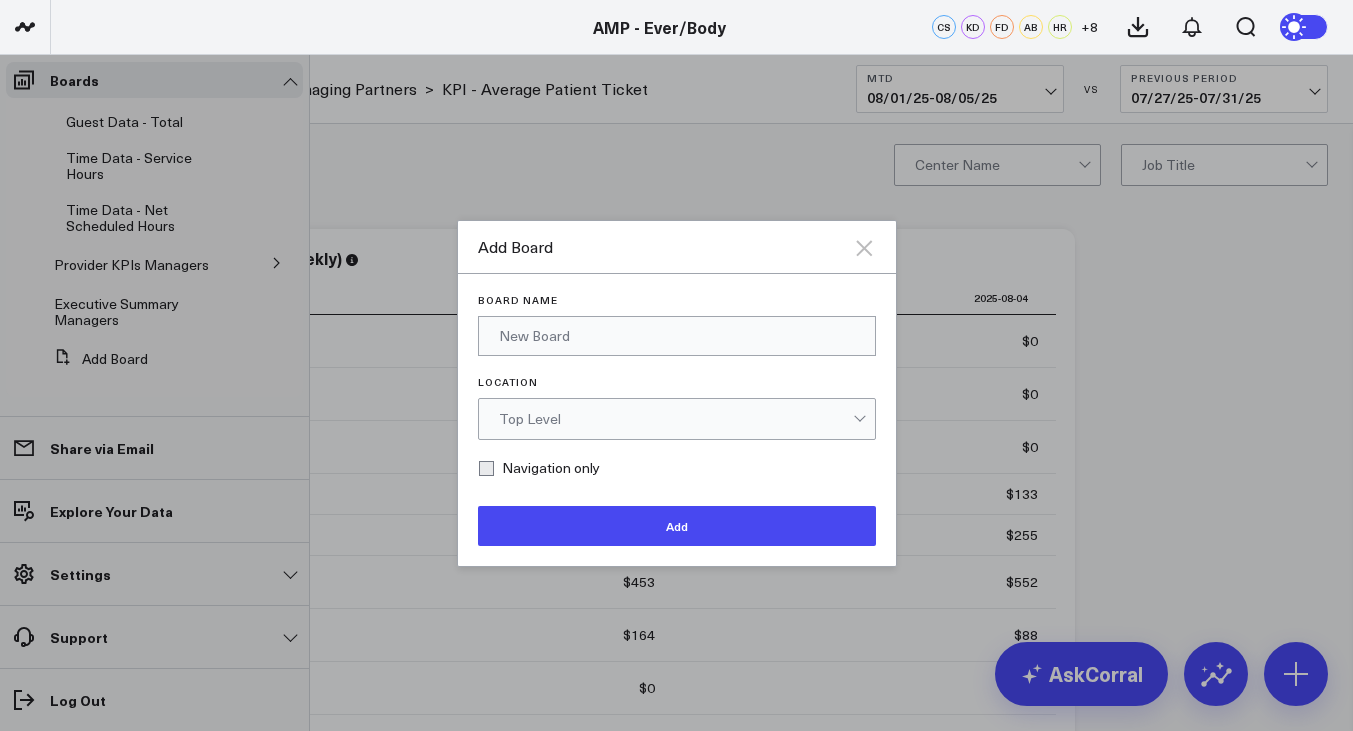 click 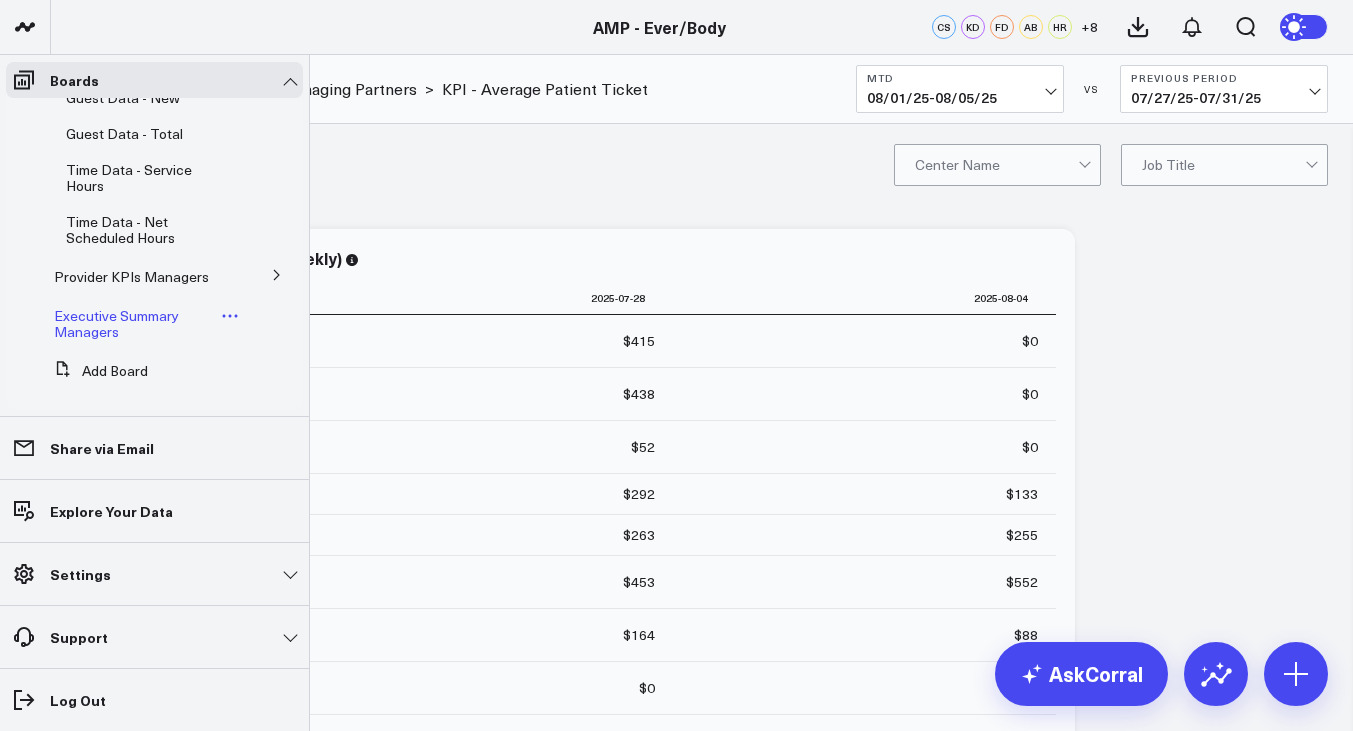 scroll, scrollTop: 385, scrollLeft: 0, axis: vertical 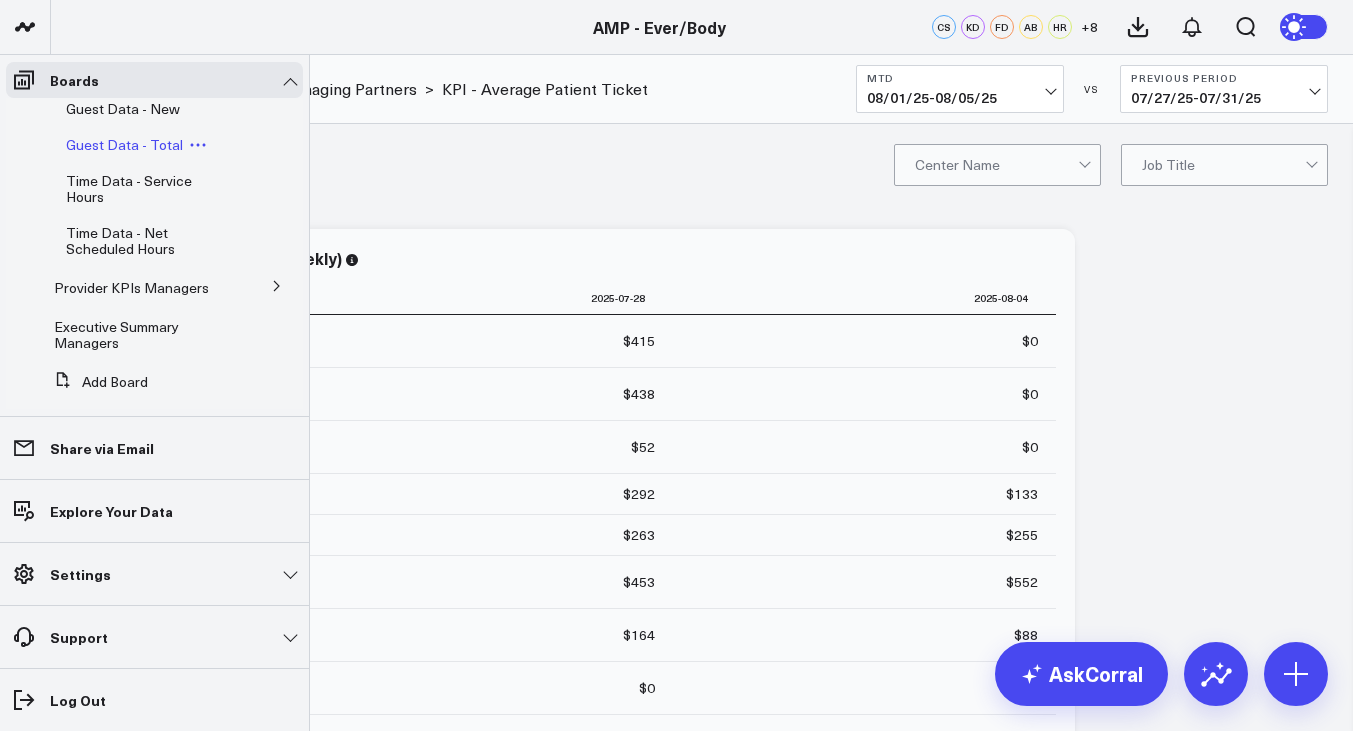 click on "Guest Data - Total" at bounding box center (124, 144) 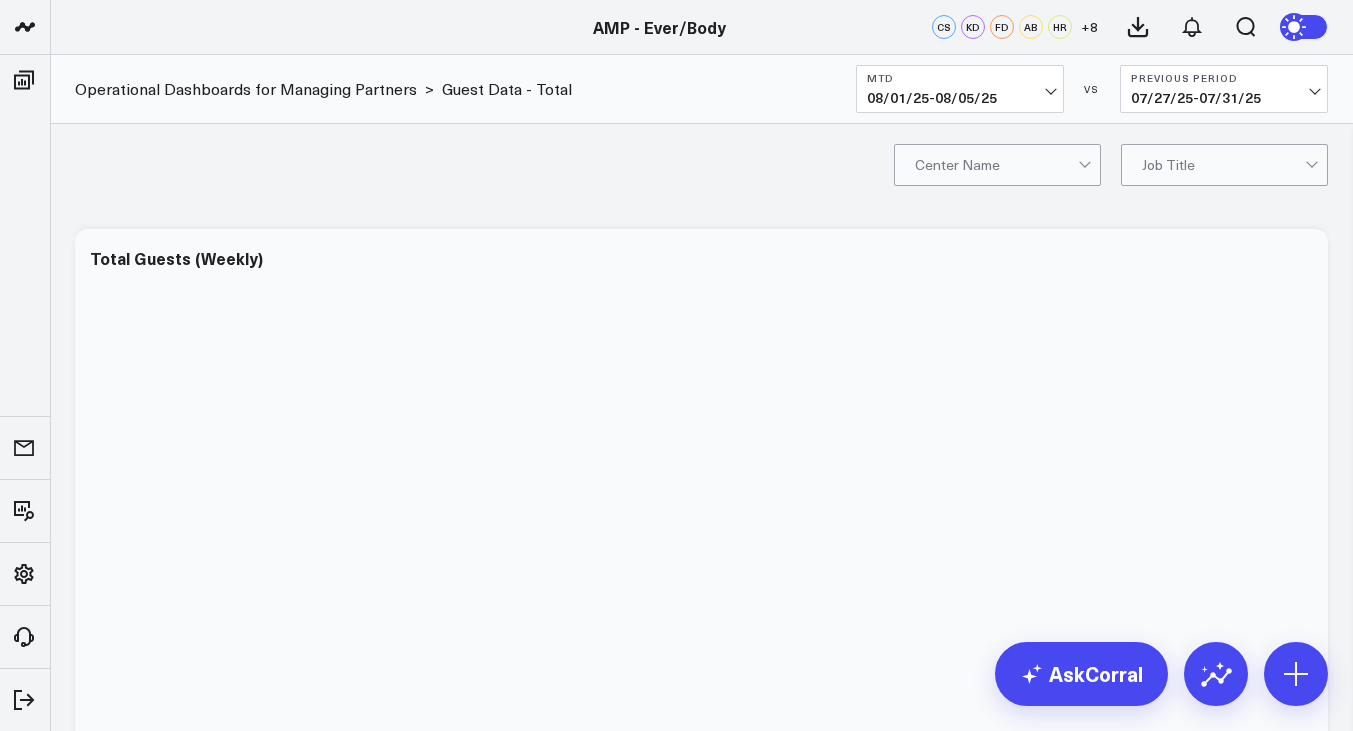 scroll, scrollTop: 0, scrollLeft: 0, axis: both 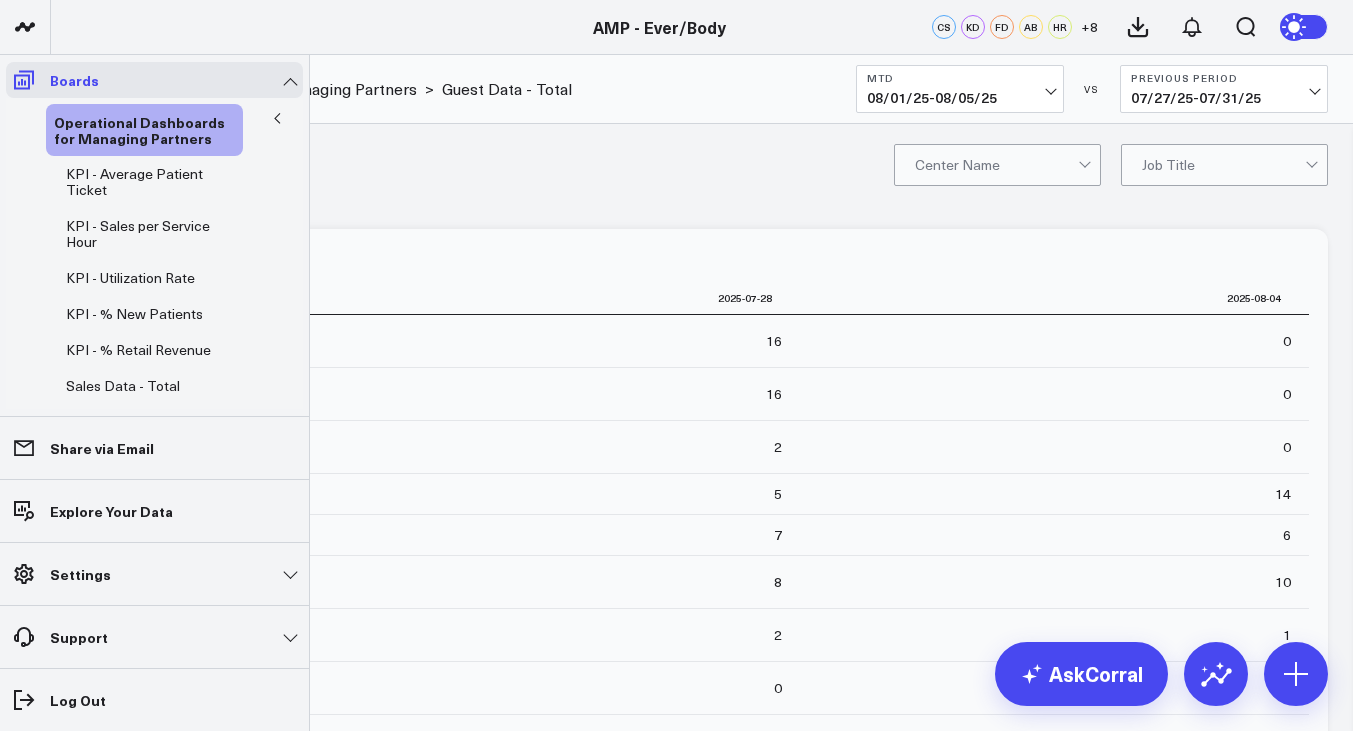 click on "Boards" at bounding box center (154, 80) 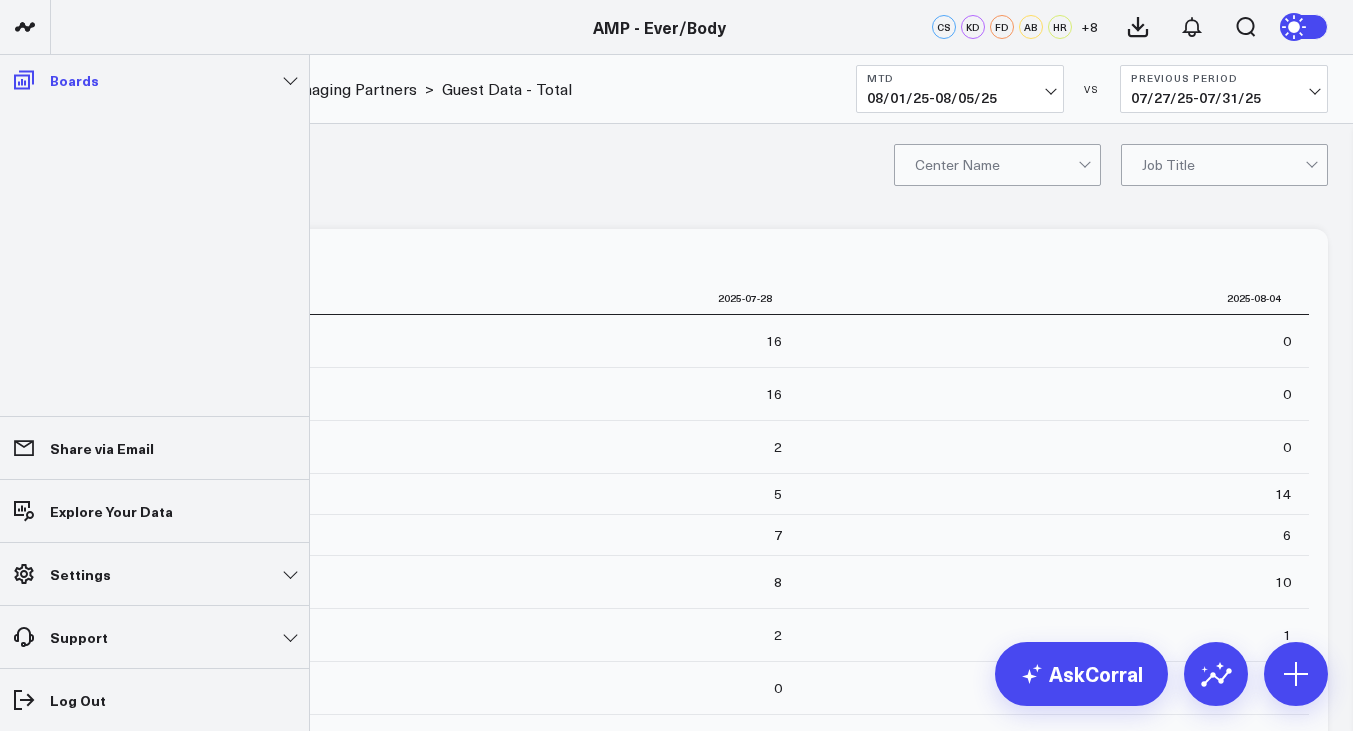 click on "Boards" at bounding box center (154, 80) 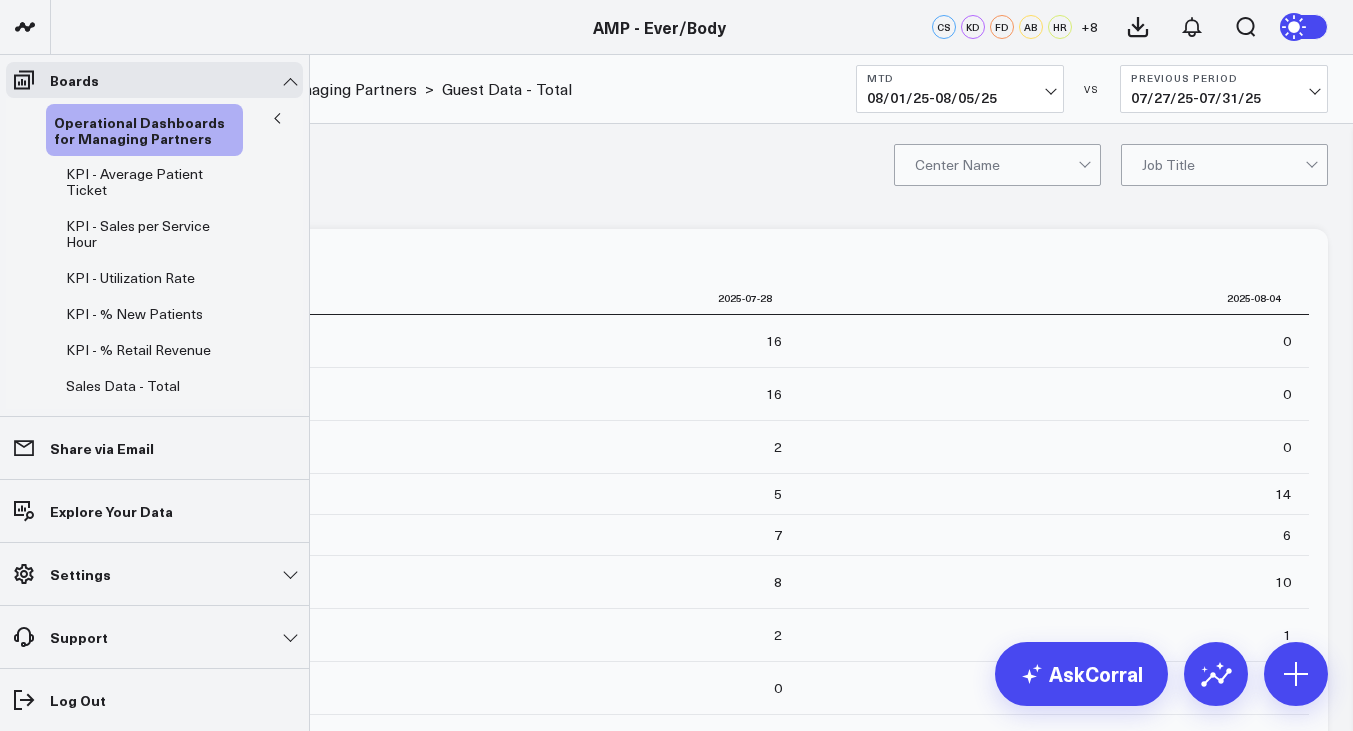 click 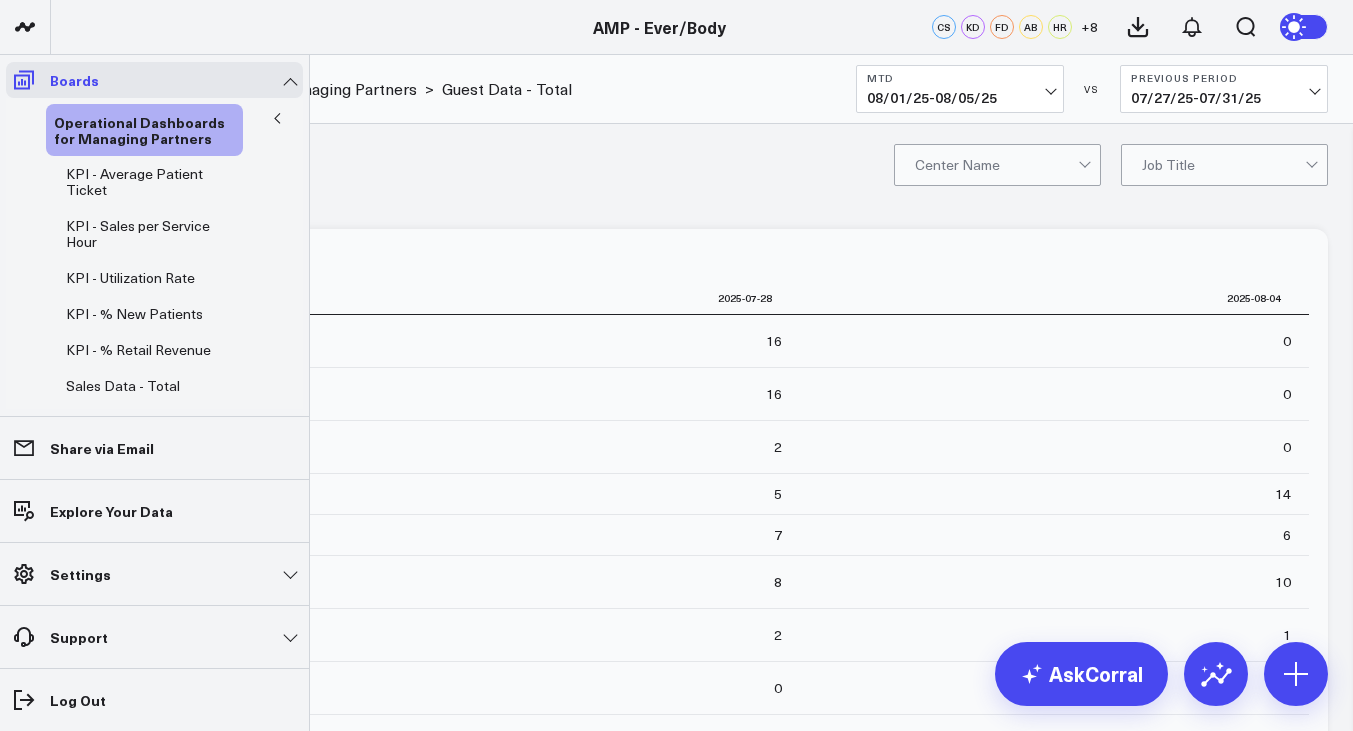 click on "Boards" at bounding box center (154, 80) 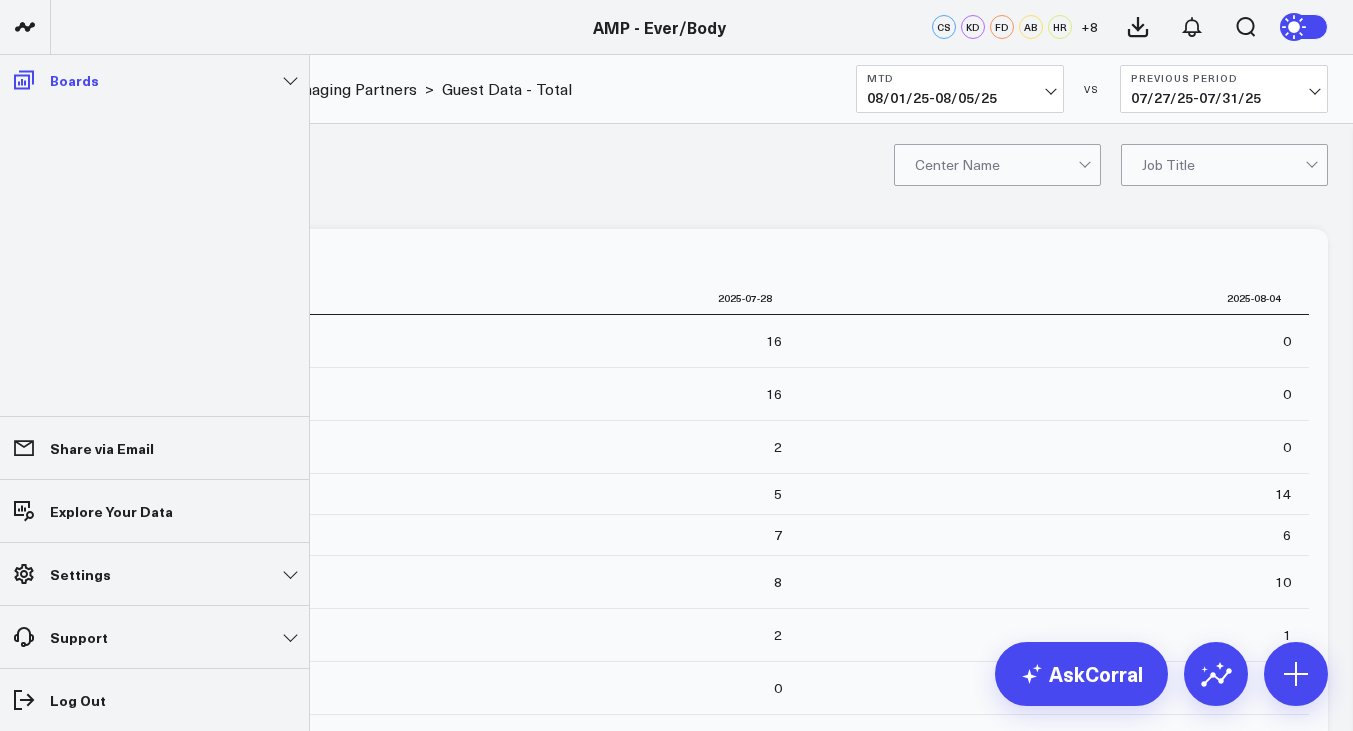 click on "Boards" at bounding box center [154, 80] 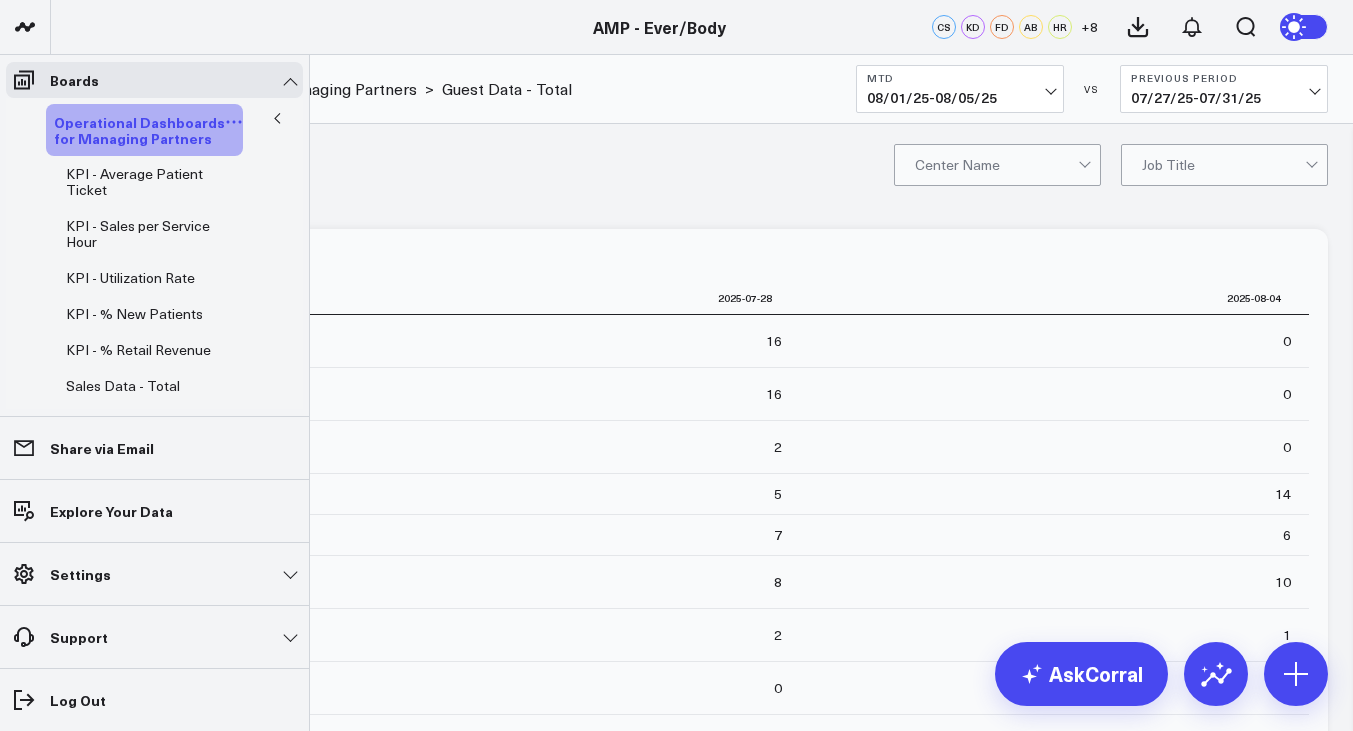 click on "Operational Dashboards for Managing Partners" at bounding box center [139, 130] 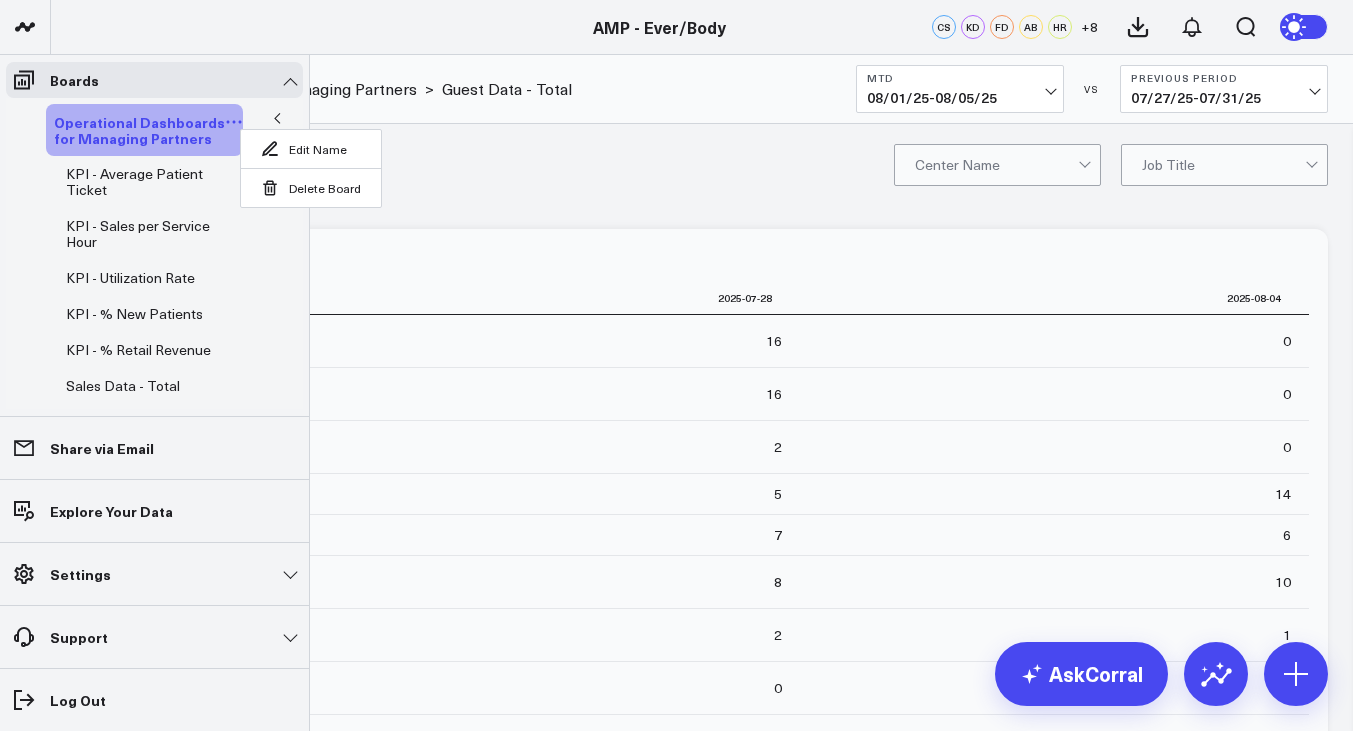 click 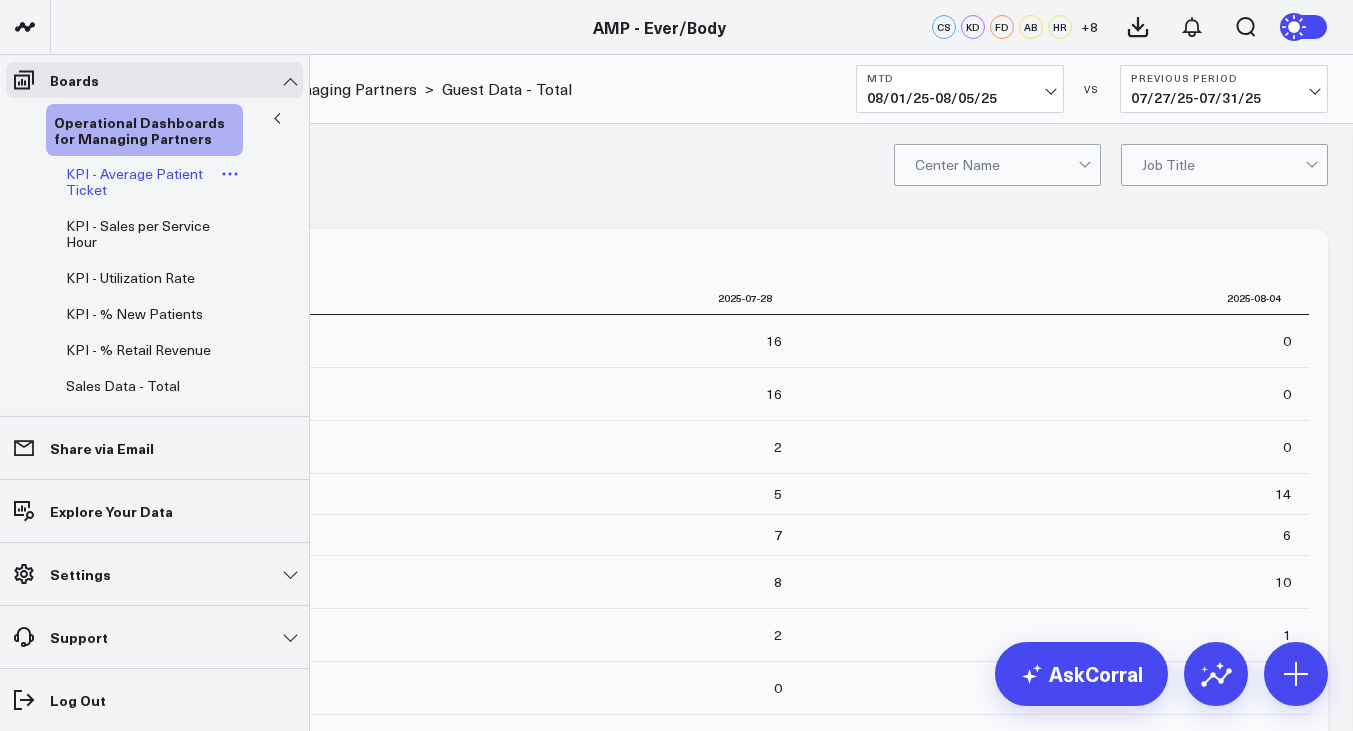 click 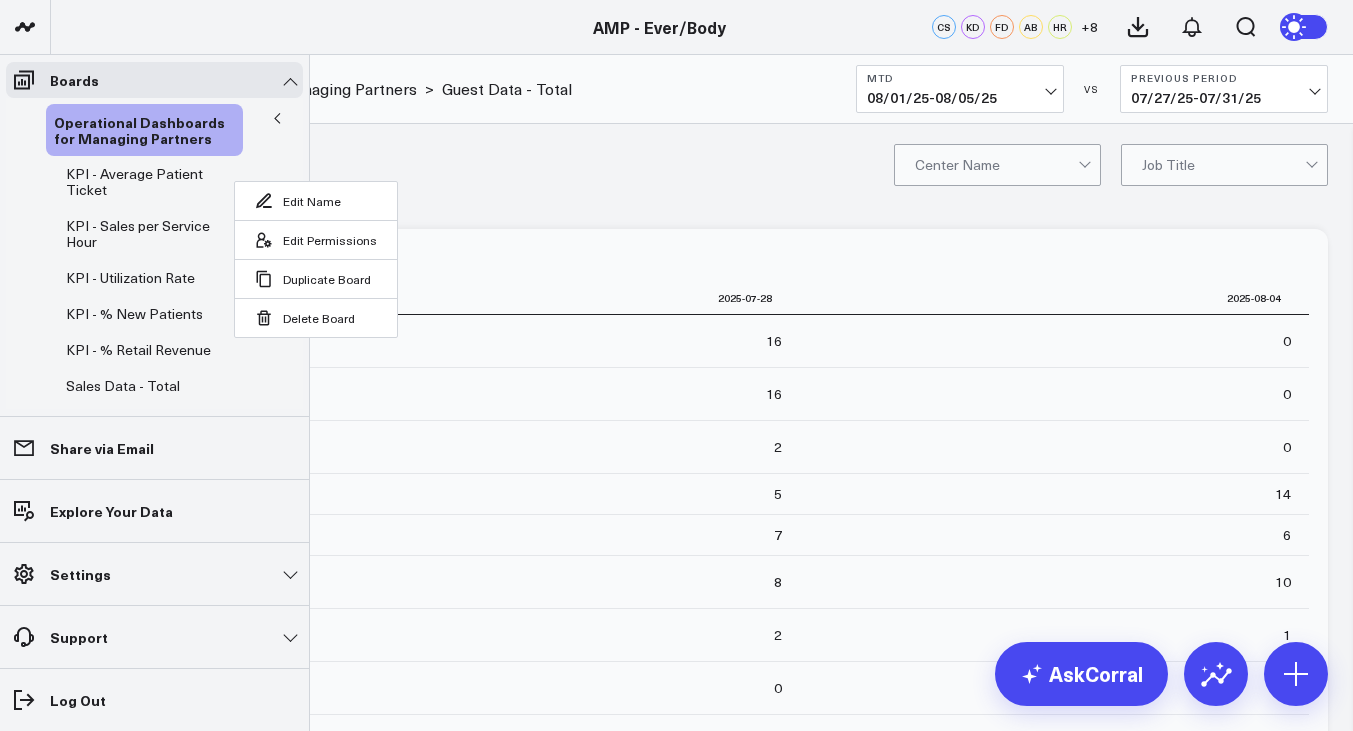 click on "Operational Dashboards for Managing Partners KPI - Average Patient Ticket Edit Name Edit Permissions Duplicate Board Delete Board KPI - Sales per Service Hour KPI - Utilization Rate KPI - % New Patients KPI - % Retail Revenue Sales Data - Total Sales Data - Services Sales Data - Product Guest Data - New Guest Data - Total Time Data - Service Hours Time Data - Net Scheduled Hours" at bounding box center (154, 378) 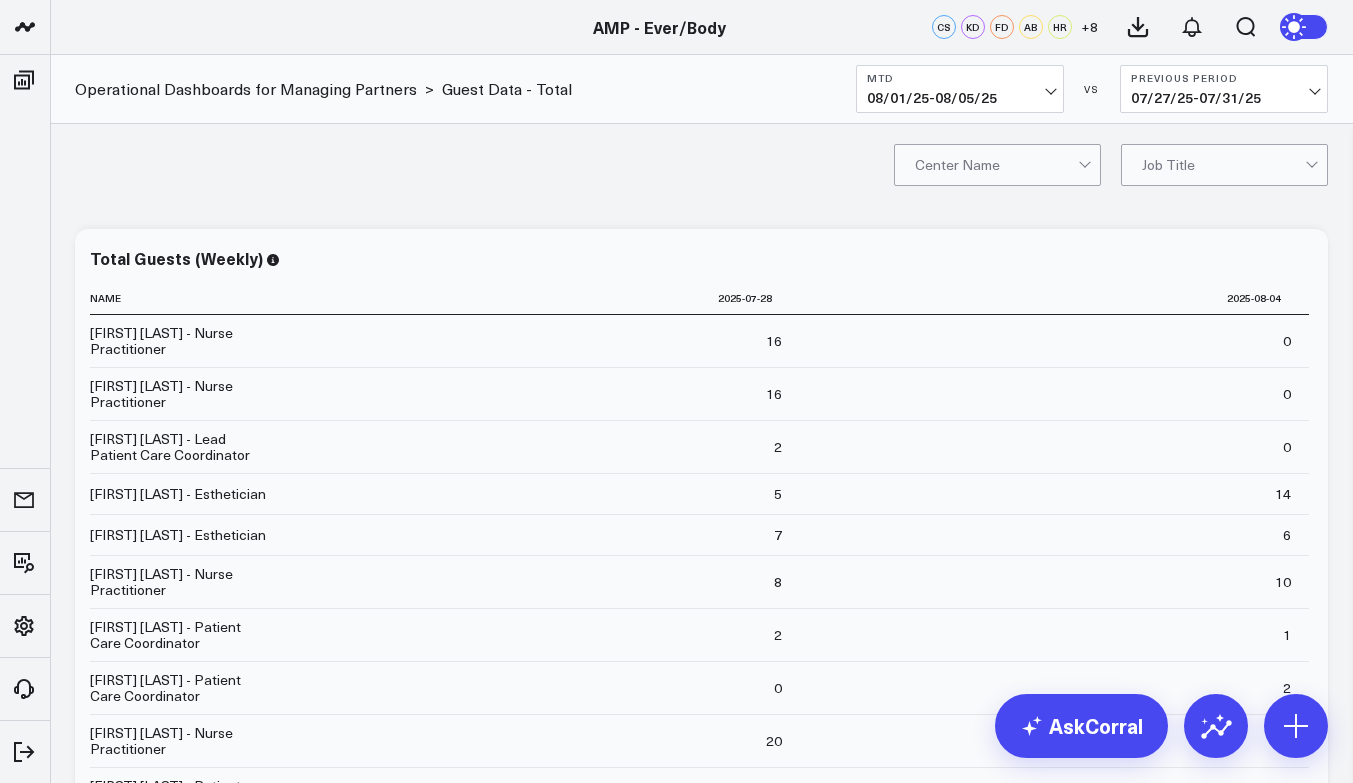 scroll, scrollTop: 0, scrollLeft: 0, axis: both 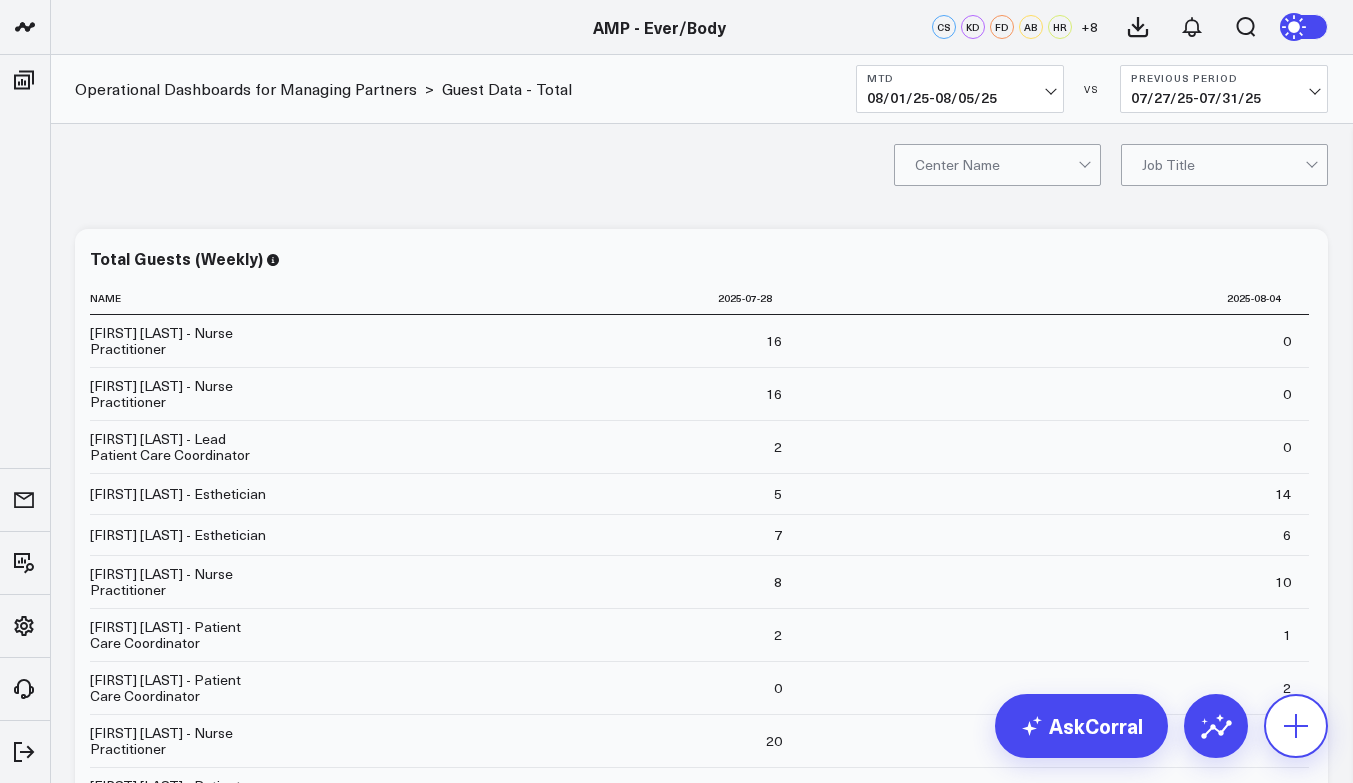 click 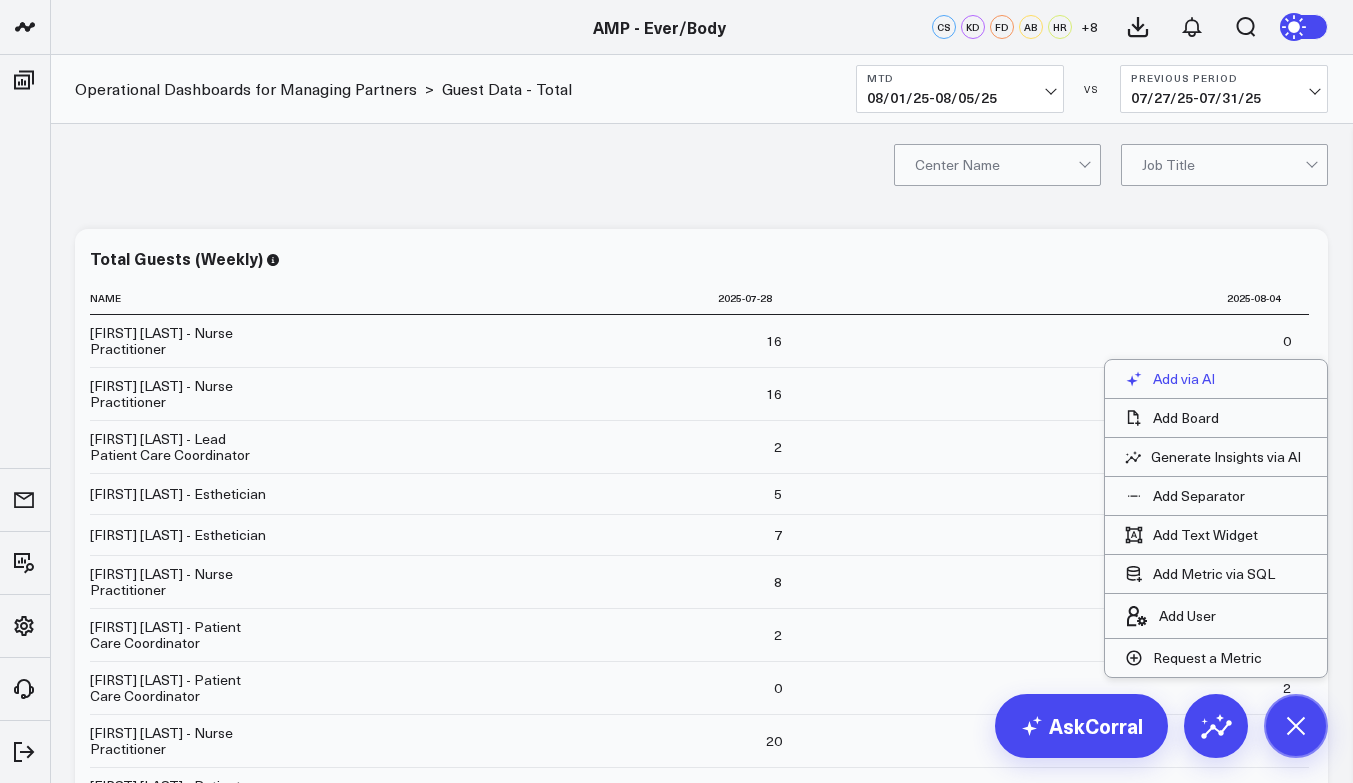 click on "Add via AI" at bounding box center [1184, 379] 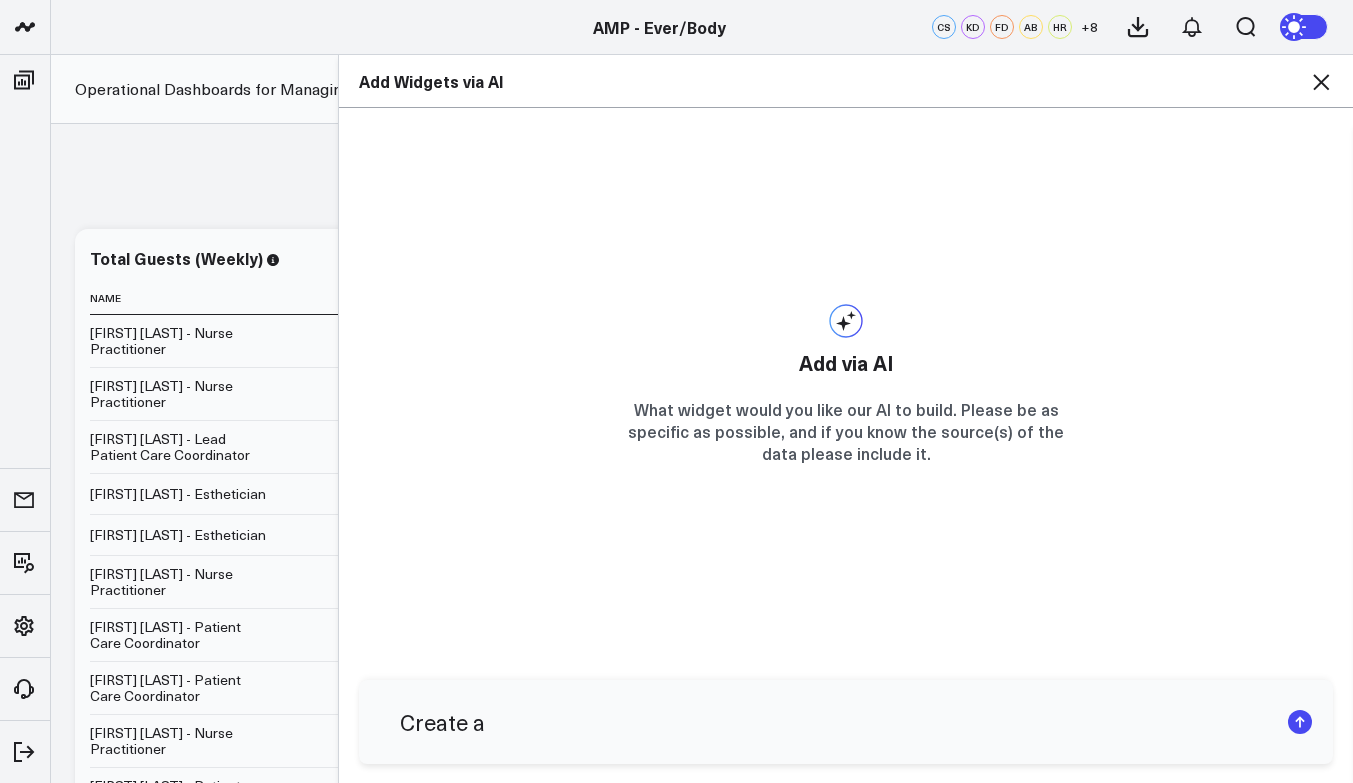 click on "Create a" at bounding box center [846, 722] 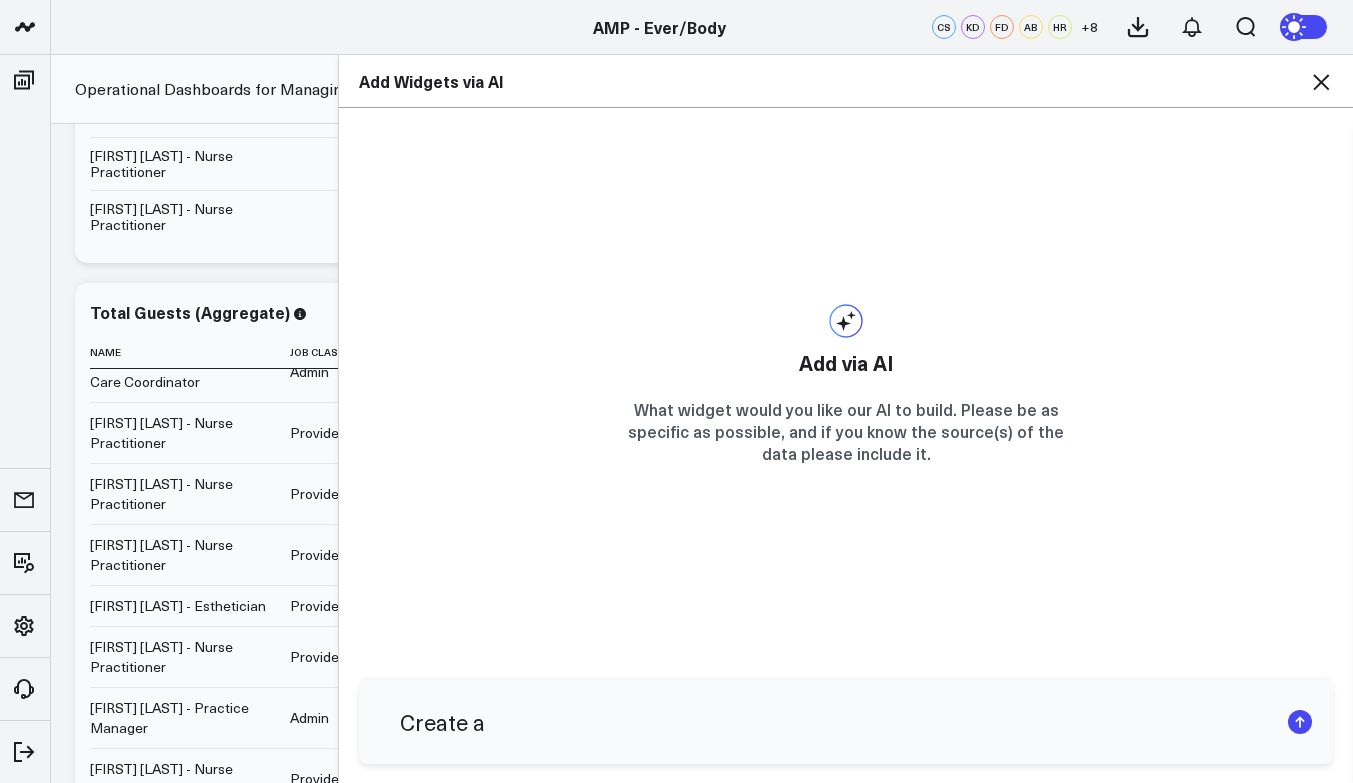 scroll, scrollTop: 1926, scrollLeft: 0, axis: vertical 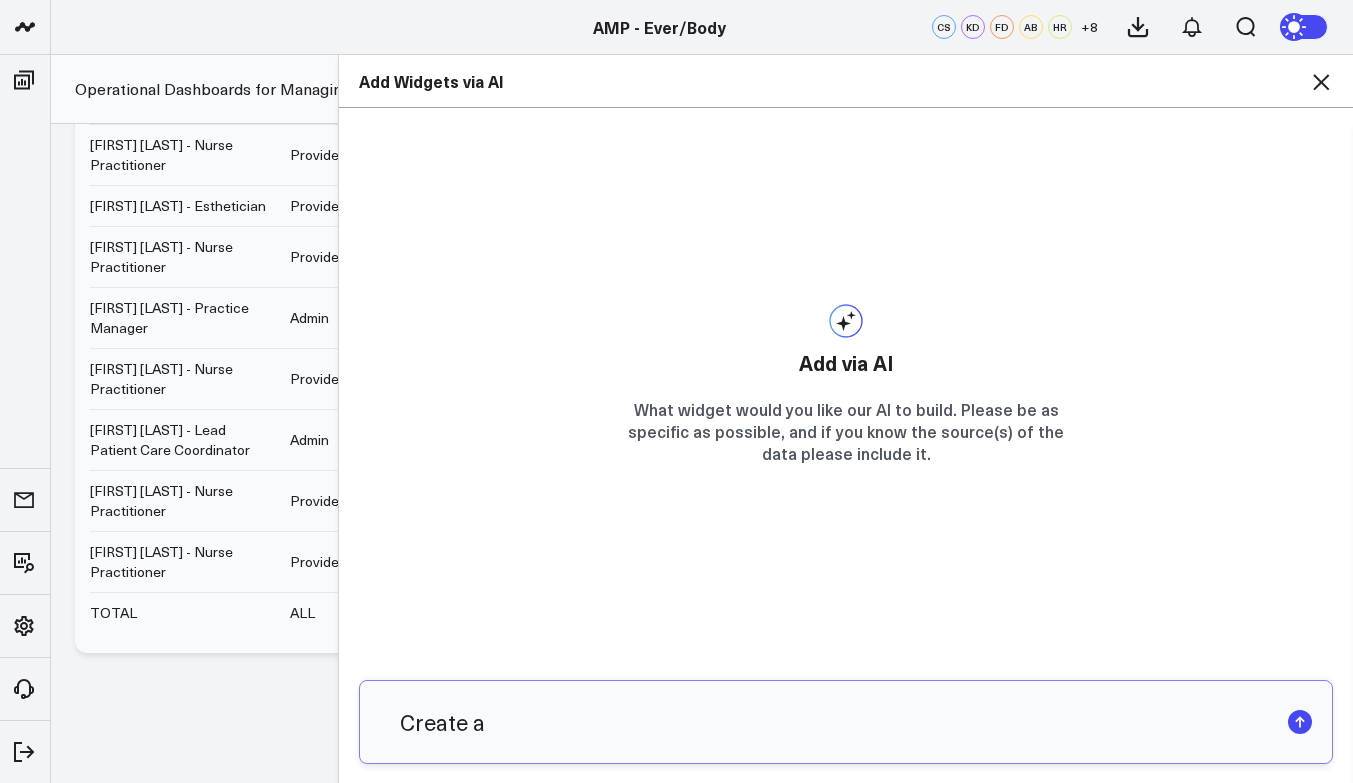 click on "Create a" at bounding box center [829, 722] 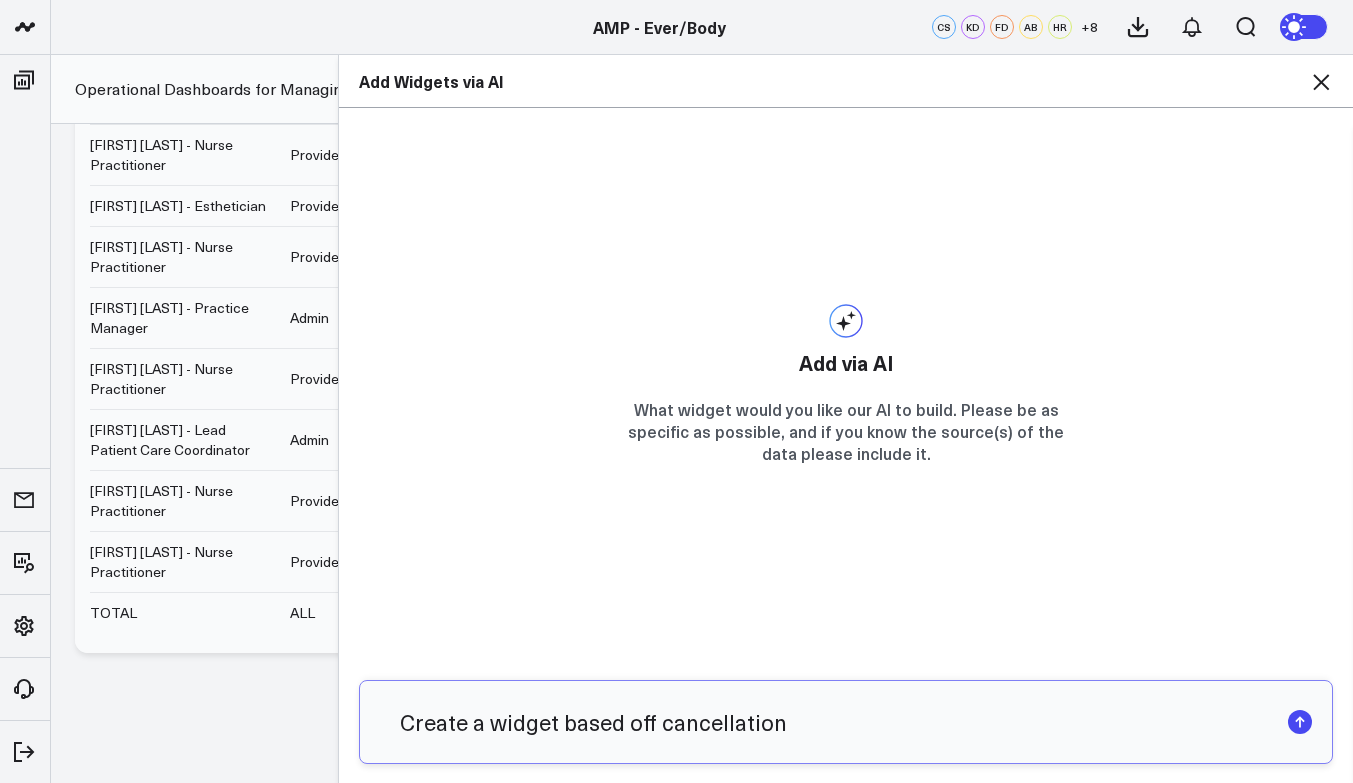 type on "Create a widget based off cancellations" 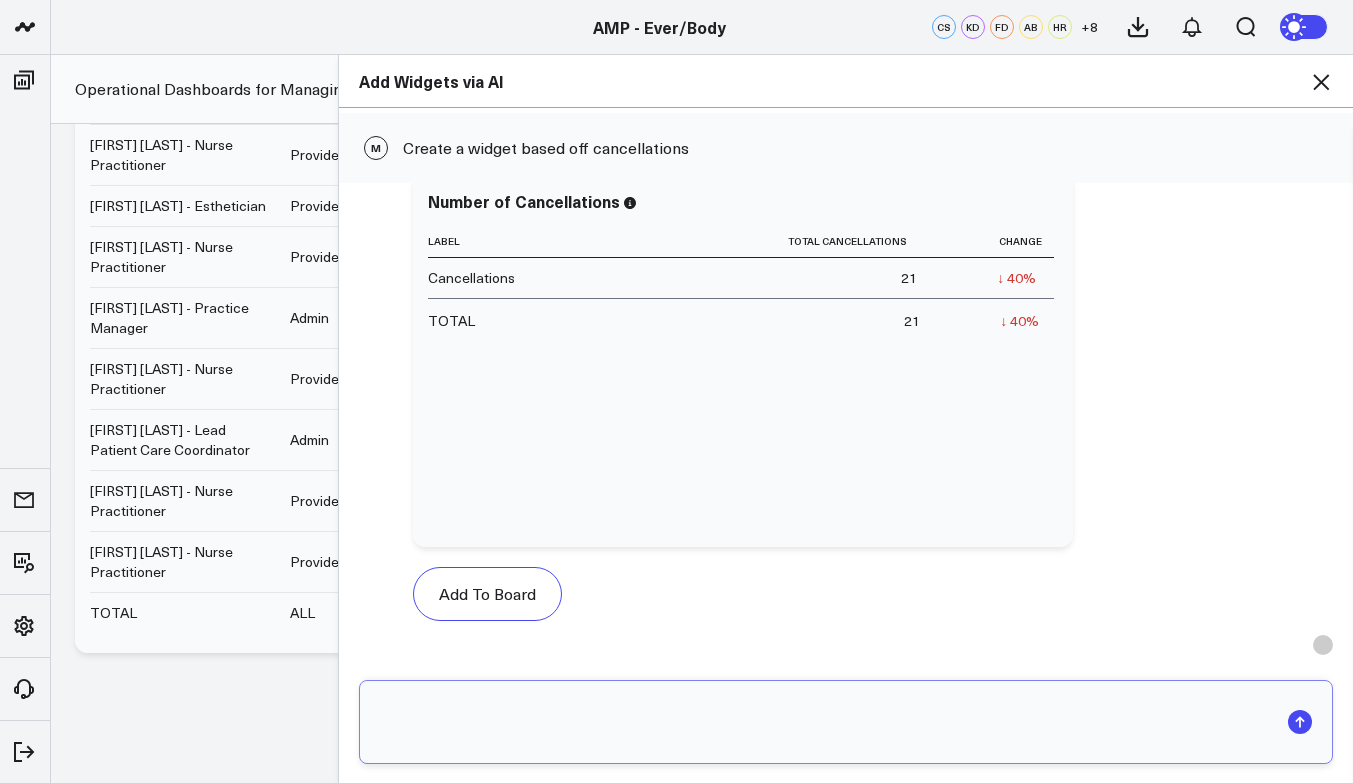 scroll, scrollTop: 0, scrollLeft: 0, axis: both 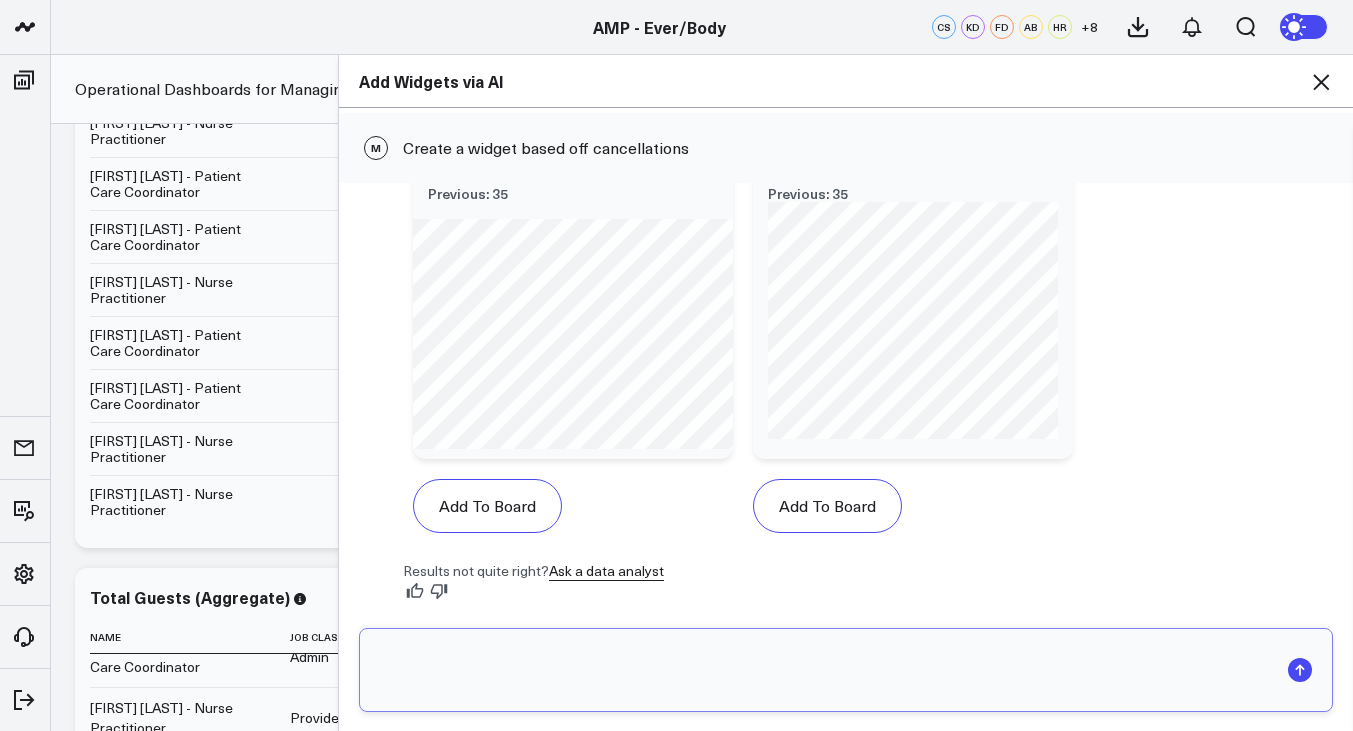 click at bounding box center [829, 670] 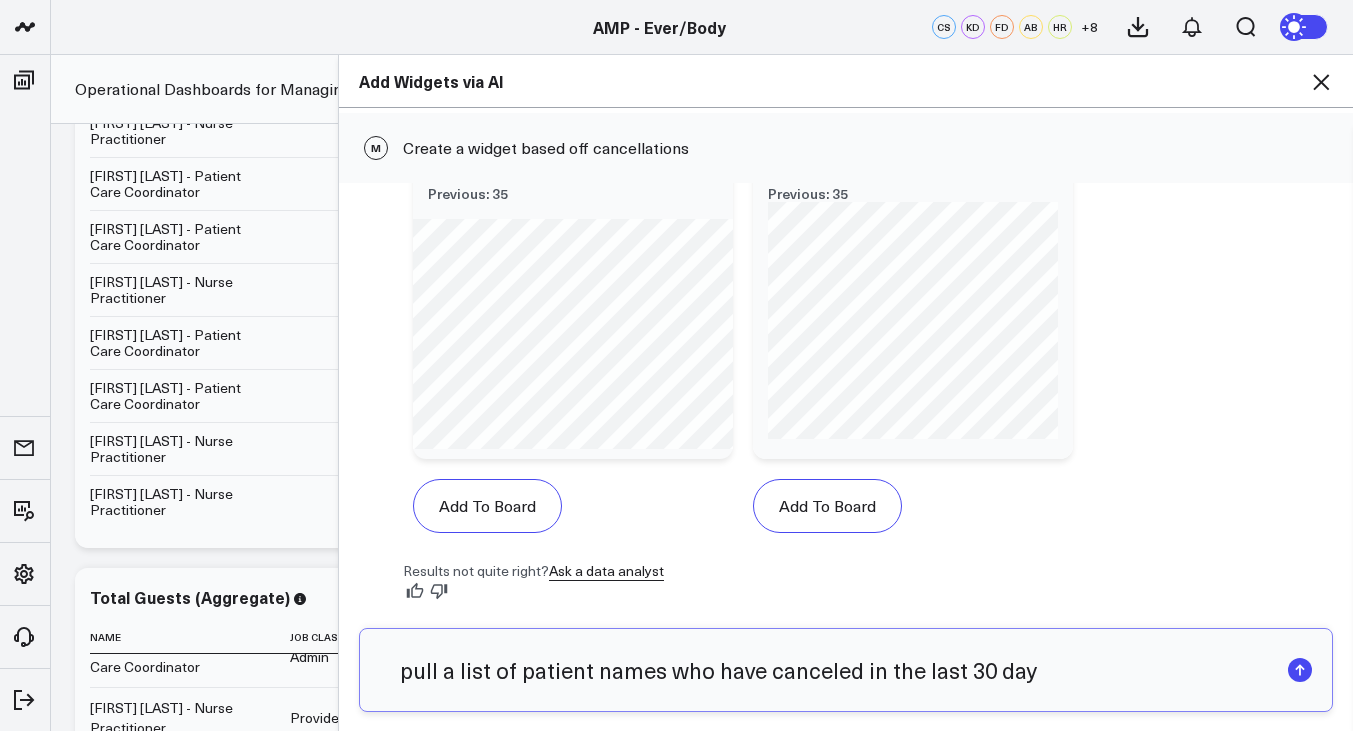 type on "pull a list of patient names who have canceled in the last 30 days" 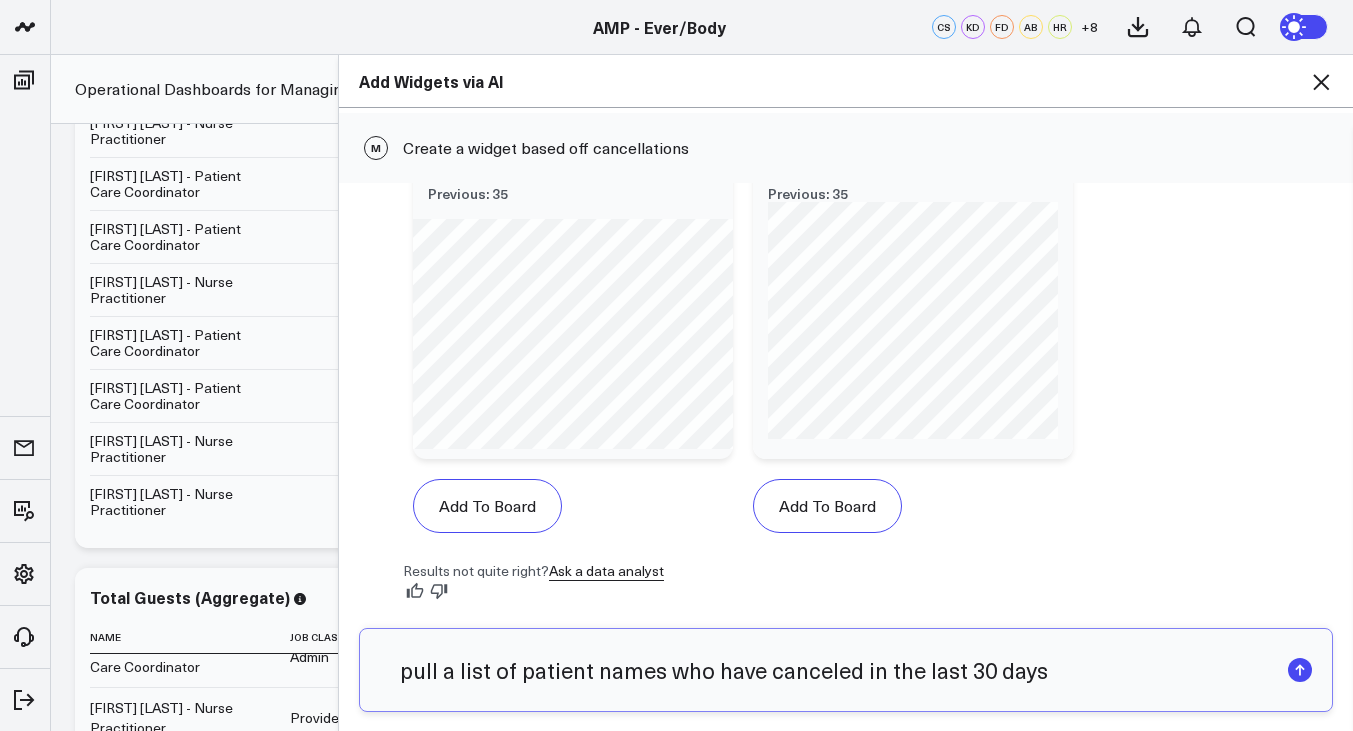 type 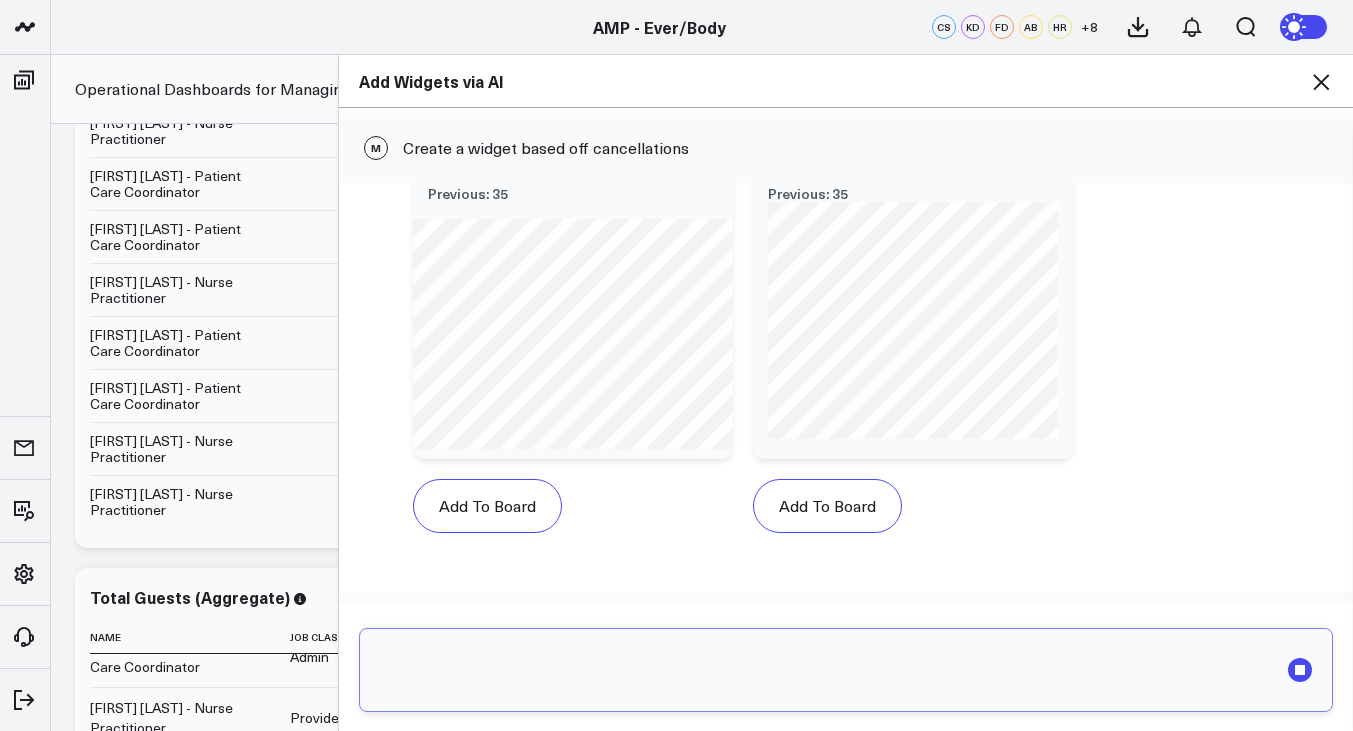 scroll, scrollTop: 846, scrollLeft: 0, axis: vertical 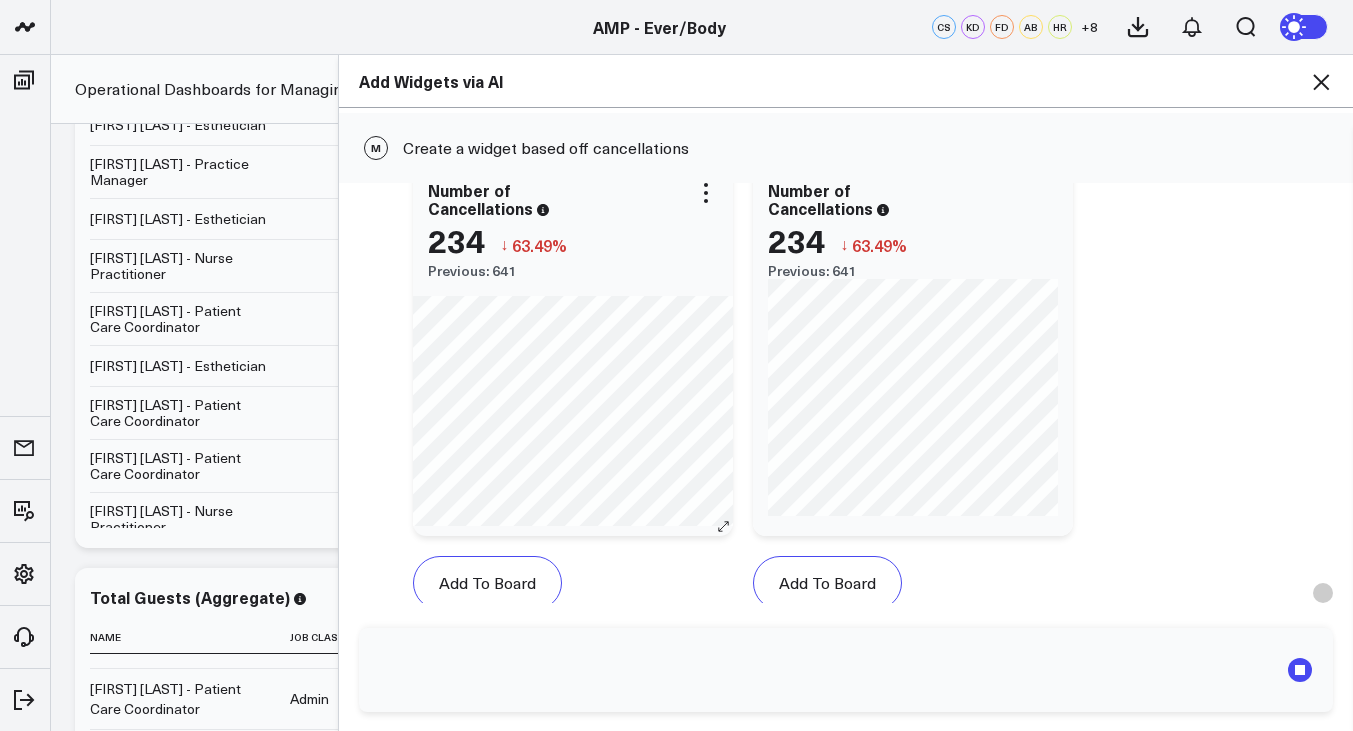 click on "Number of Cancellations" at bounding box center (573, 199) 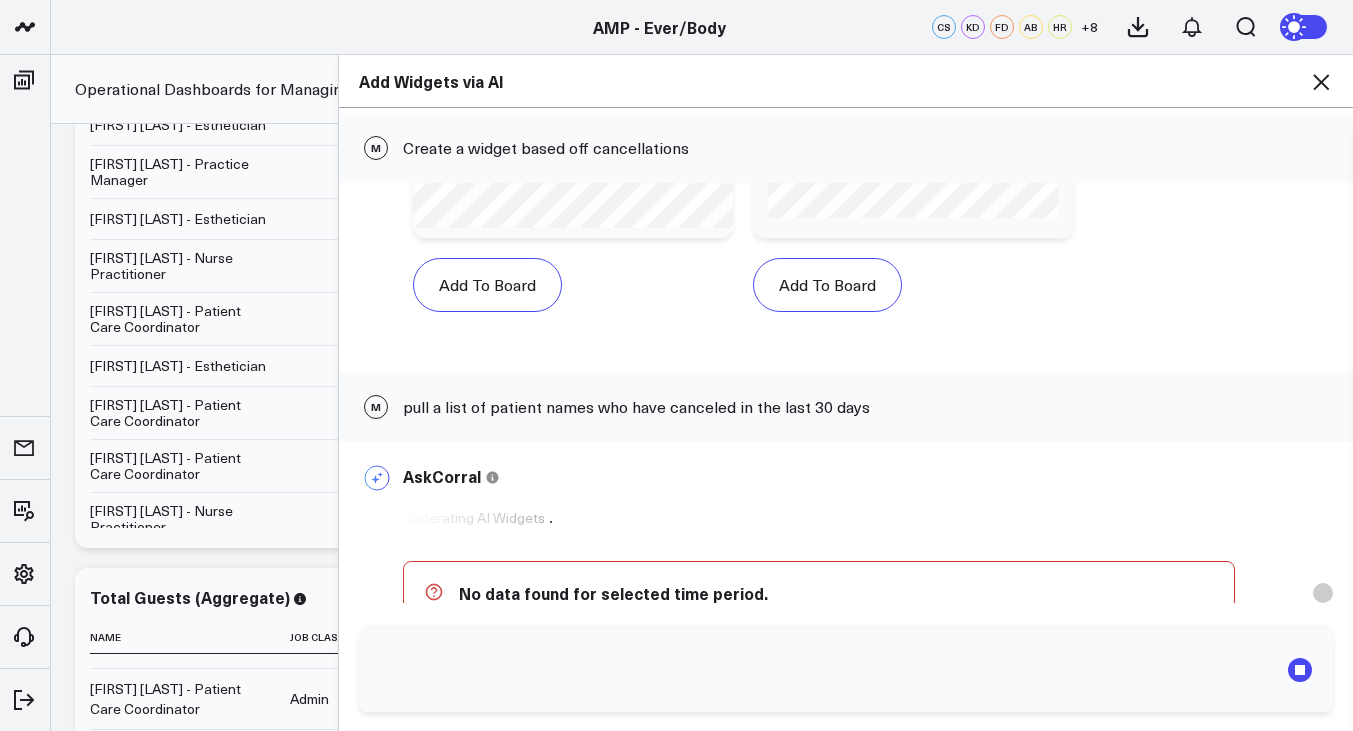 scroll, scrollTop: 1040, scrollLeft: 0, axis: vertical 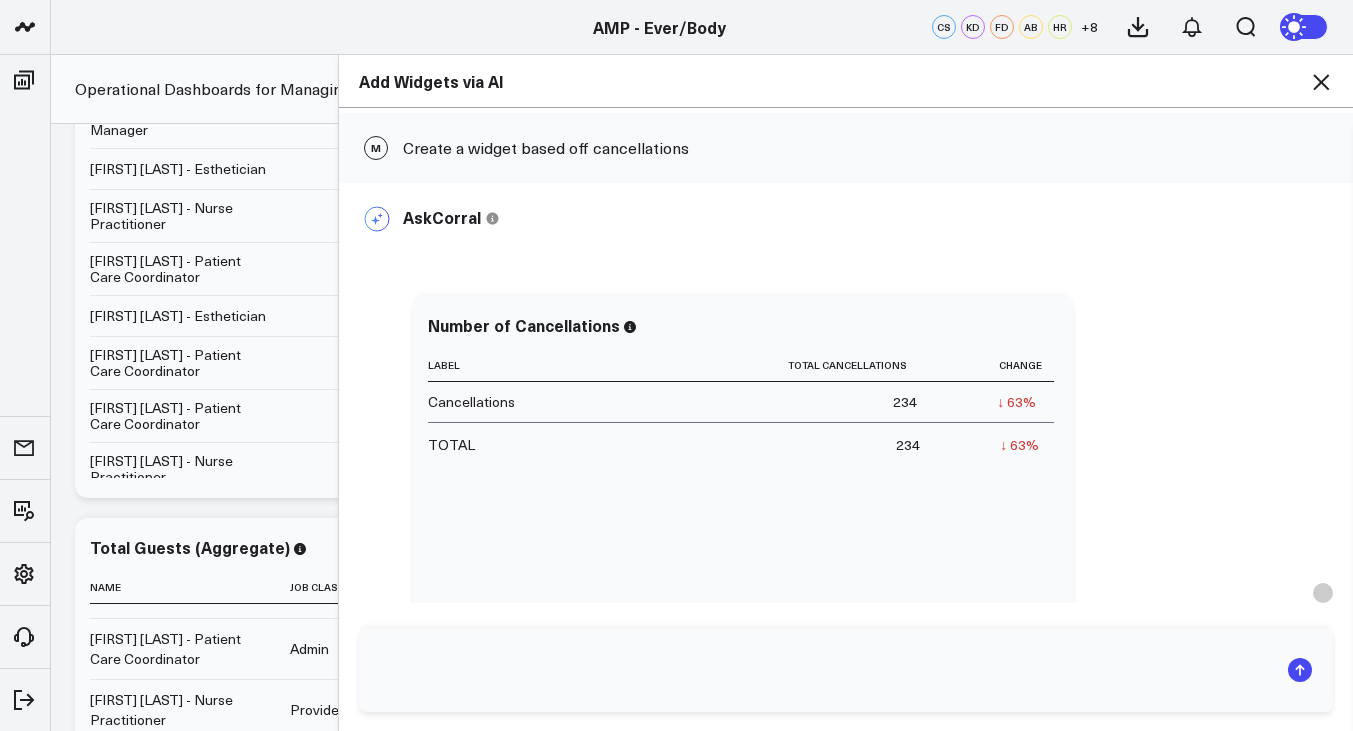 click 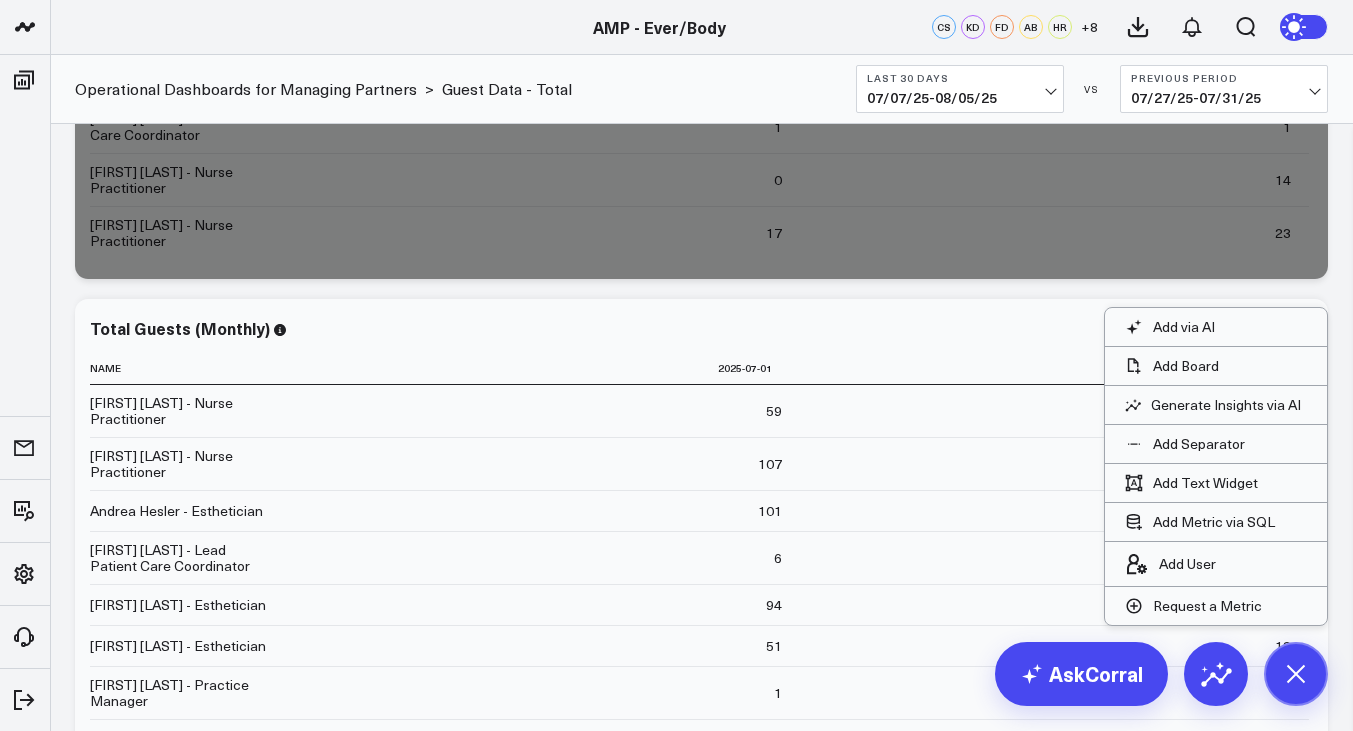 scroll, scrollTop: 694, scrollLeft: 0, axis: vertical 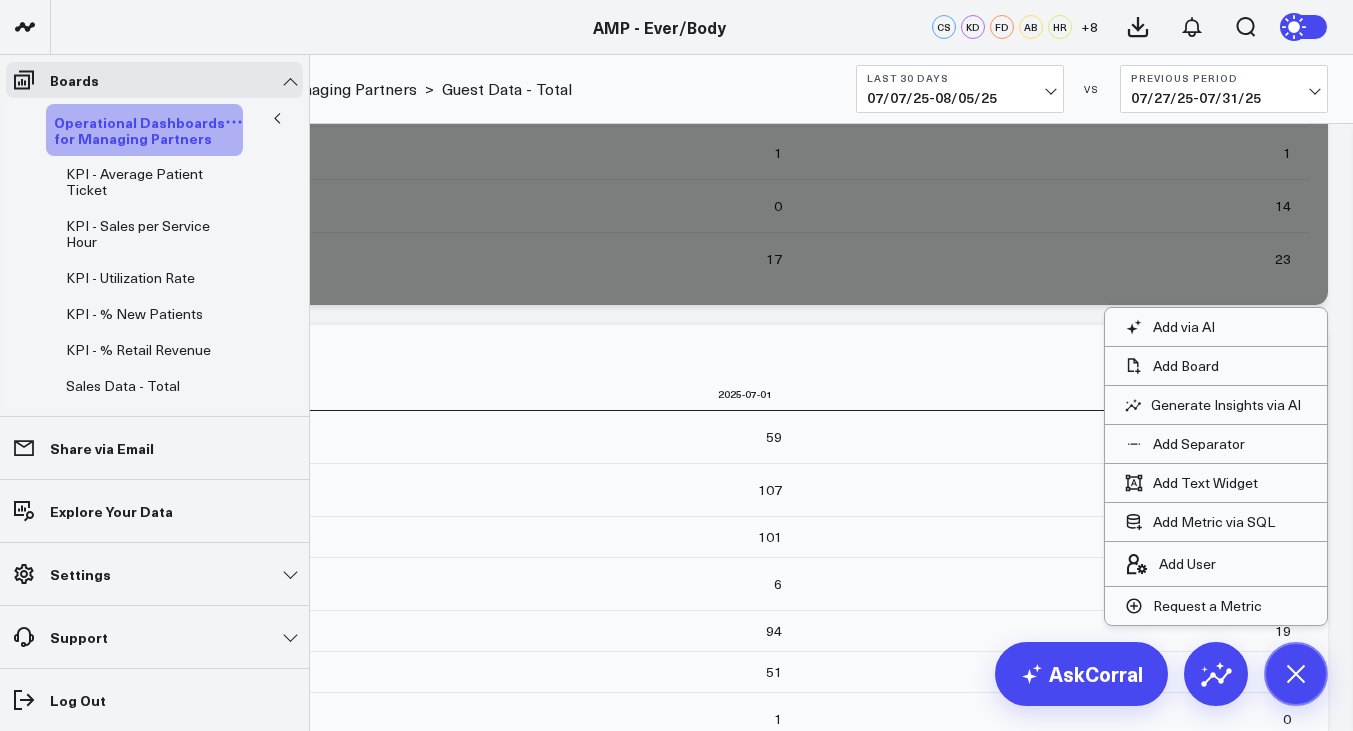 click on "Operational Dashboards for Managing Partners" at bounding box center (139, 130) 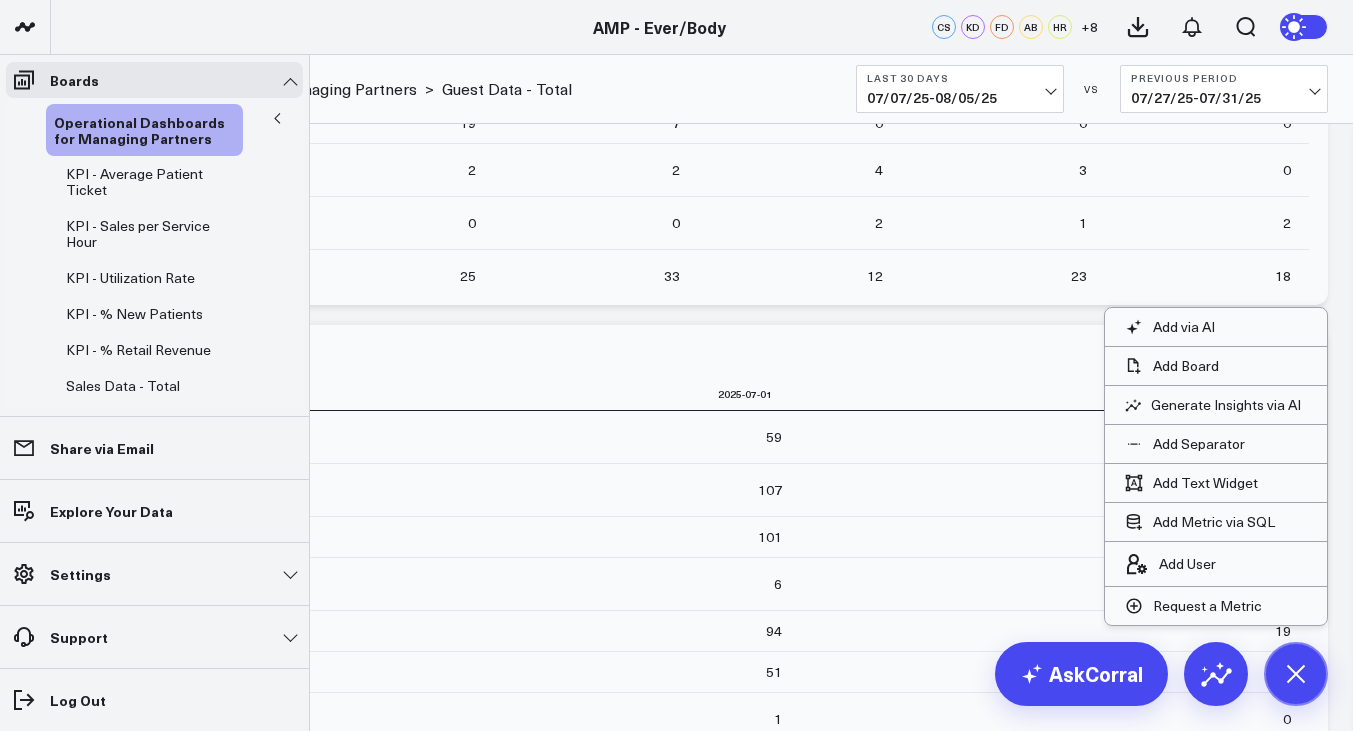 click at bounding box center (277, 119) 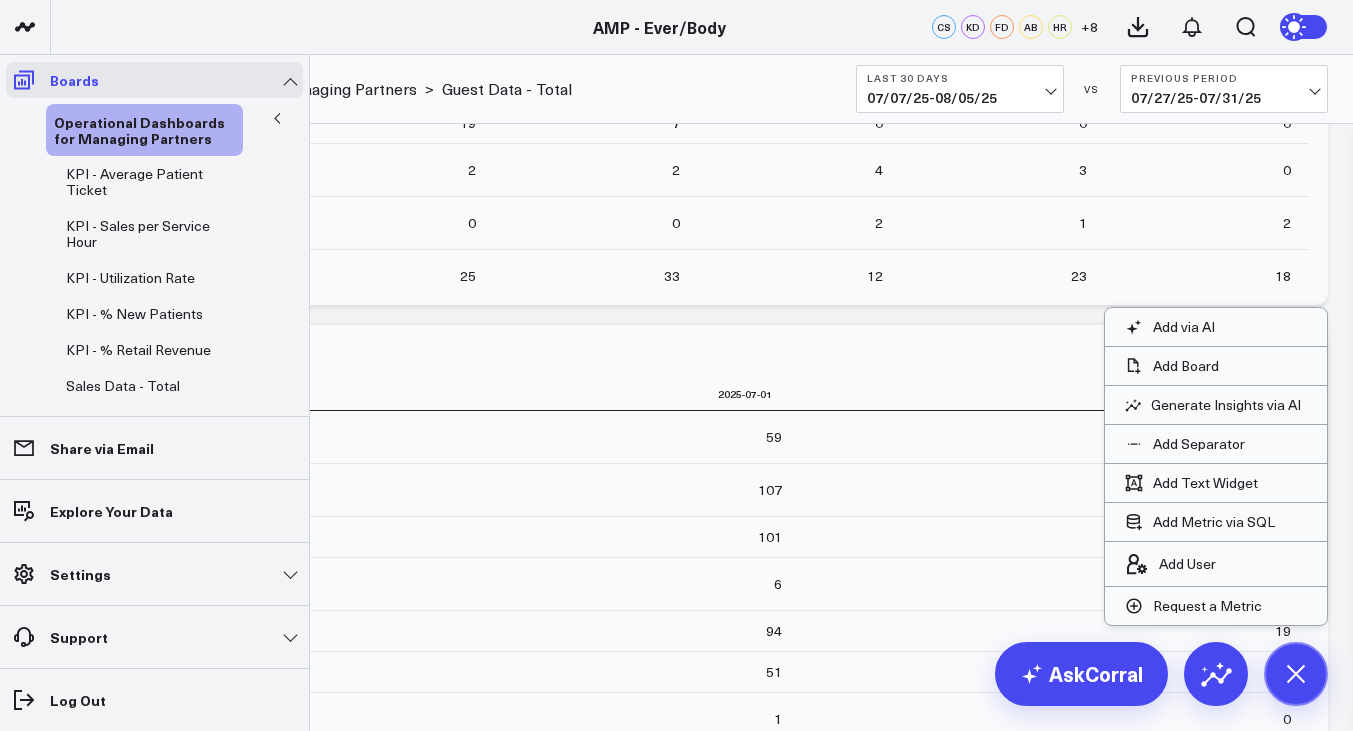 click on "Boards" at bounding box center [154, 80] 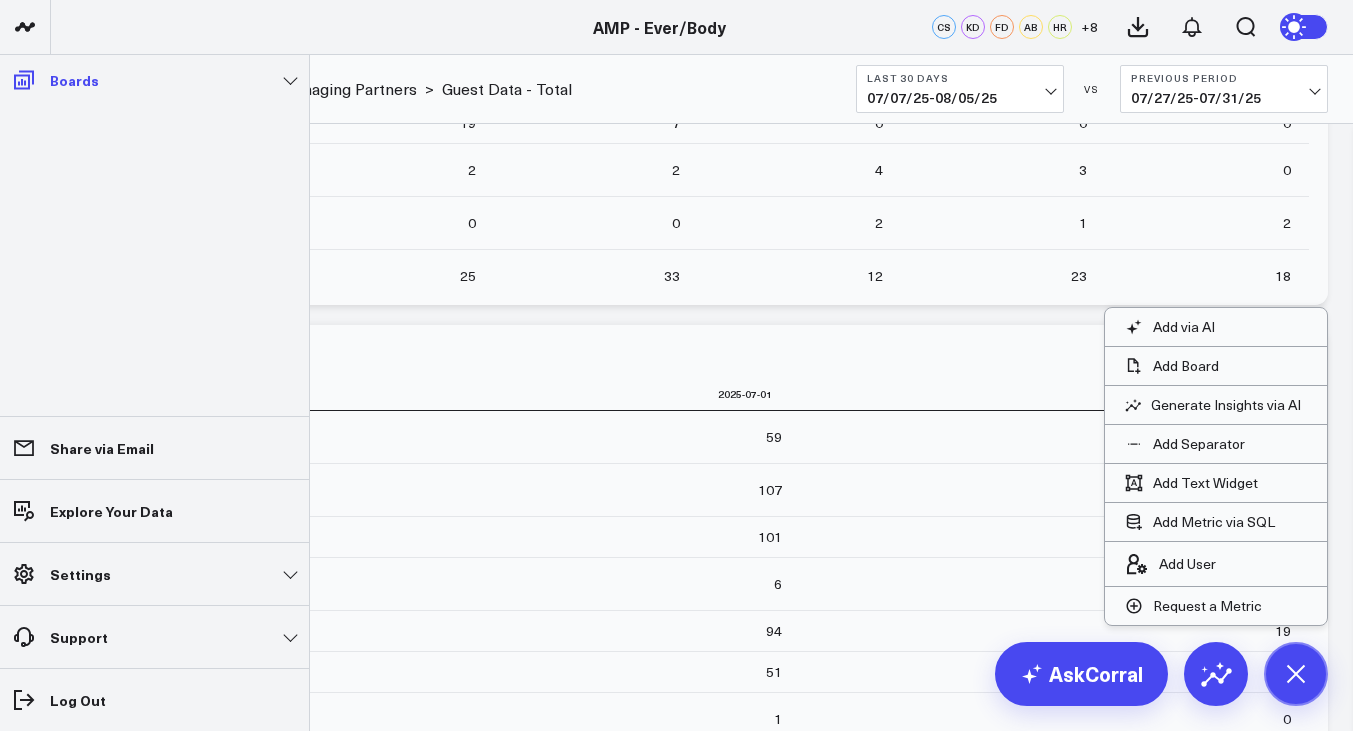 click on "Boards" at bounding box center (154, 80) 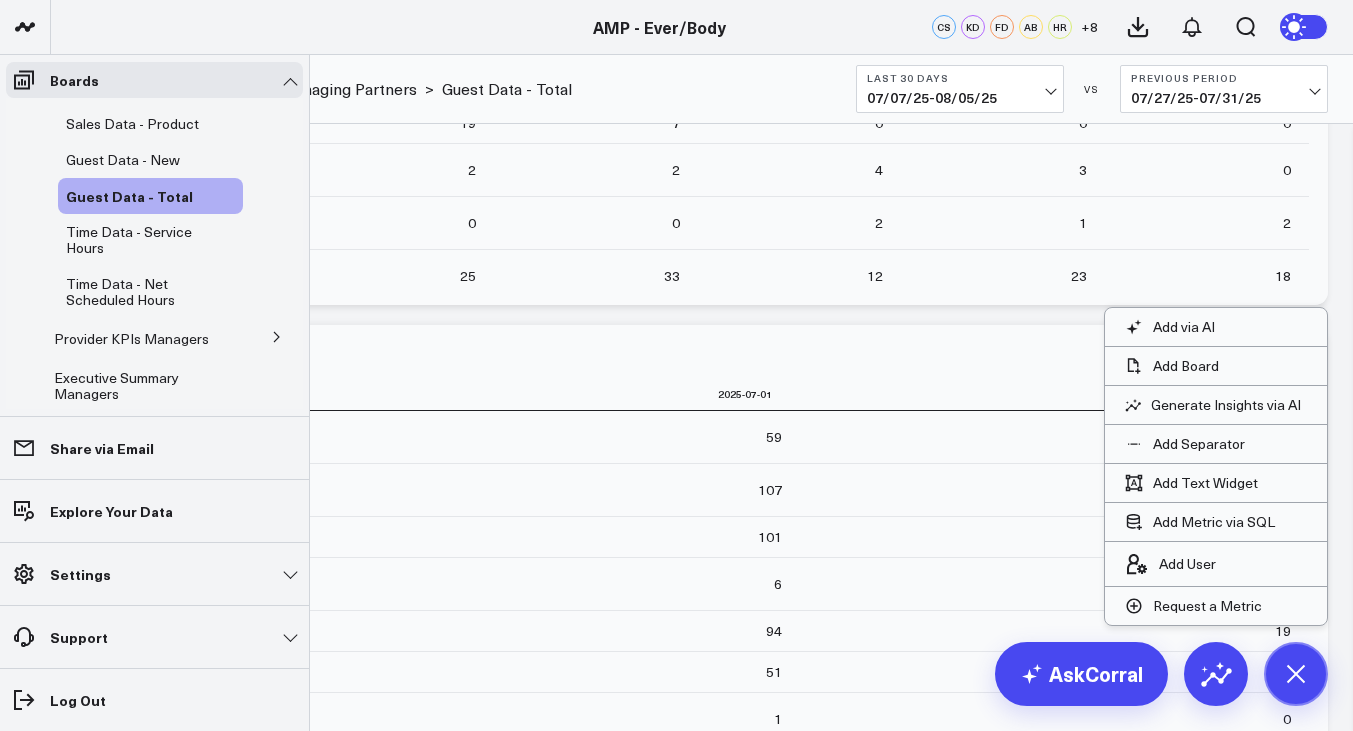 scroll, scrollTop: 430, scrollLeft: 0, axis: vertical 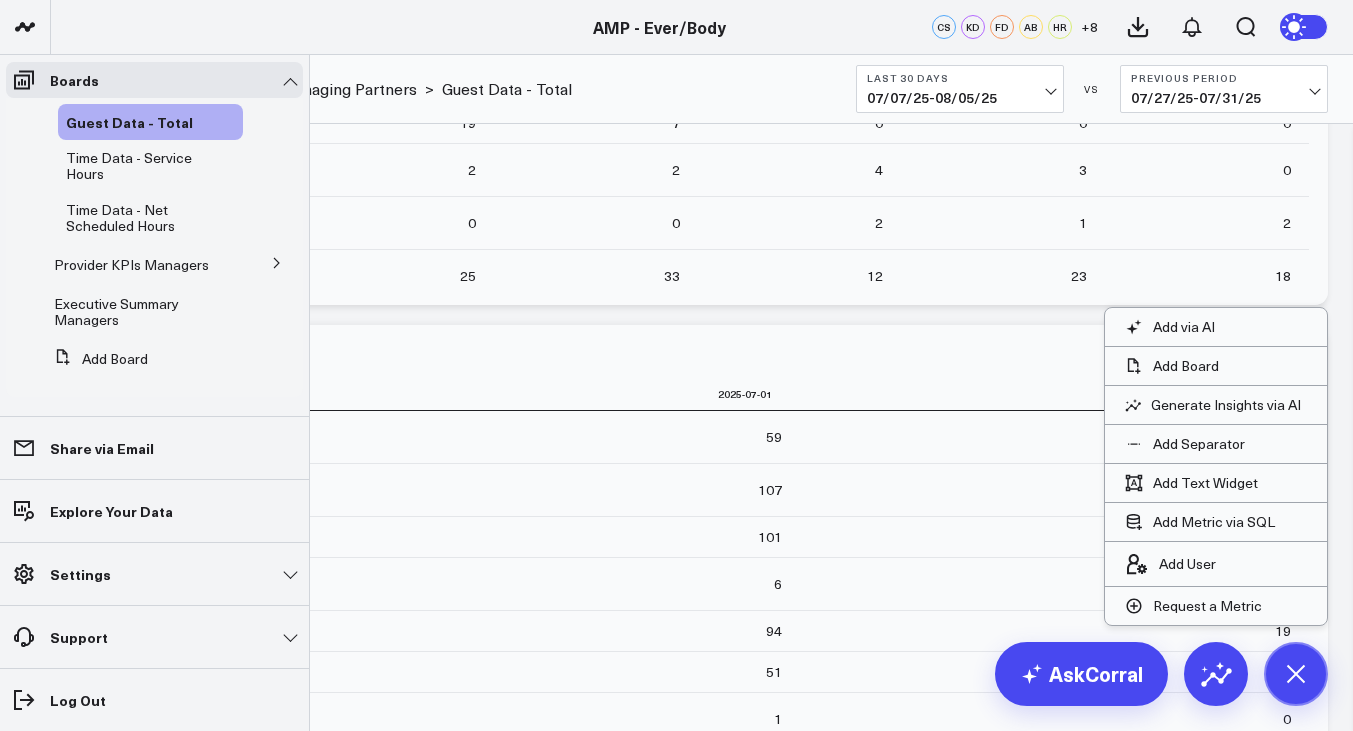 click 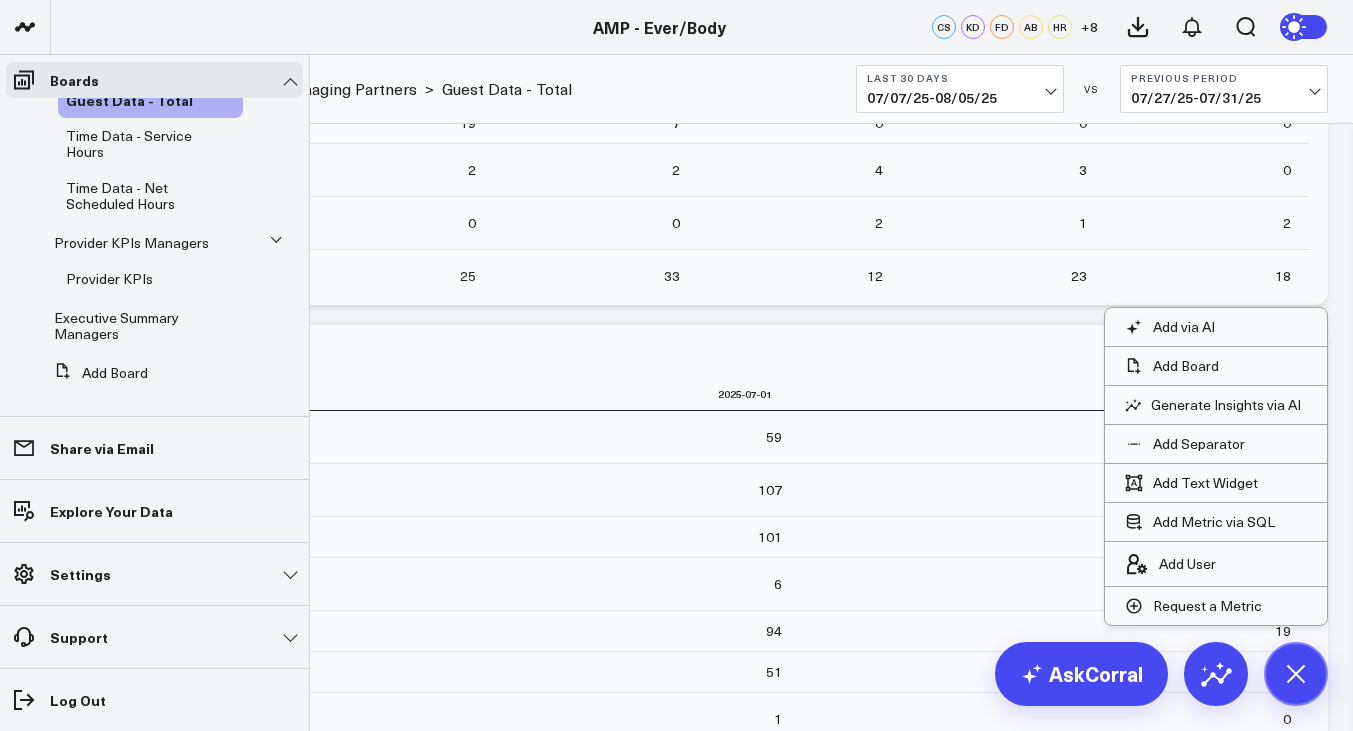 click 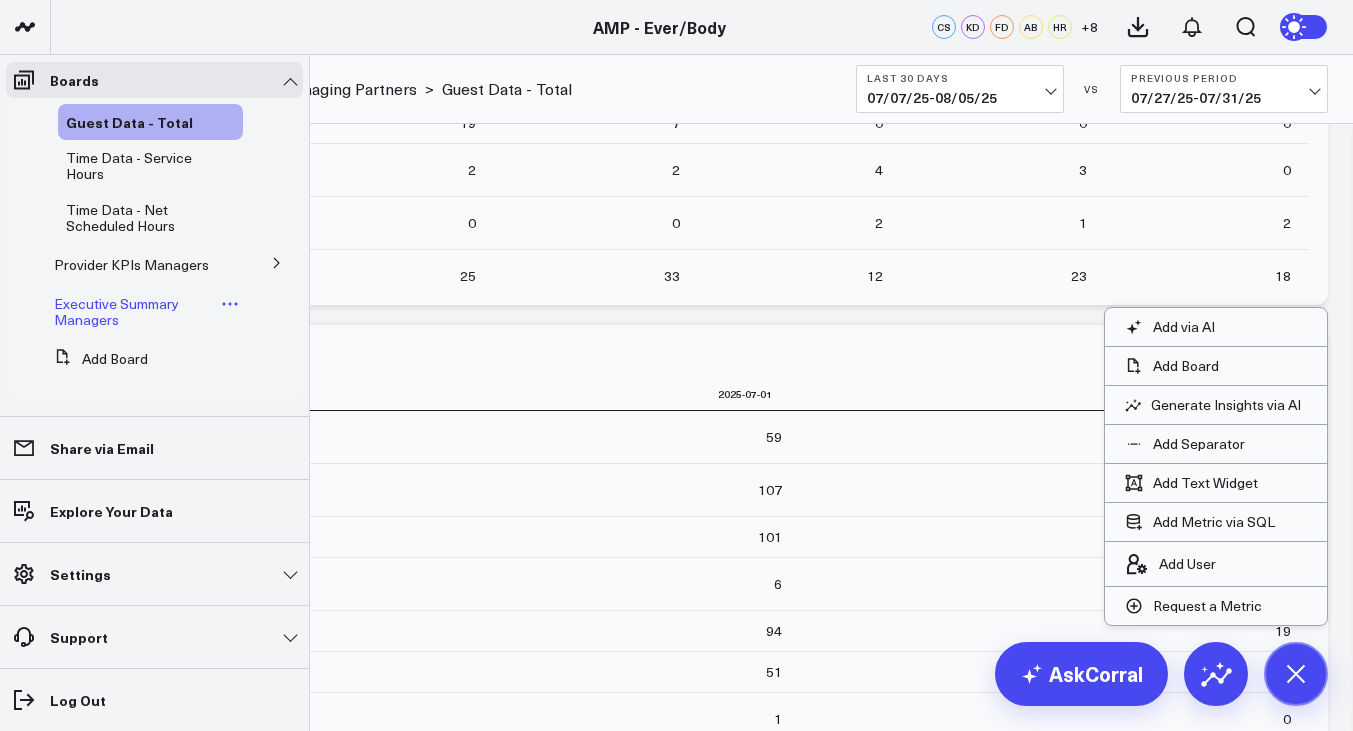 click on "Executive Summary Managers" at bounding box center (144, 312) 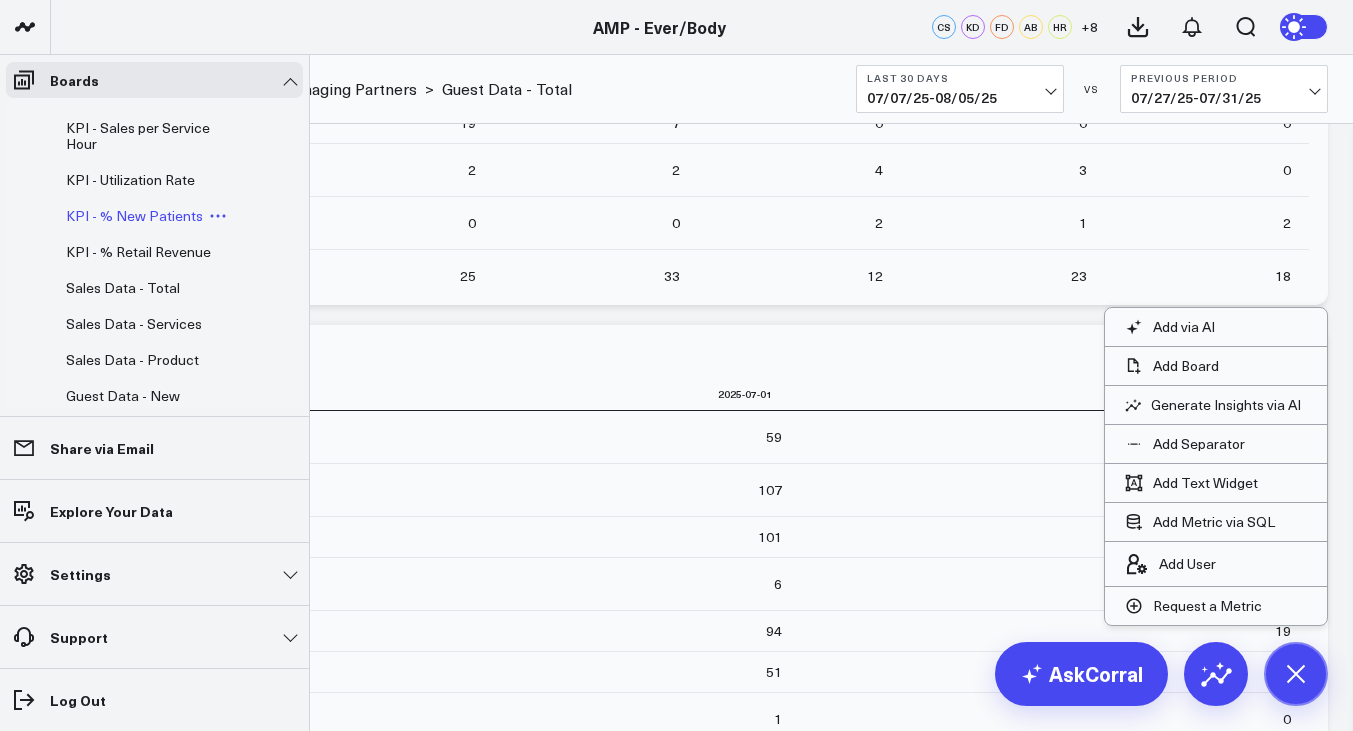 scroll, scrollTop: 0, scrollLeft: 0, axis: both 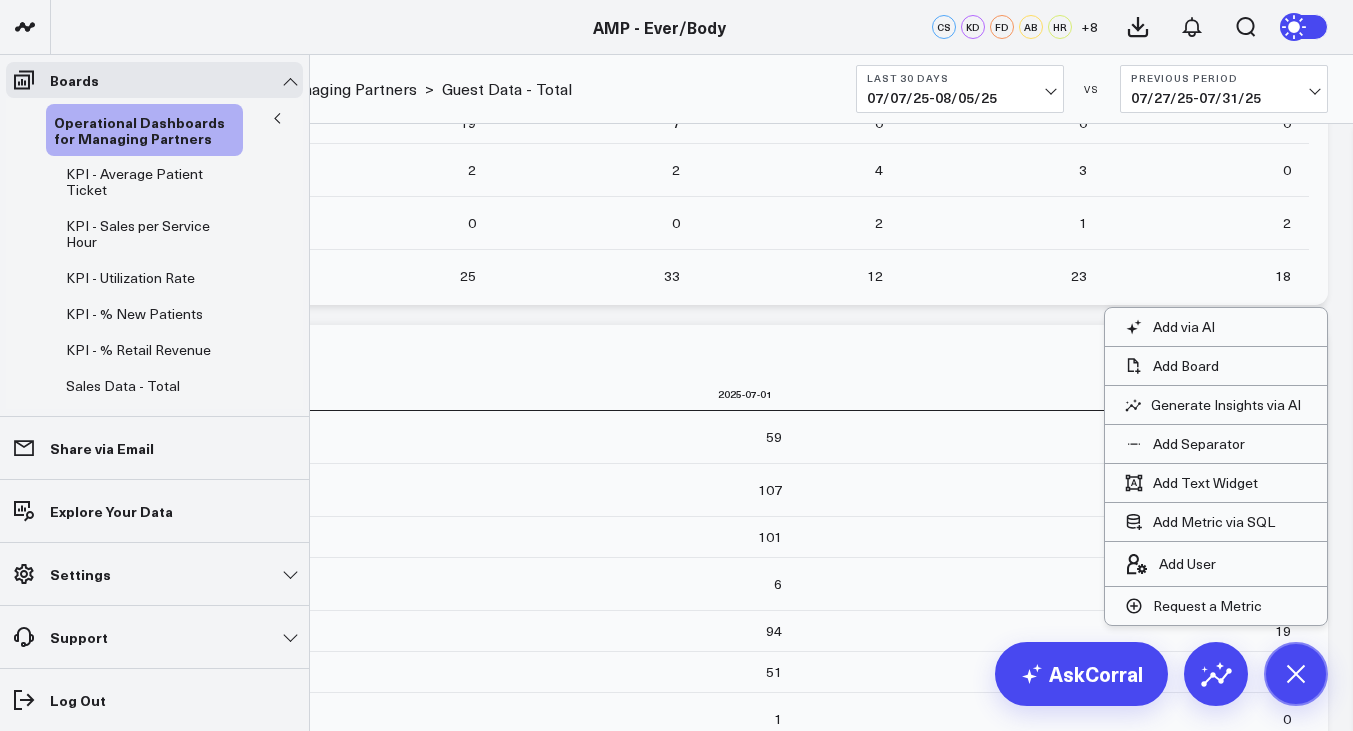 click 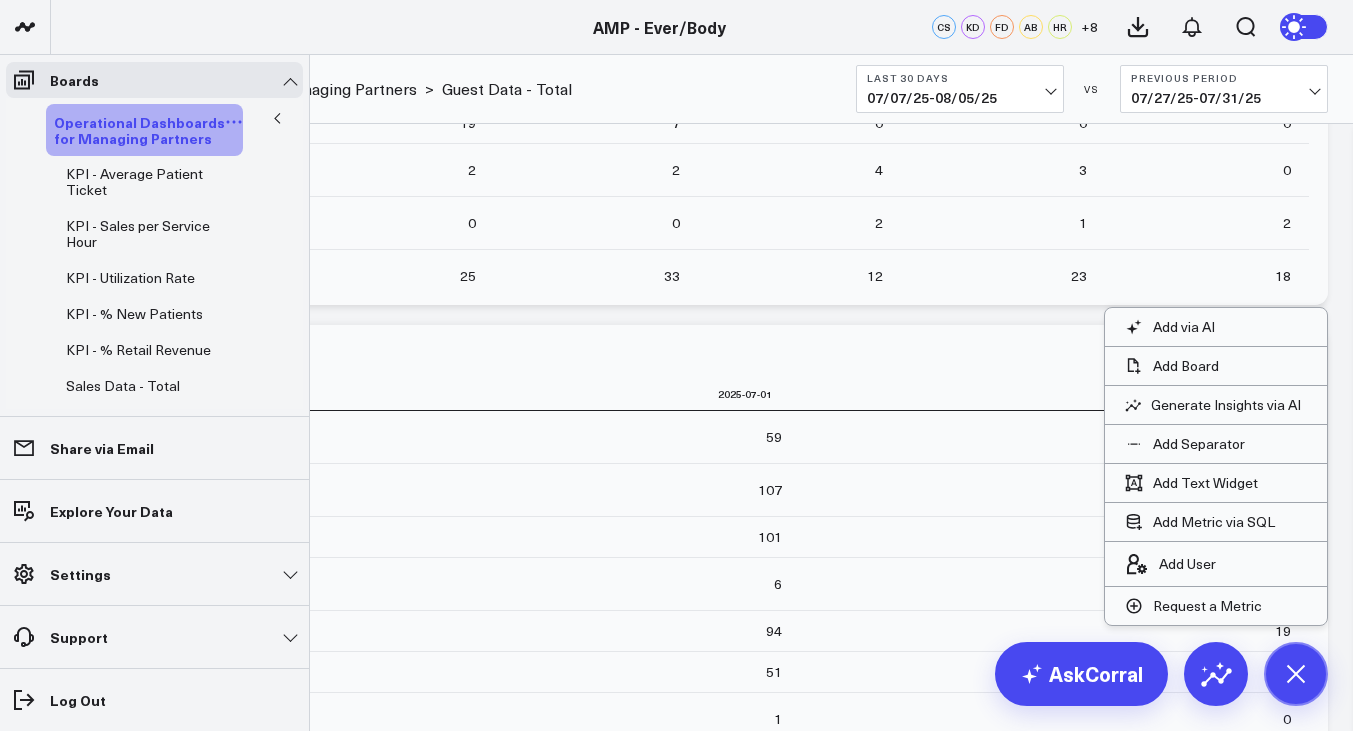click on "Operational Dashboards for Managing Partners" at bounding box center (139, 130) 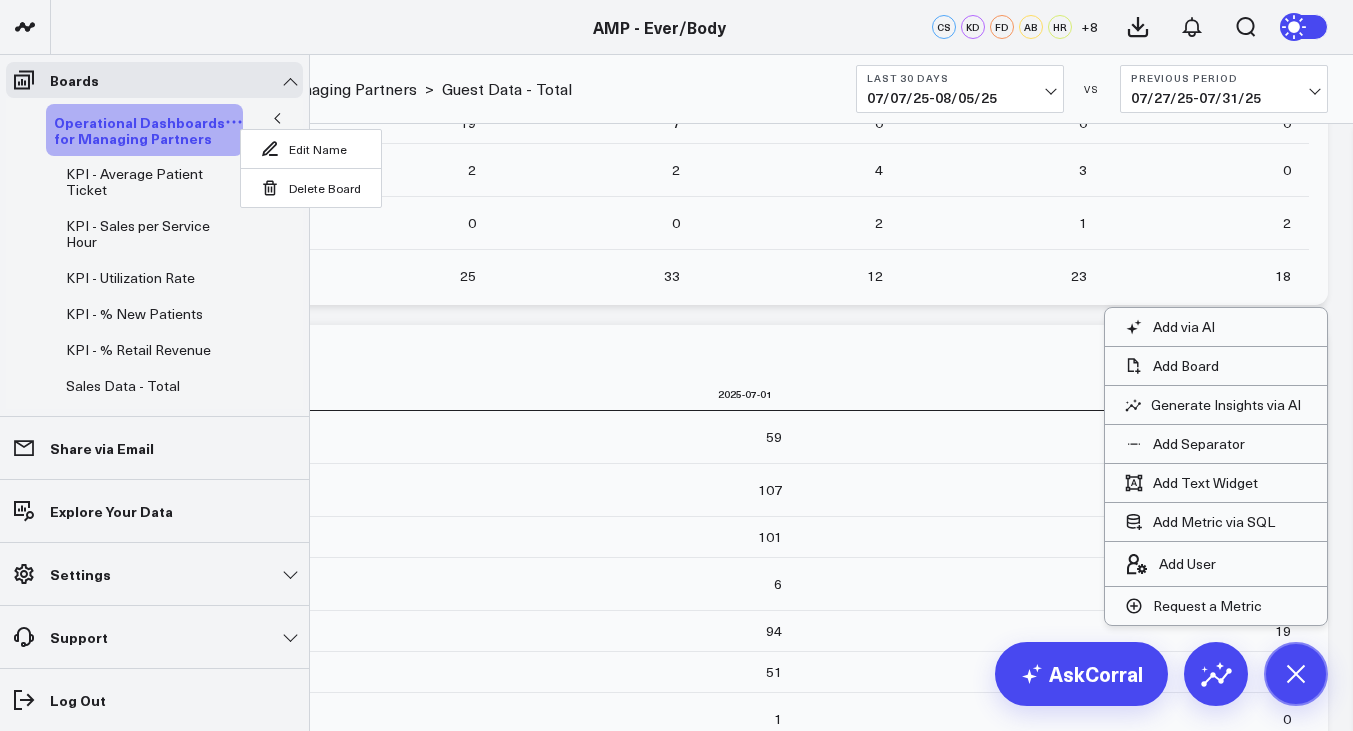 click 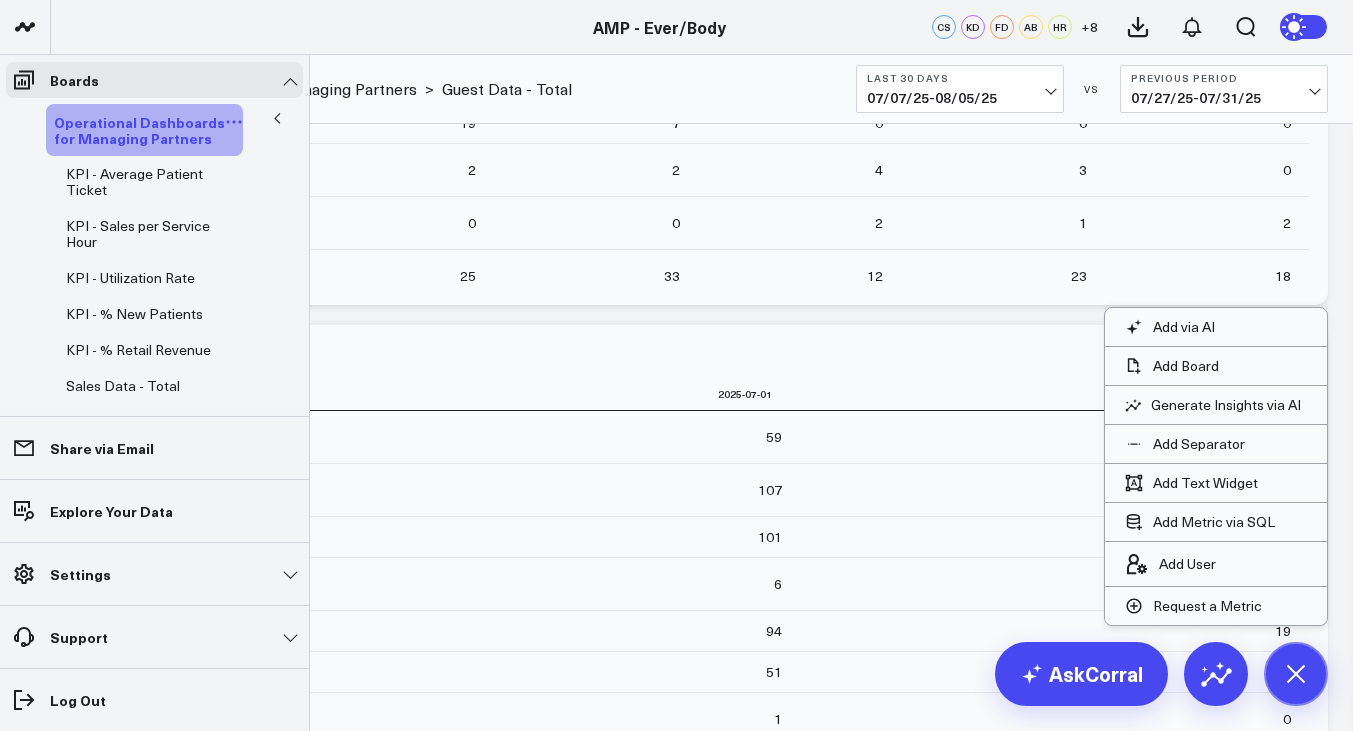 click 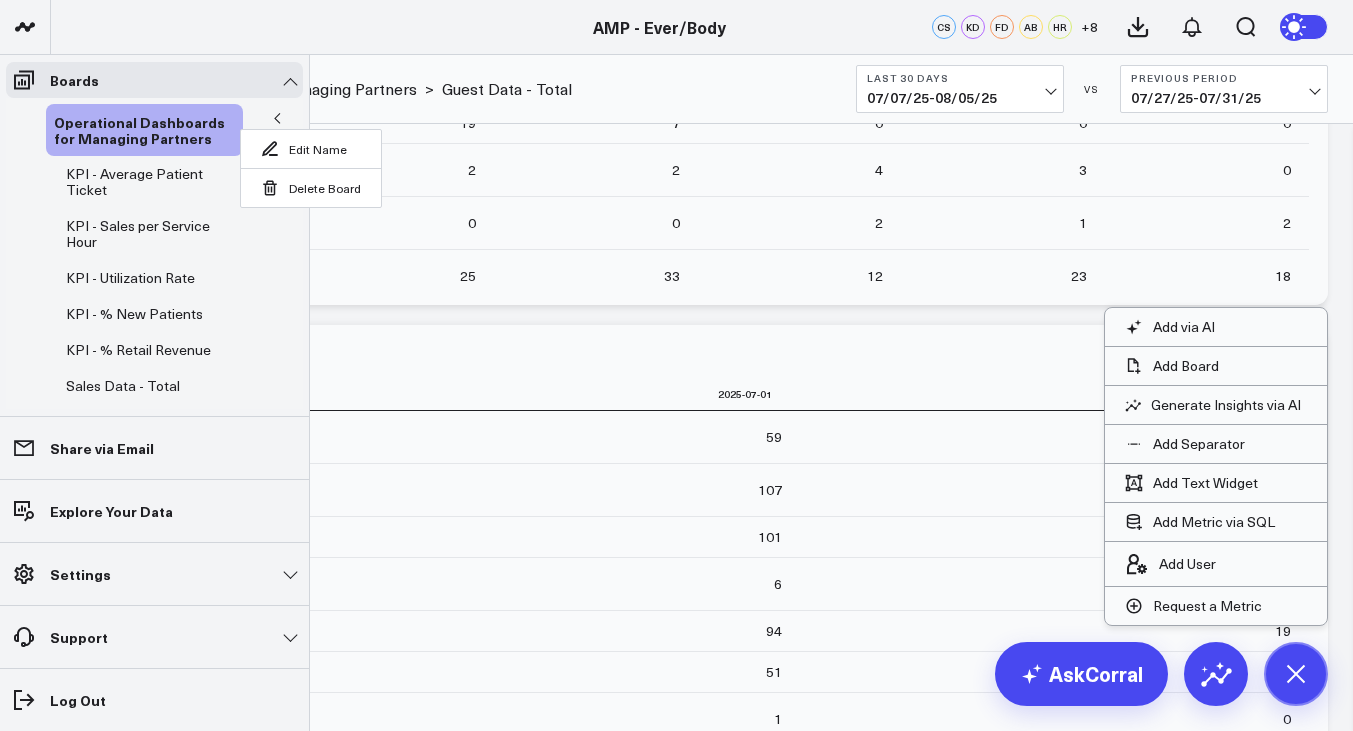 click 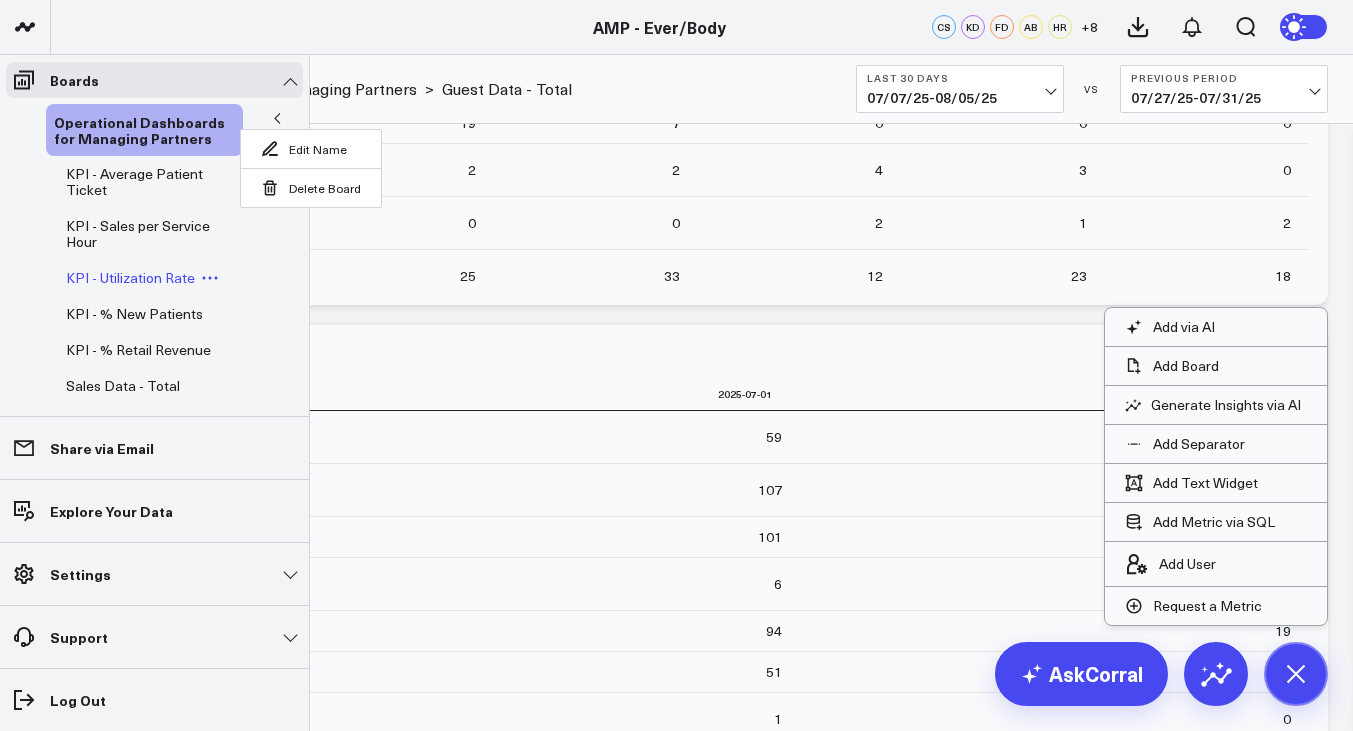 click on "KPI - Utilization Rate" at bounding box center (150, 278) 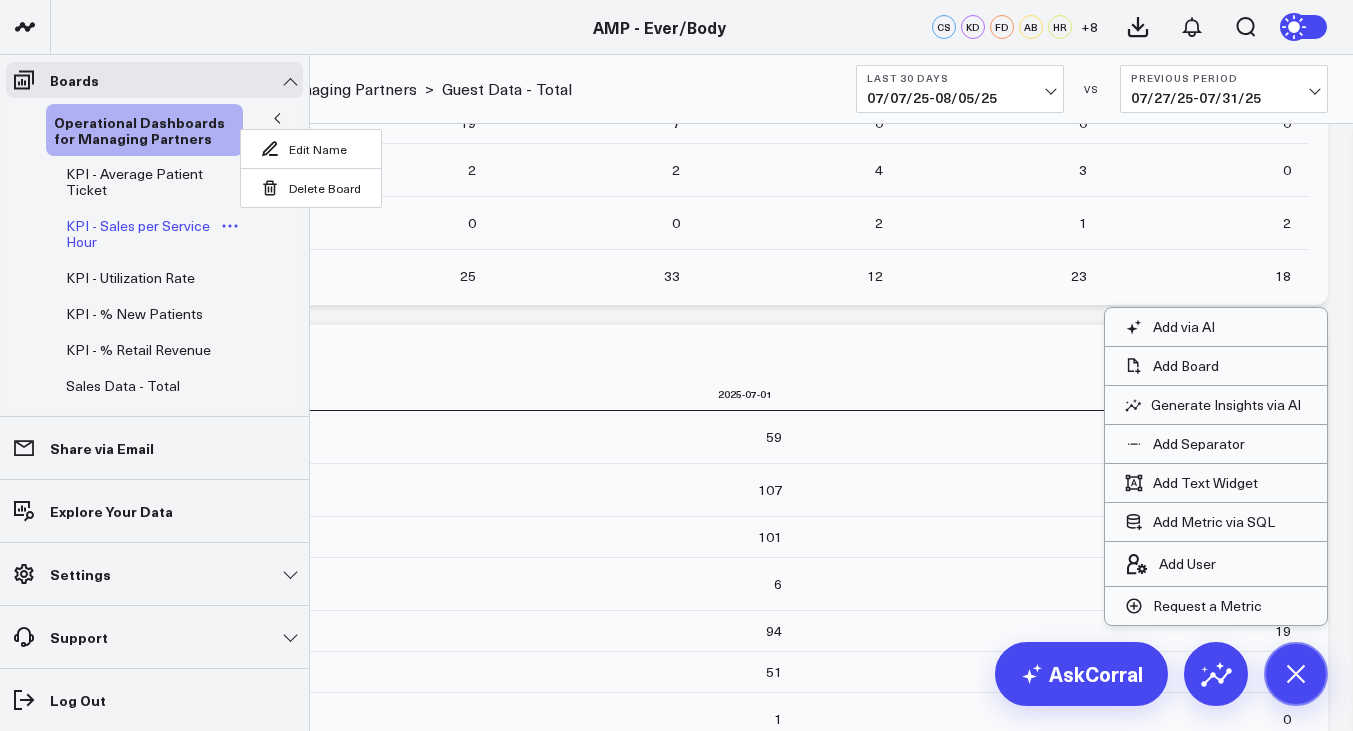 scroll, scrollTop: 184, scrollLeft: 0, axis: vertical 